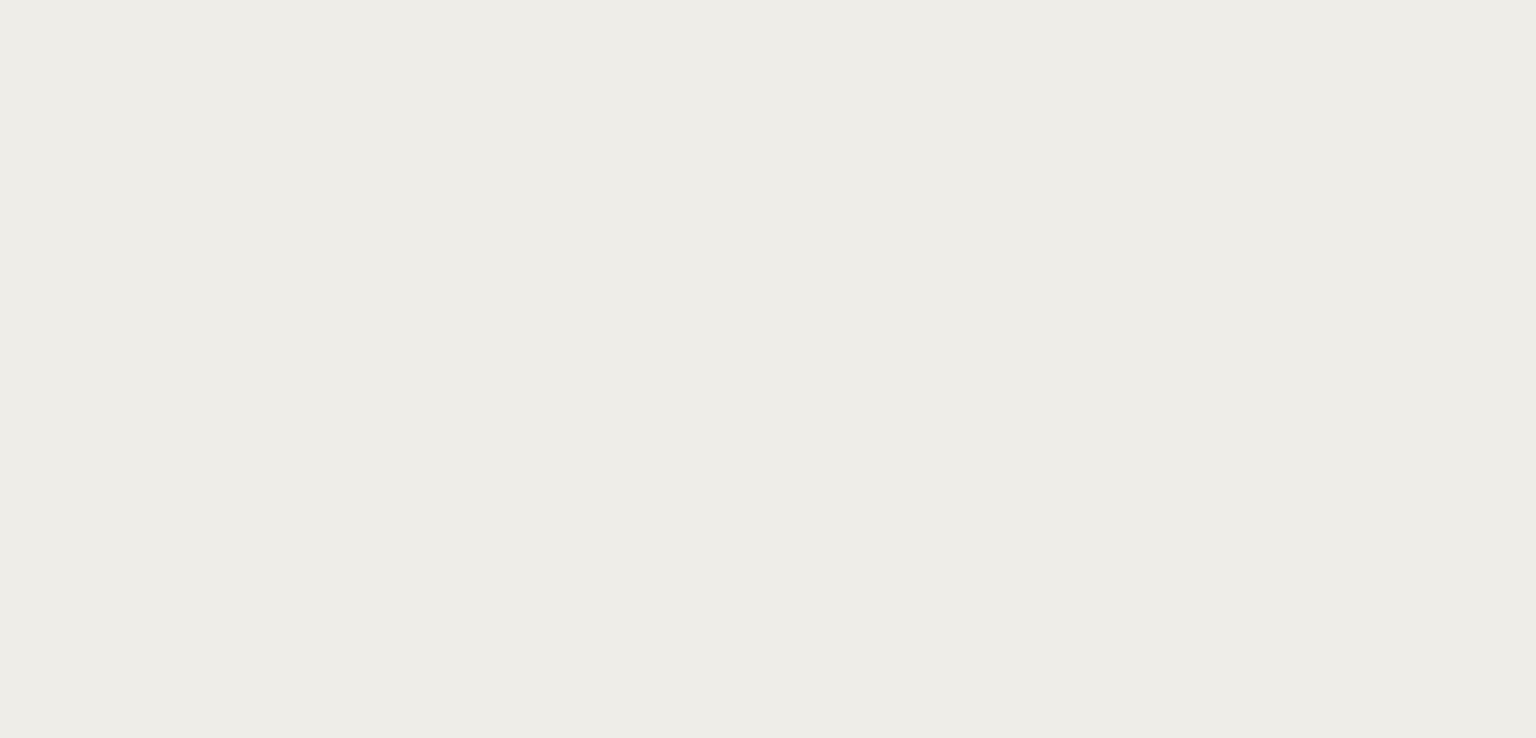 scroll, scrollTop: 0, scrollLeft: 0, axis: both 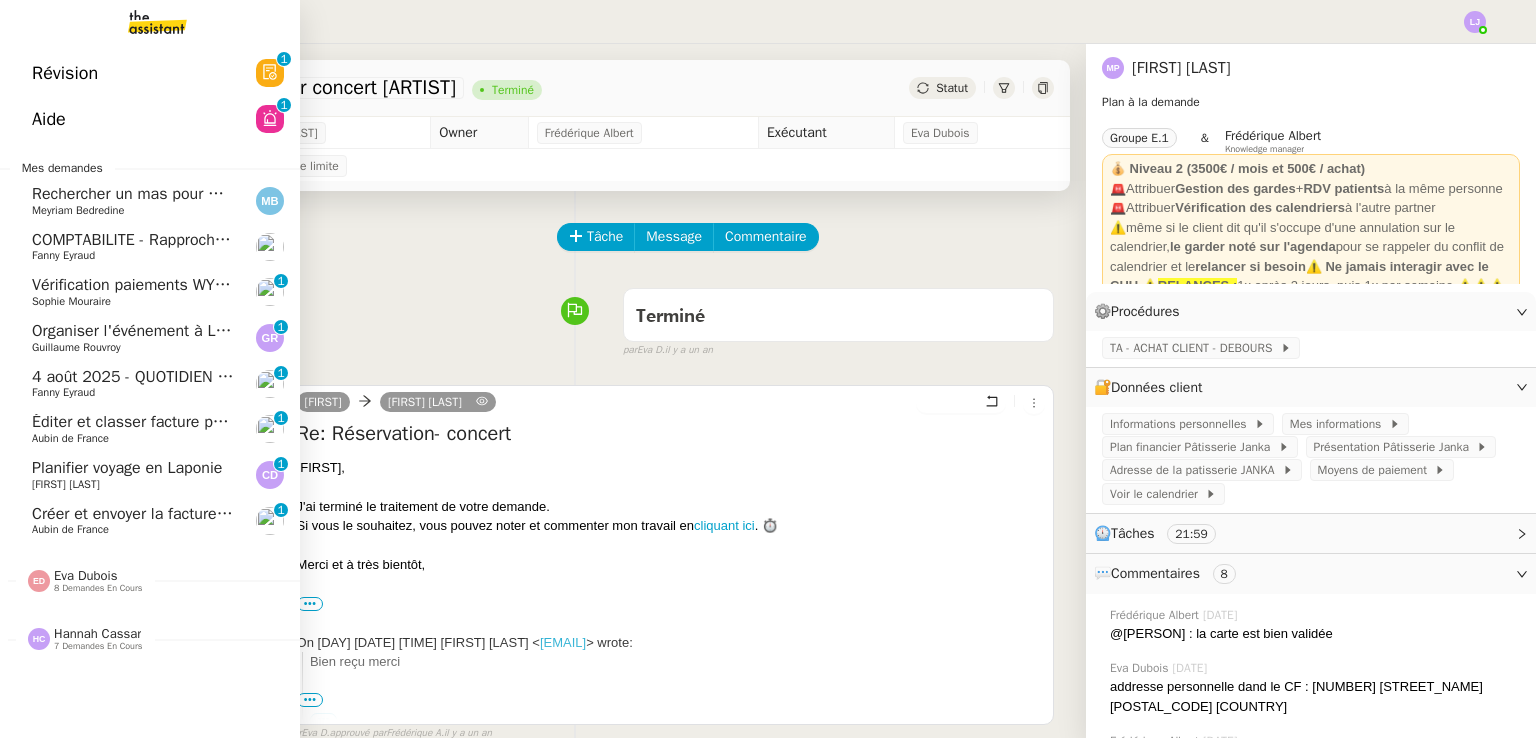 click on "Créer et envoyer la facture à V. Savesi" 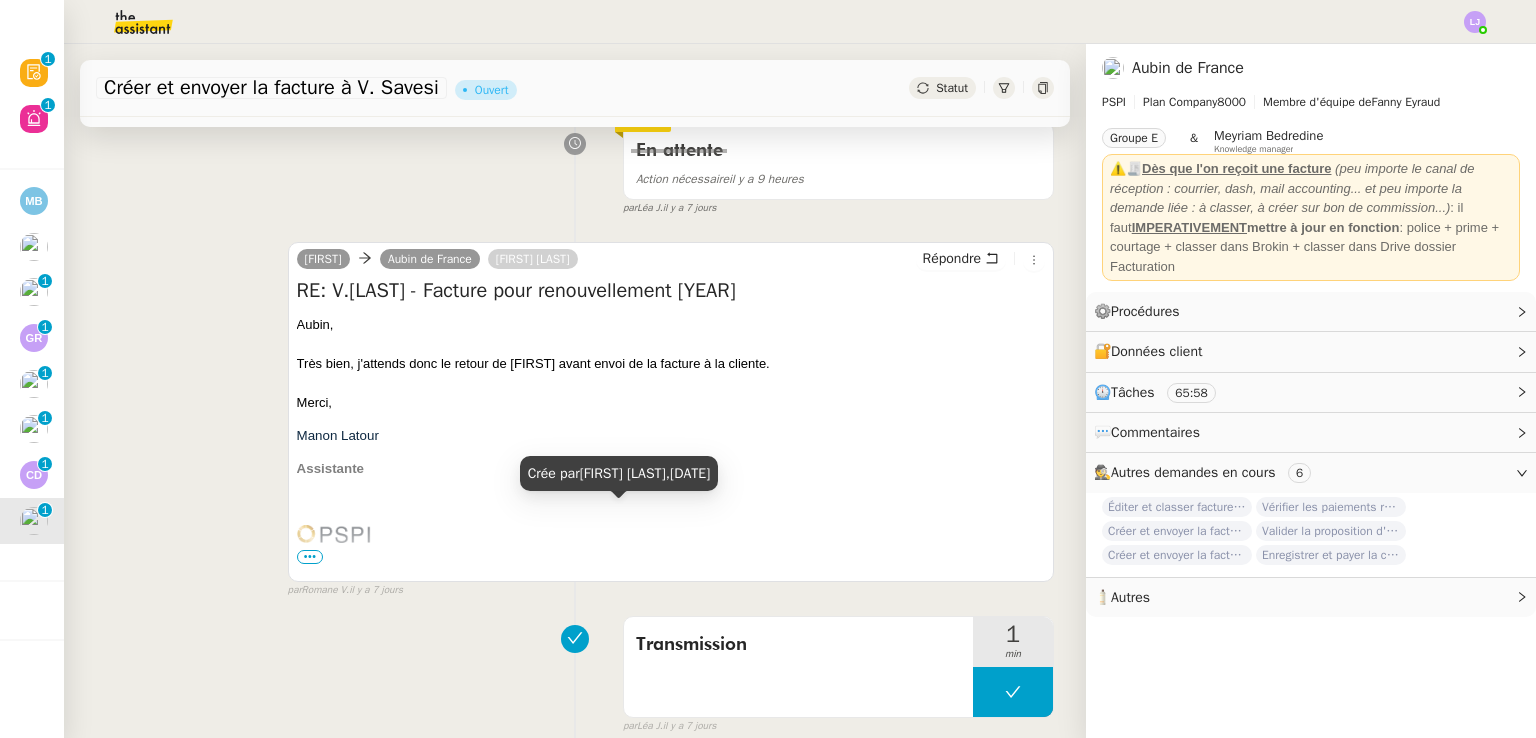scroll, scrollTop: 306, scrollLeft: 0, axis: vertical 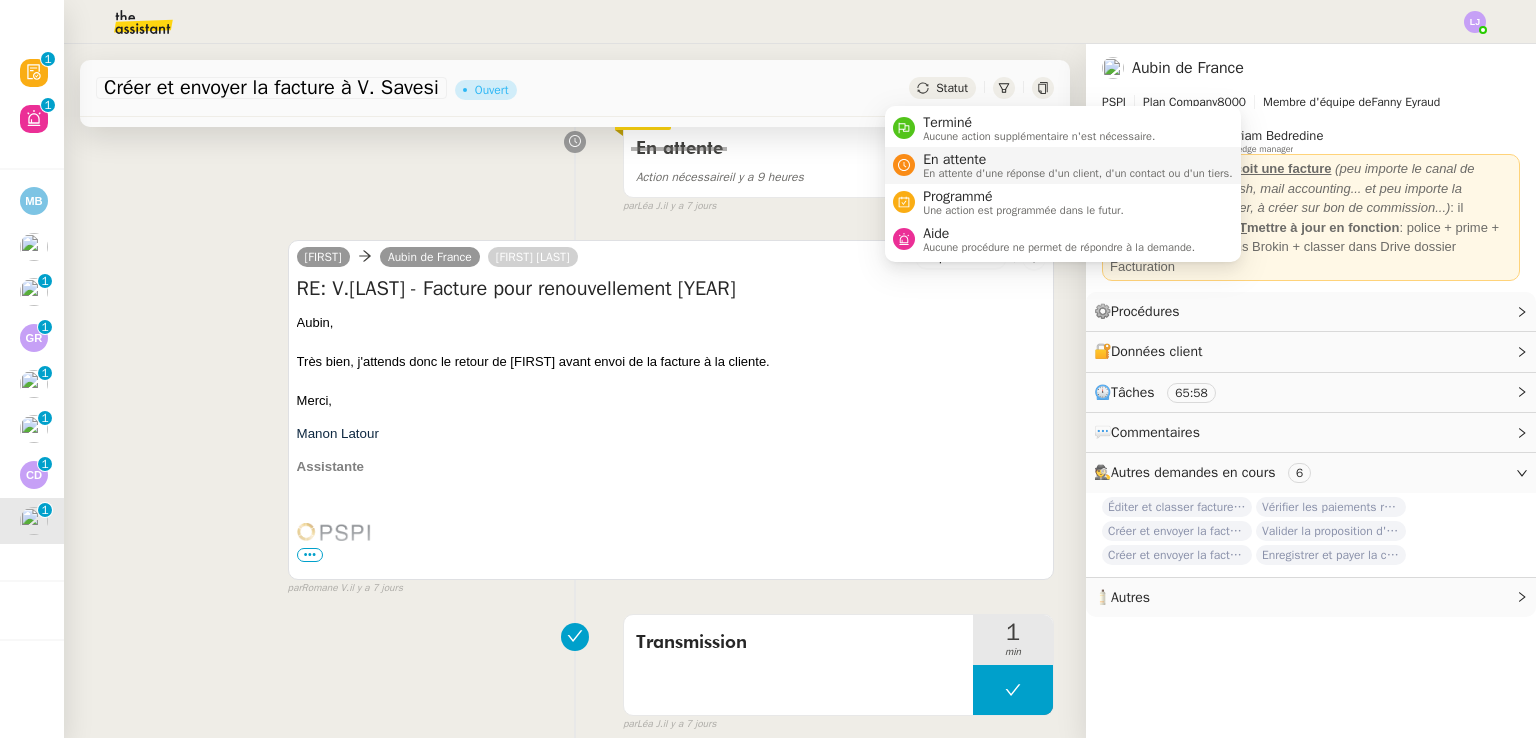 click on "En attente" at bounding box center (1078, 160) 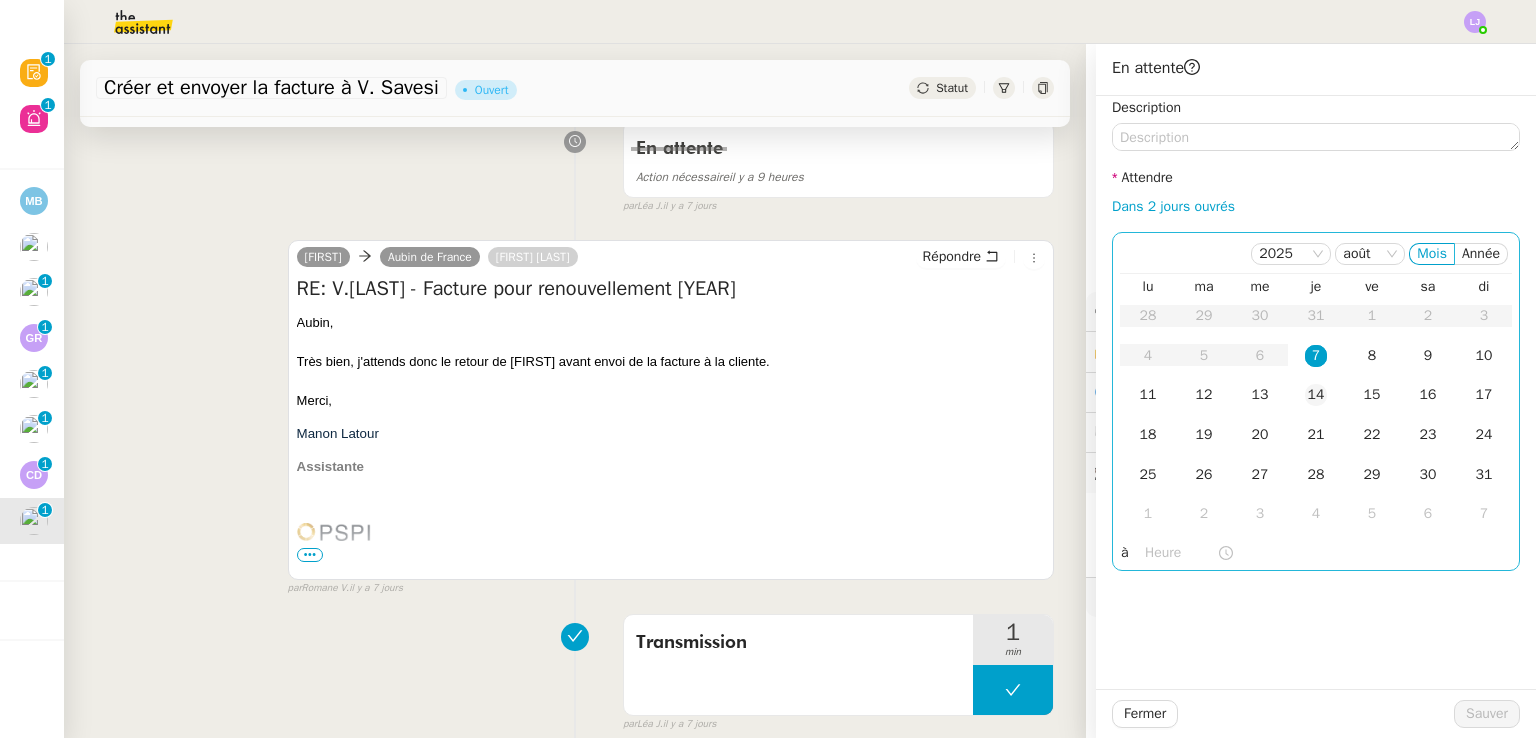 click on "14" 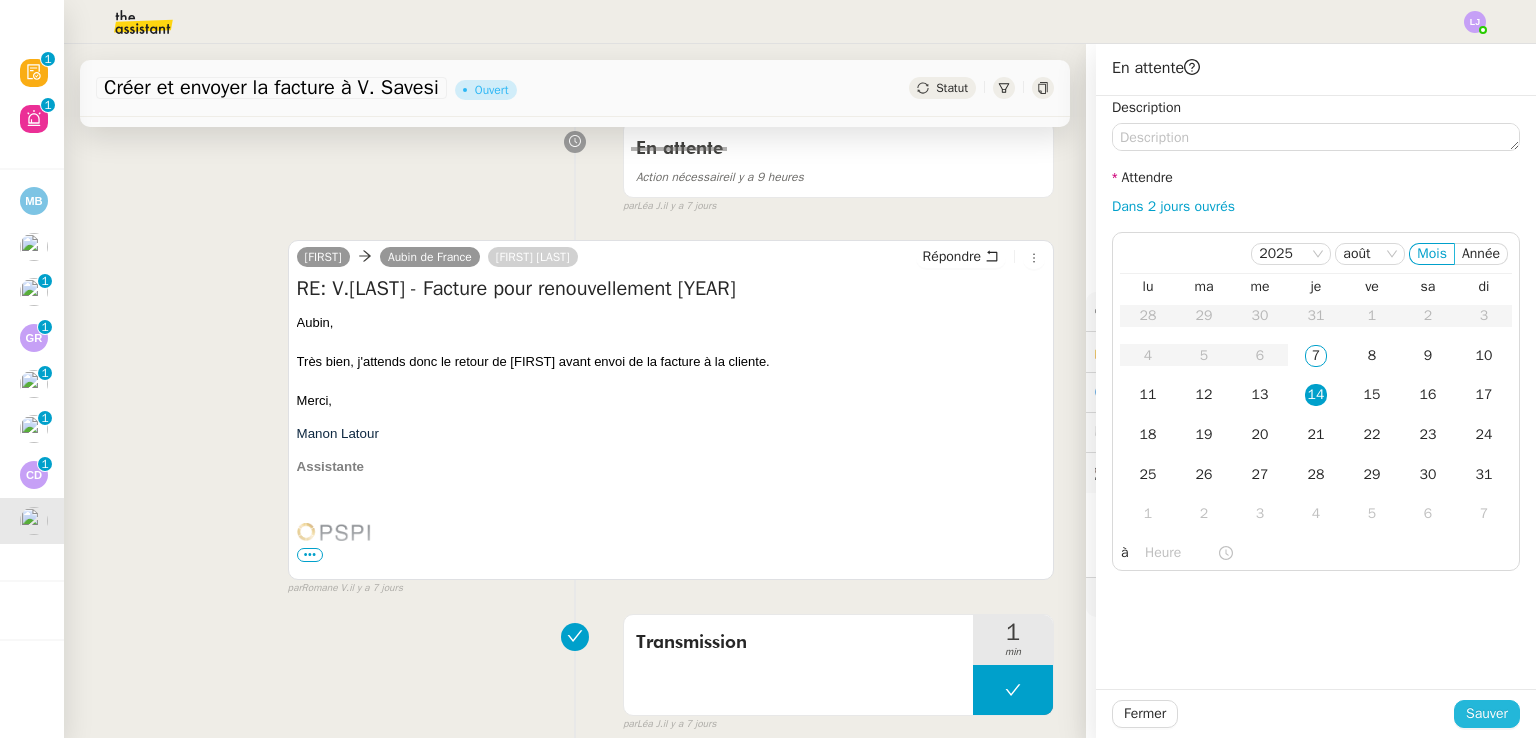 click on "Sauver" 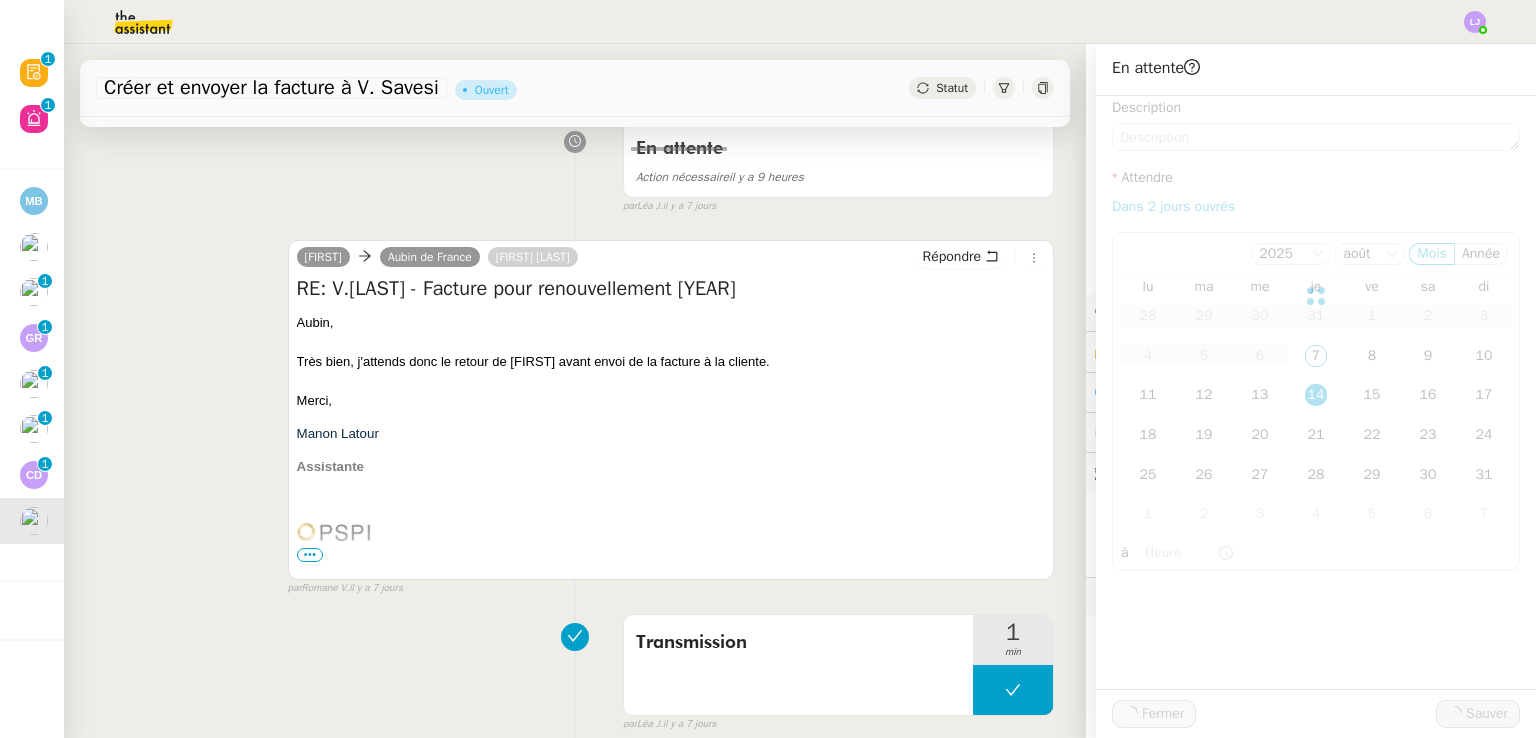scroll, scrollTop: 329, scrollLeft: 0, axis: vertical 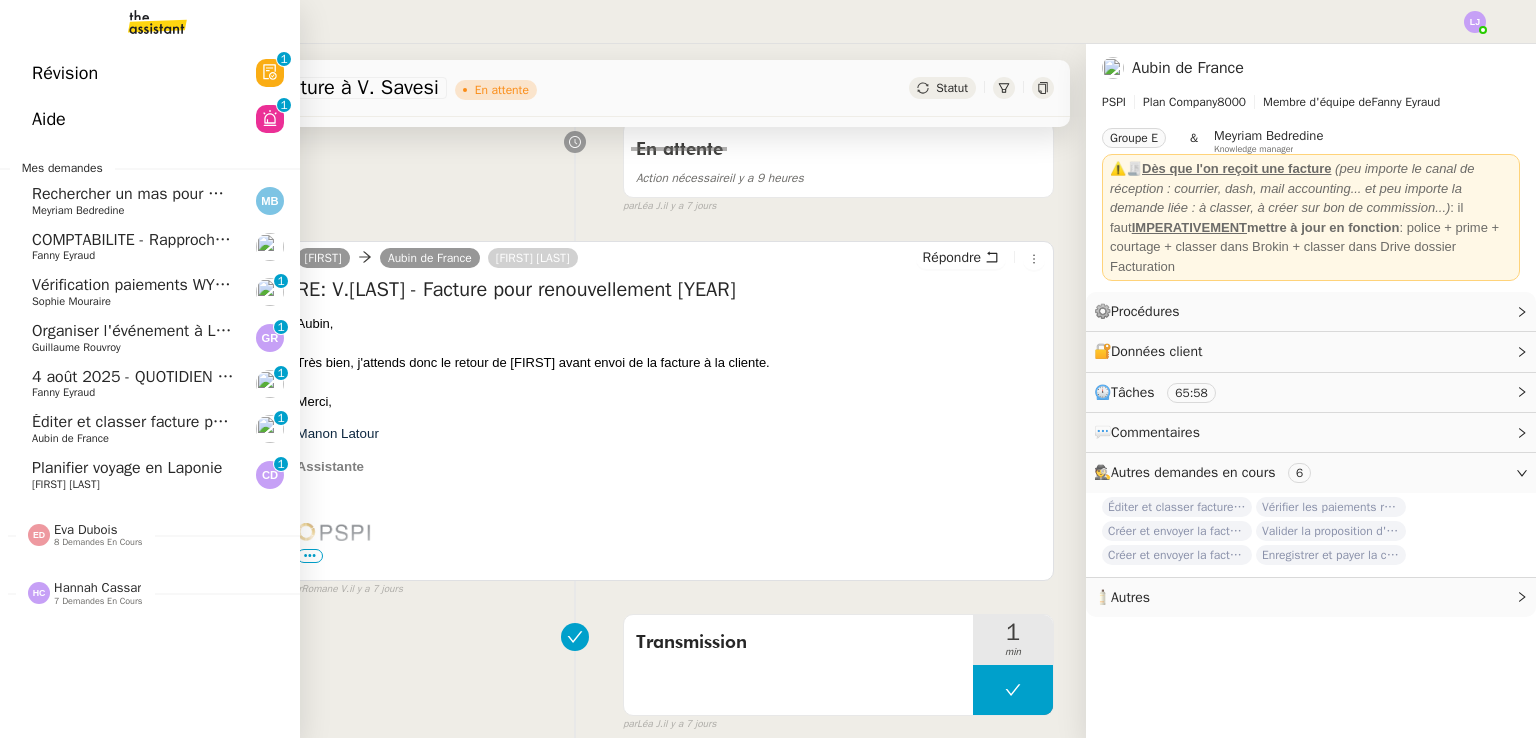 click on "Planifier voyage en Laponie" 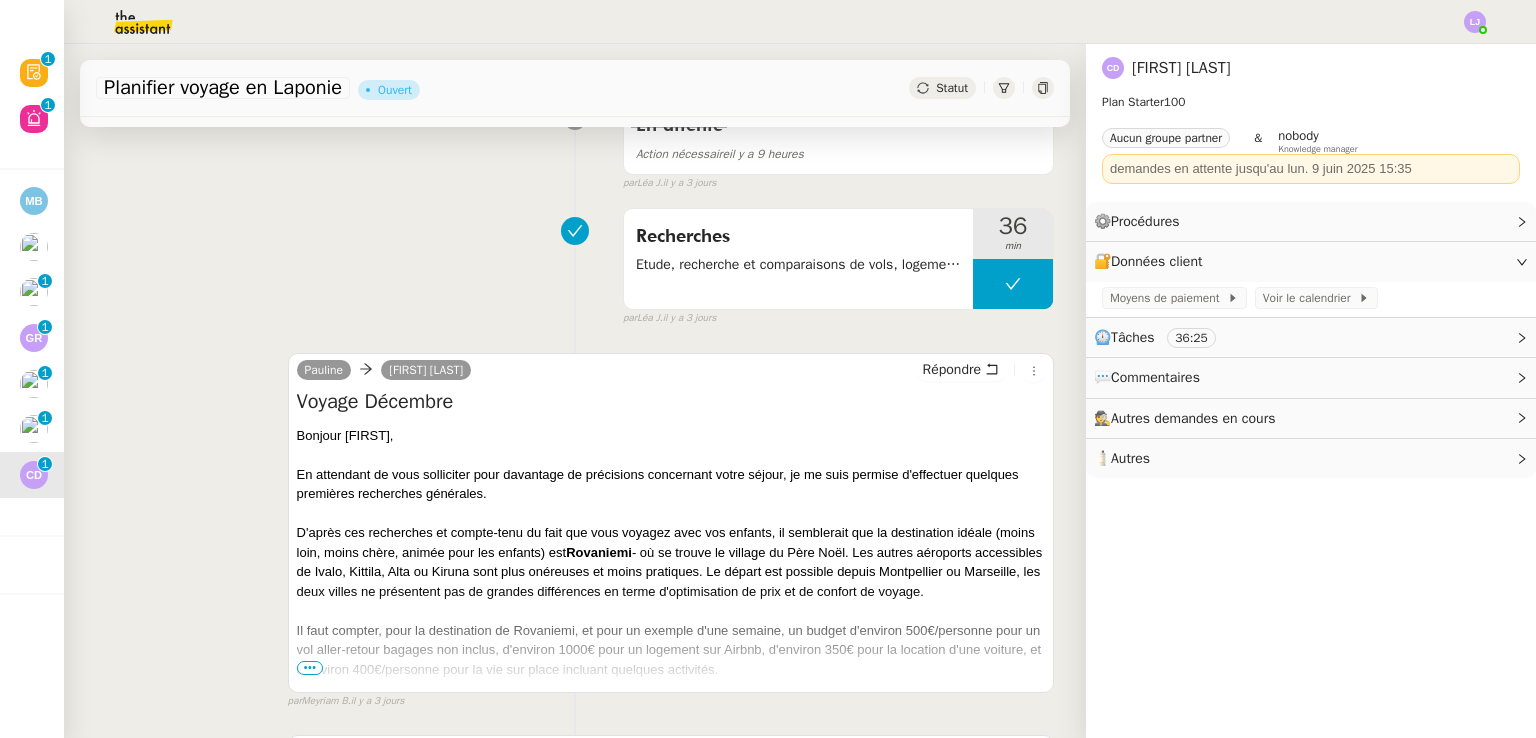 scroll, scrollTop: 0, scrollLeft: 0, axis: both 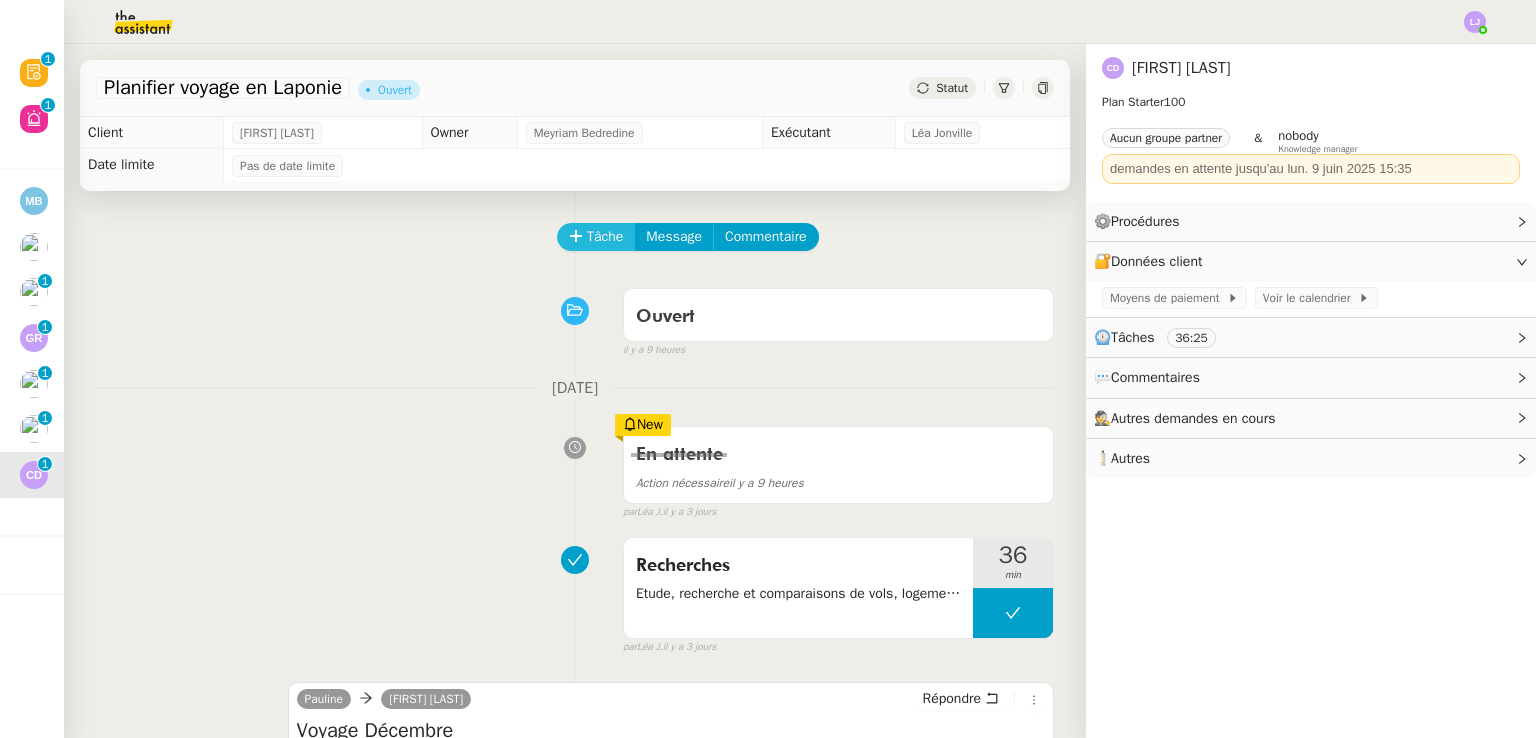 click on "Tâche" 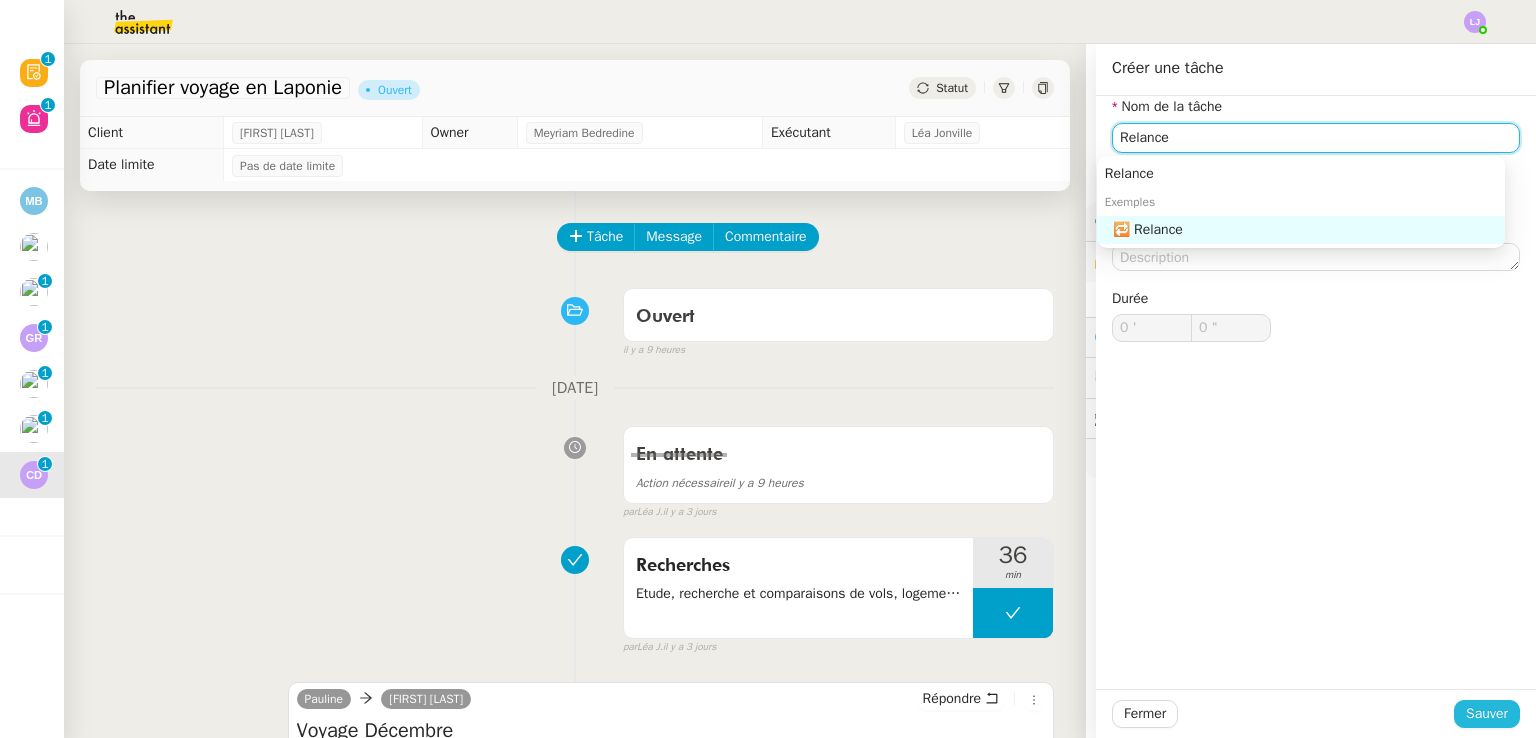 type on "Relance" 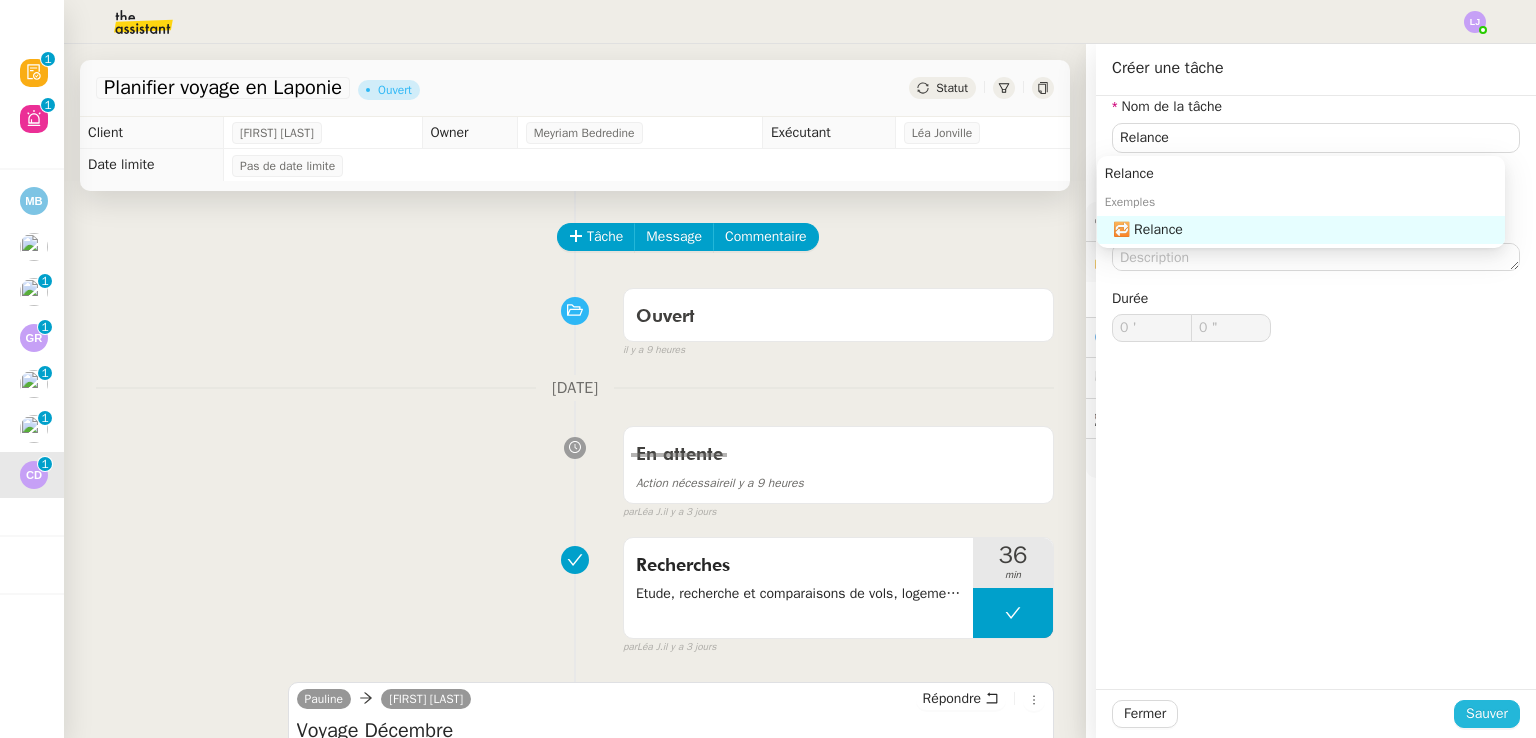 click on "Sauver" 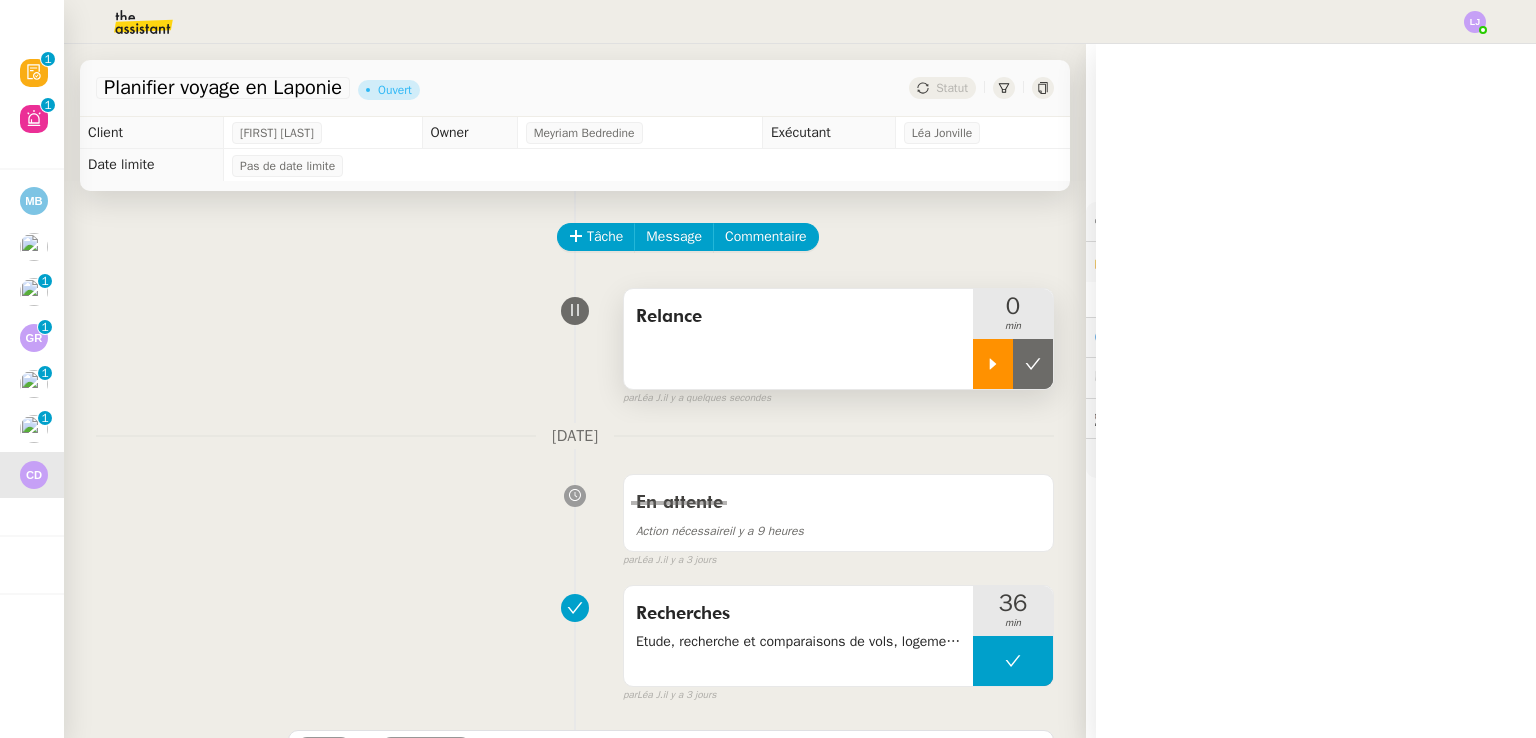 click at bounding box center (993, 364) 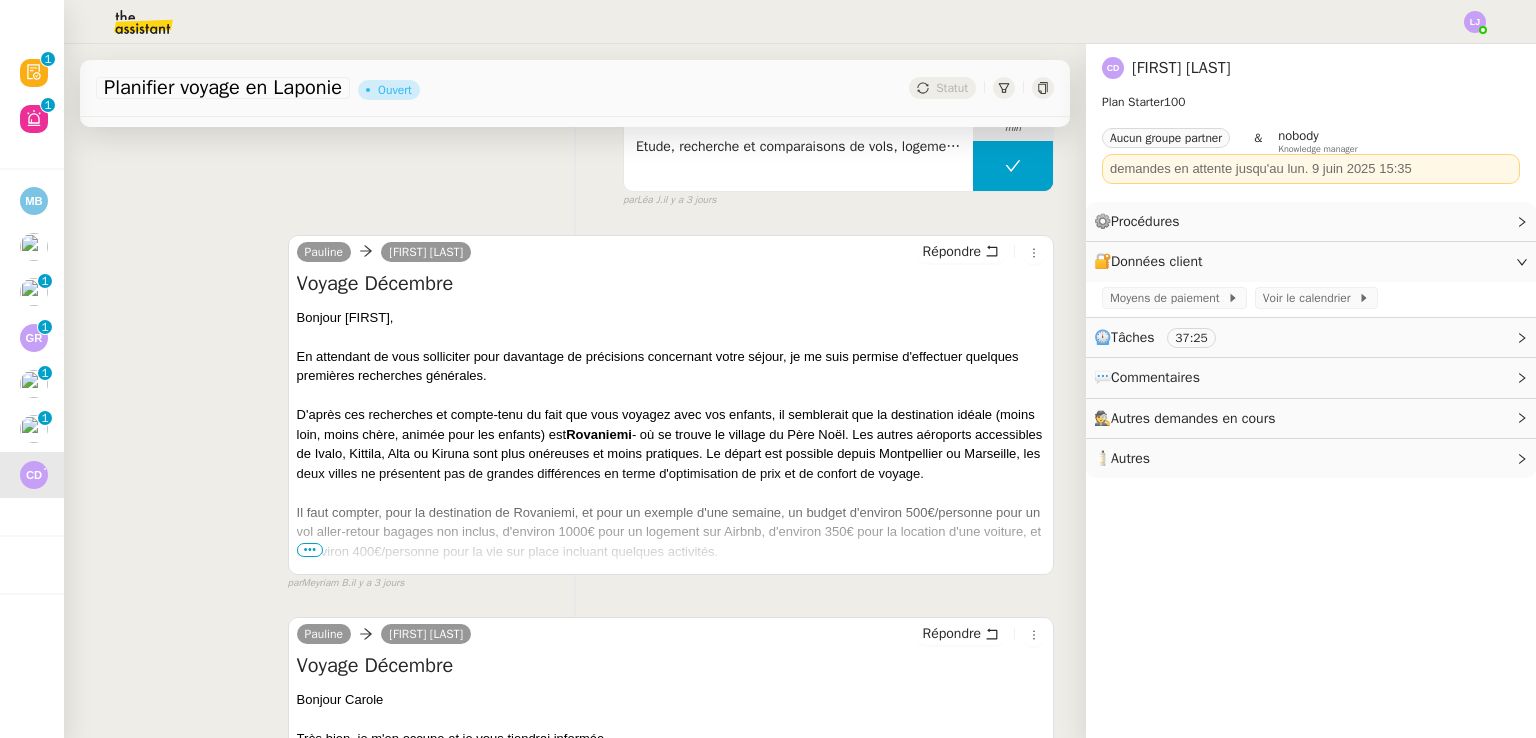 scroll, scrollTop: 502, scrollLeft: 0, axis: vertical 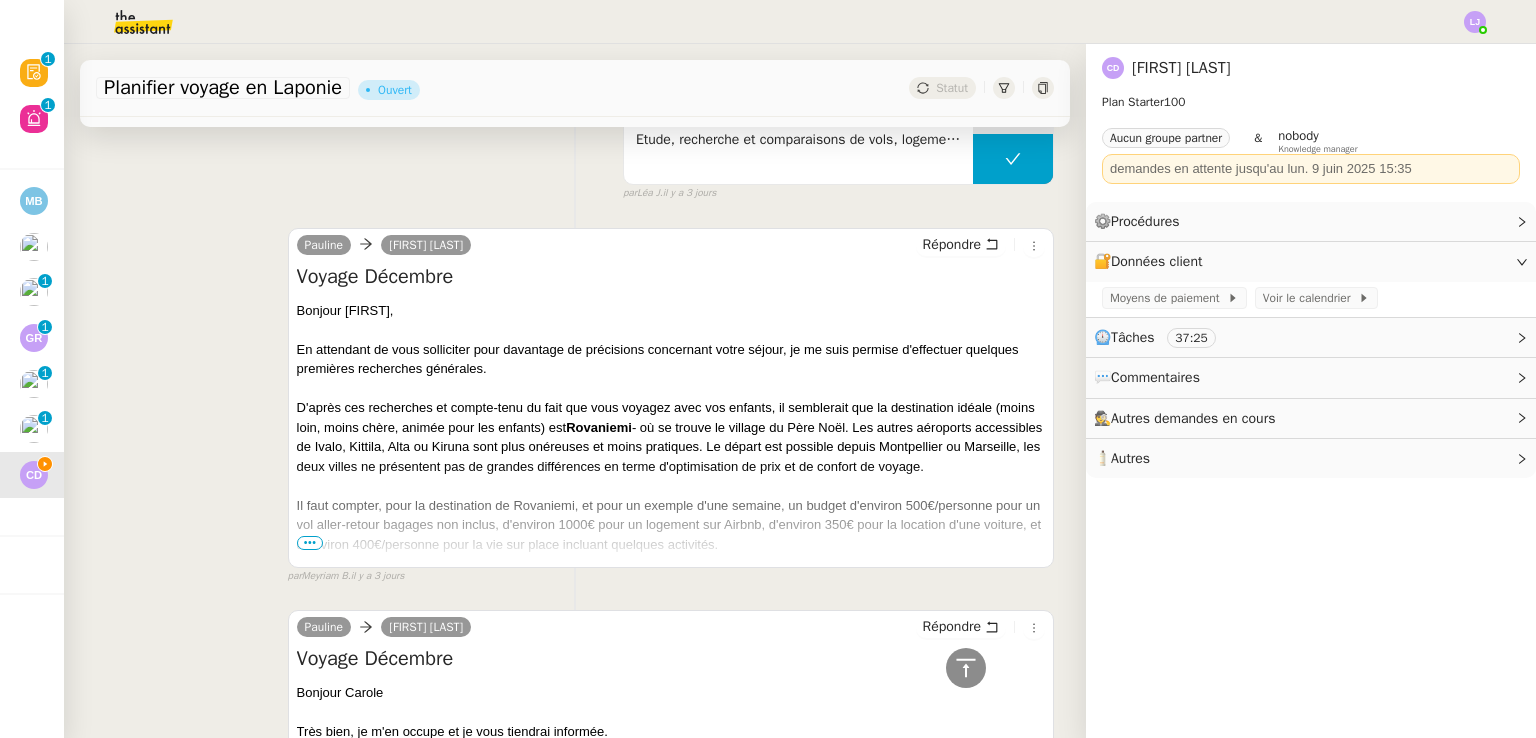 click on "•••" at bounding box center (310, 543) 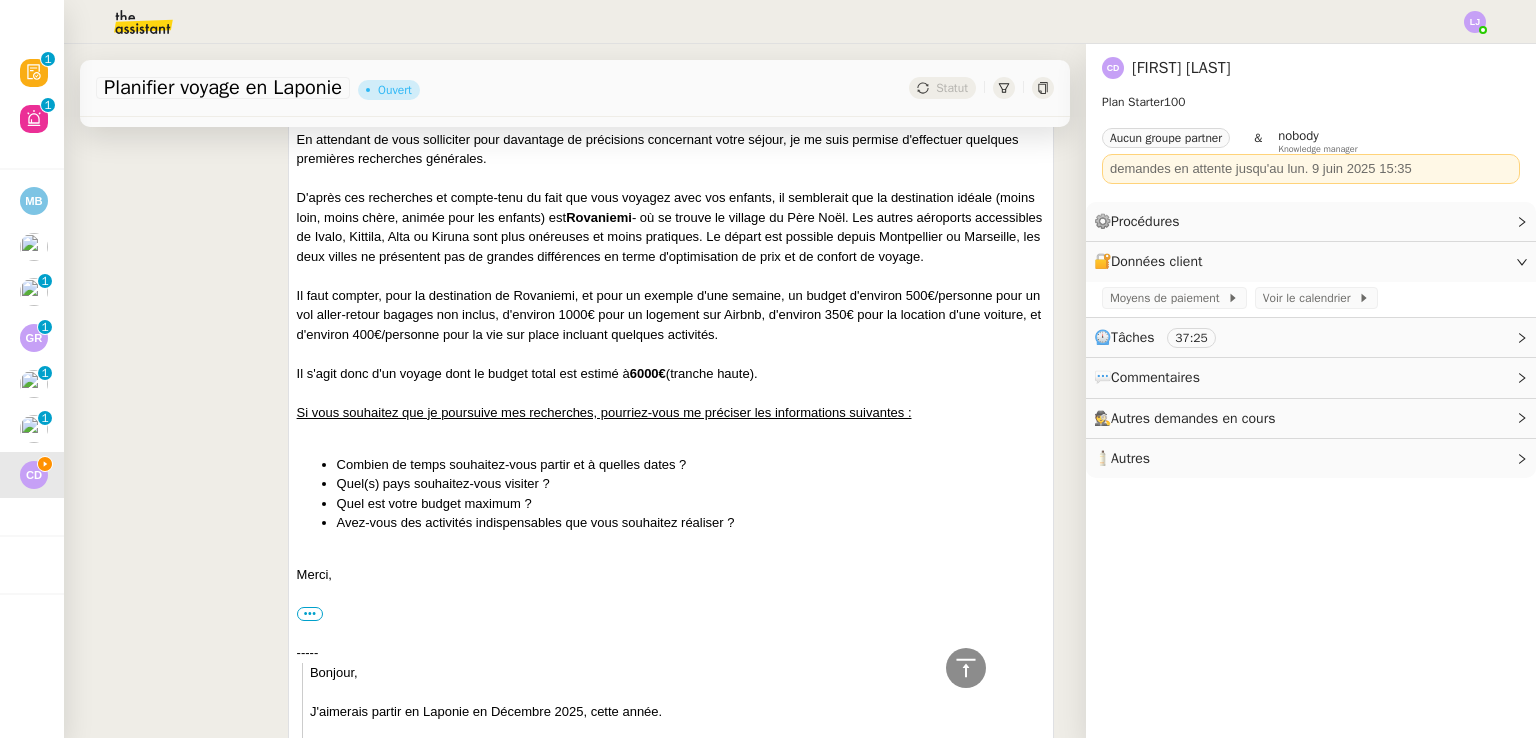 scroll, scrollTop: 658, scrollLeft: 0, axis: vertical 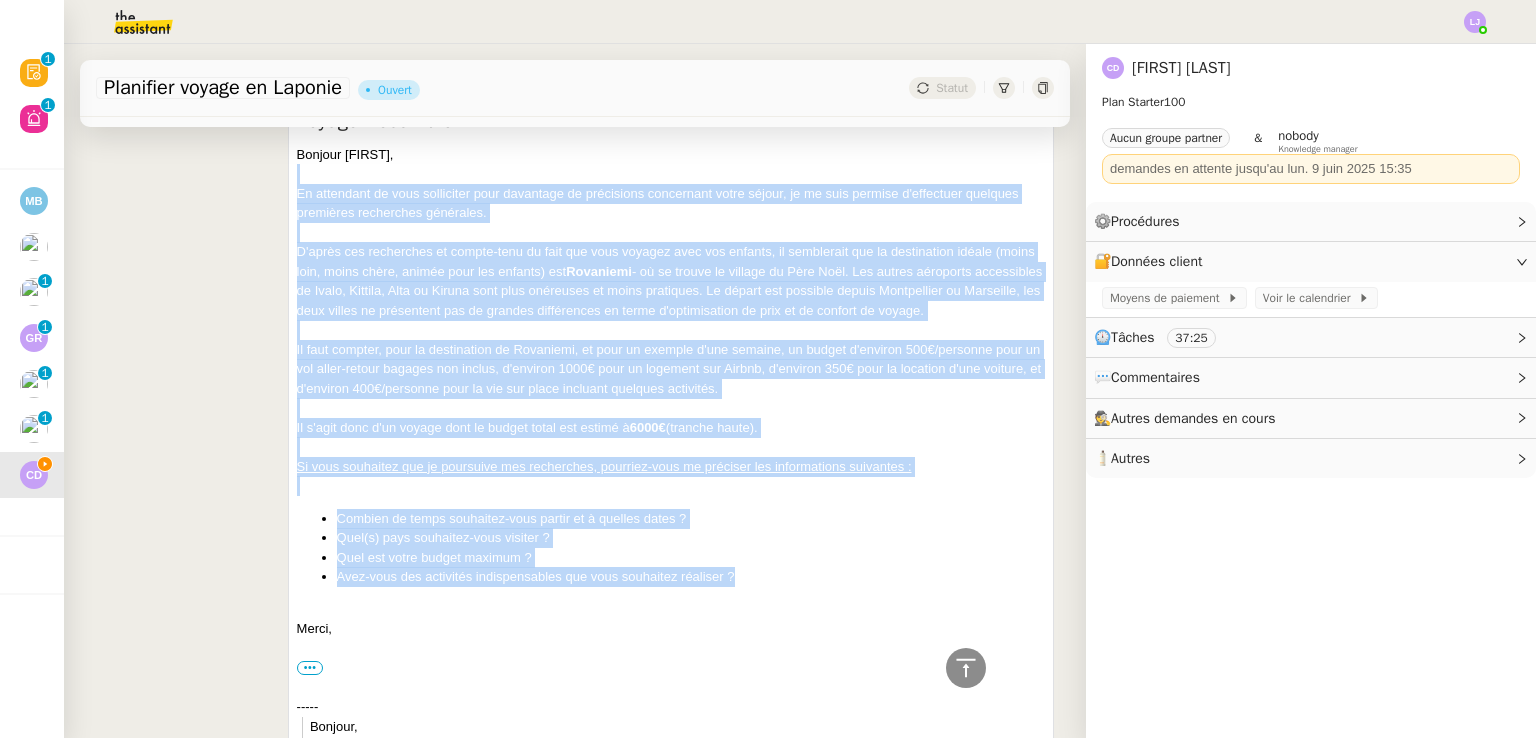 drag, startPoint x: 344, startPoint y: 176, endPoint x: 768, endPoint y: 577, distance: 583.5898 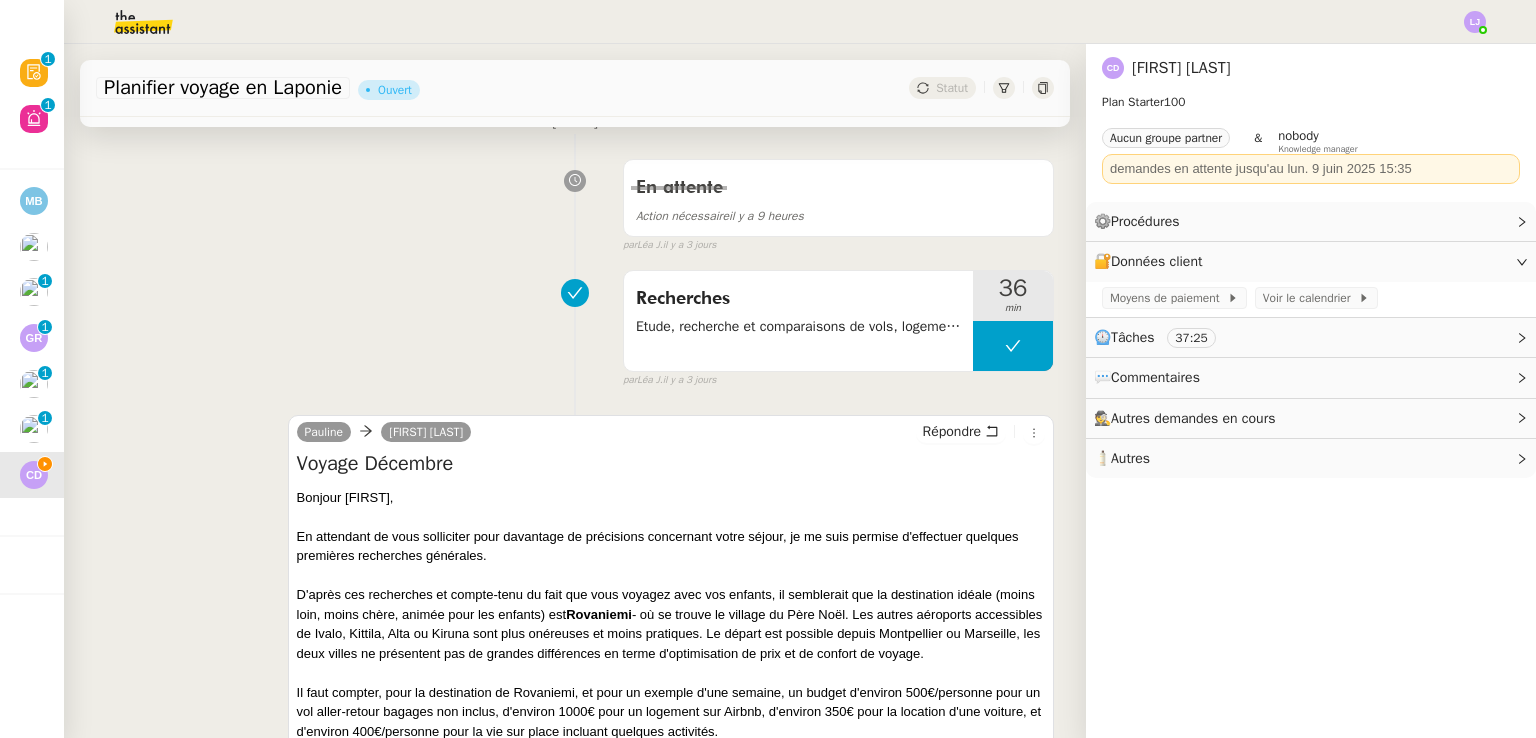 scroll, scrollTop: 314, scrollLeft: 0, axis: vertical 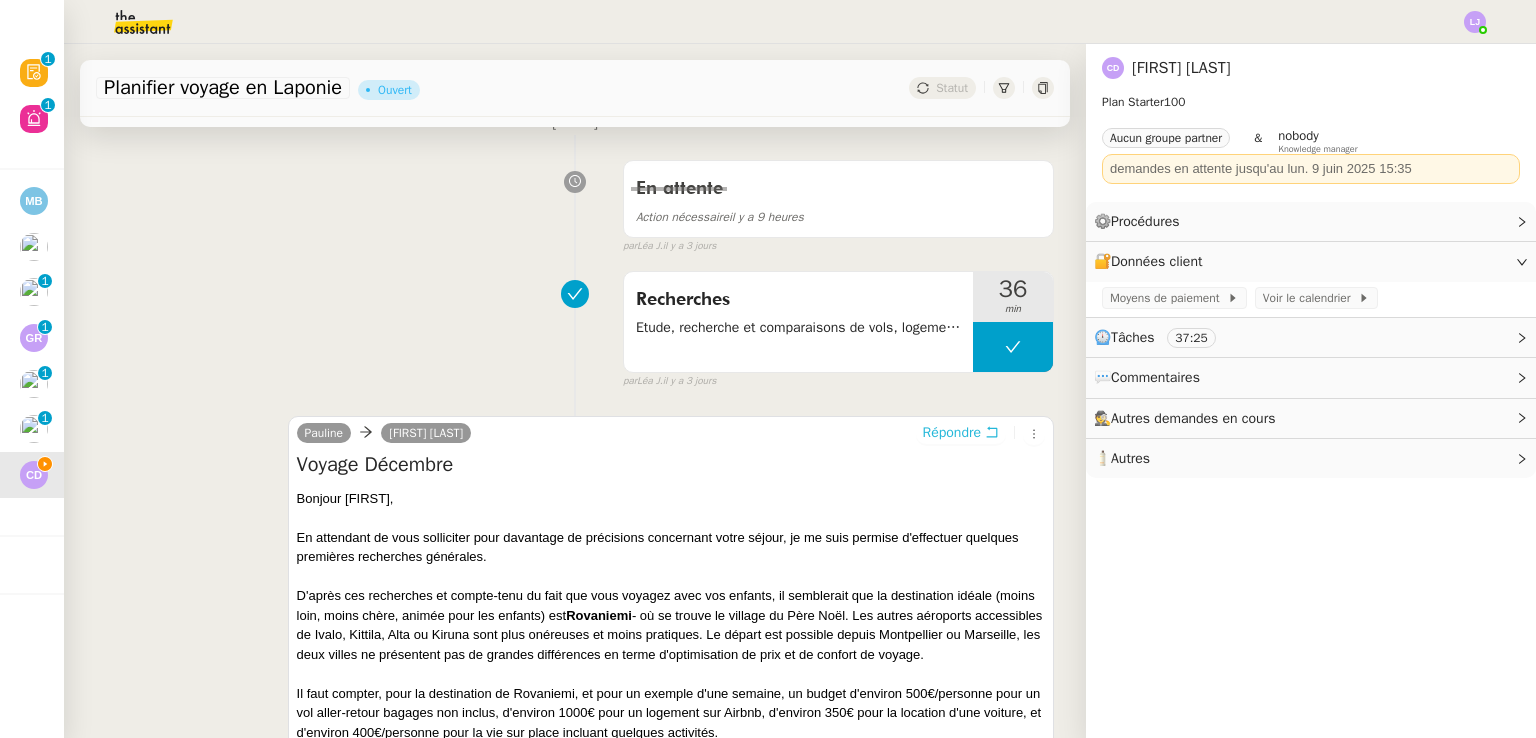 click on "Répondre" at bounding box center [952, 433] 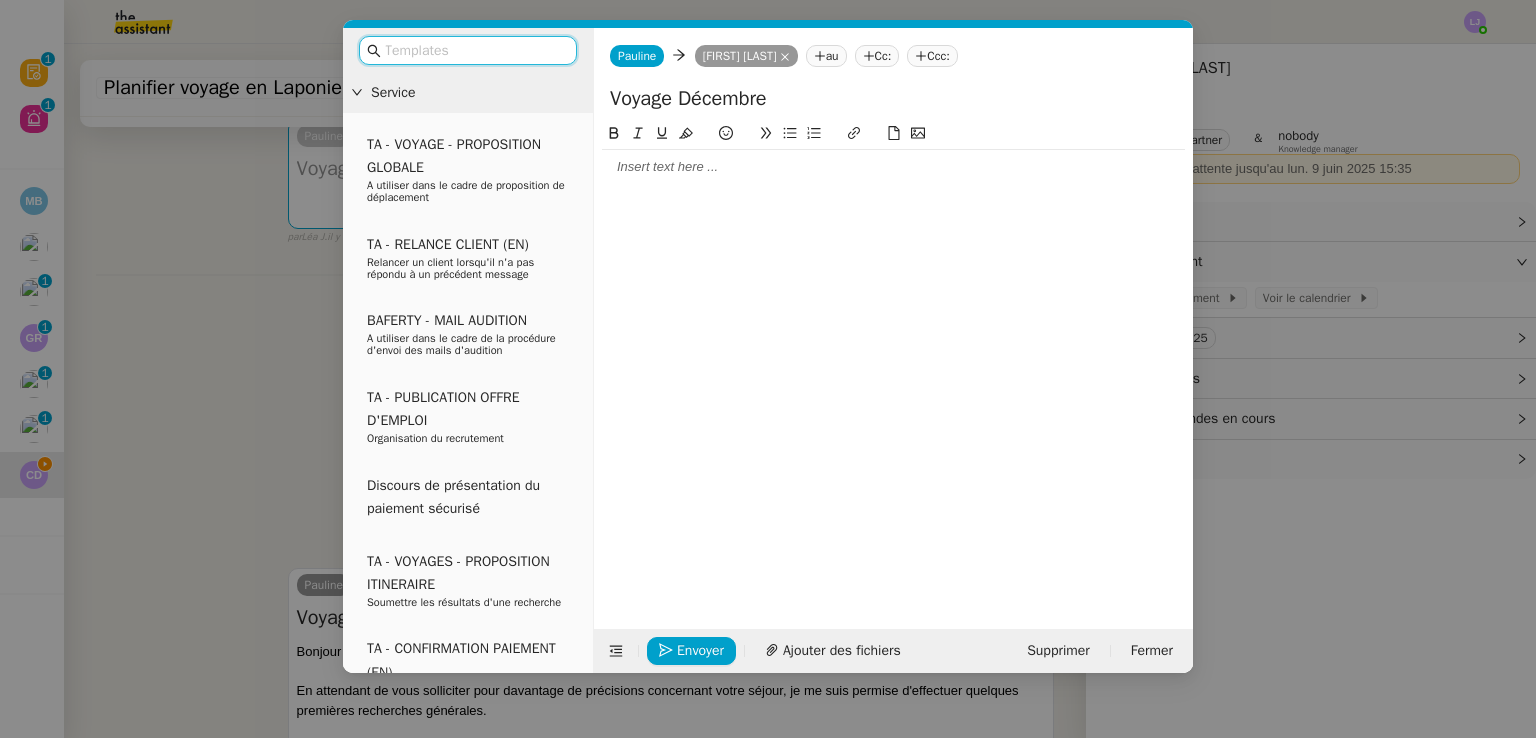 click at bounding box center (468, 50) 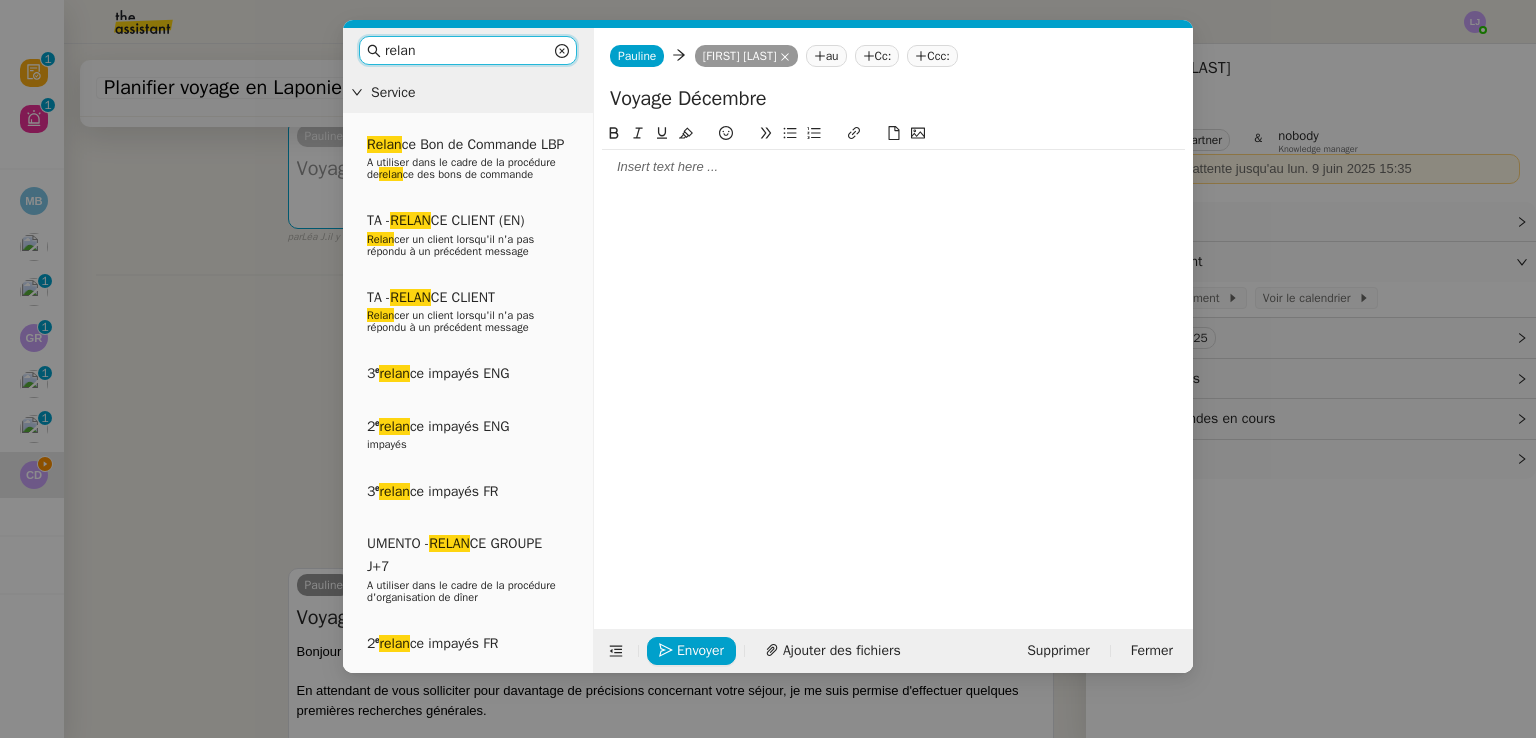 type on "relan" 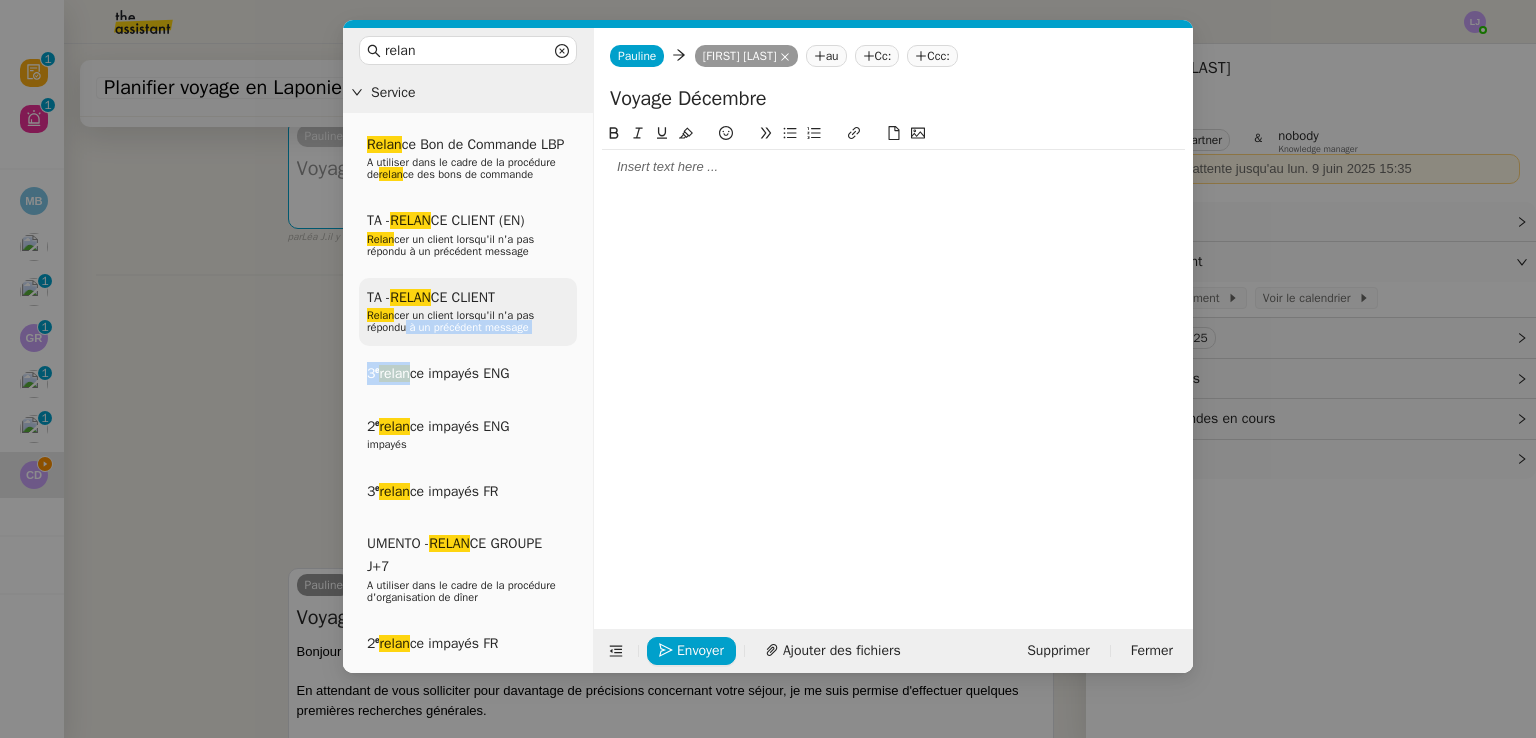 drag, startPoint x: 416, startPoint y: 372, endPoint x: 408, endPoint y: 349, distance: 24.351591 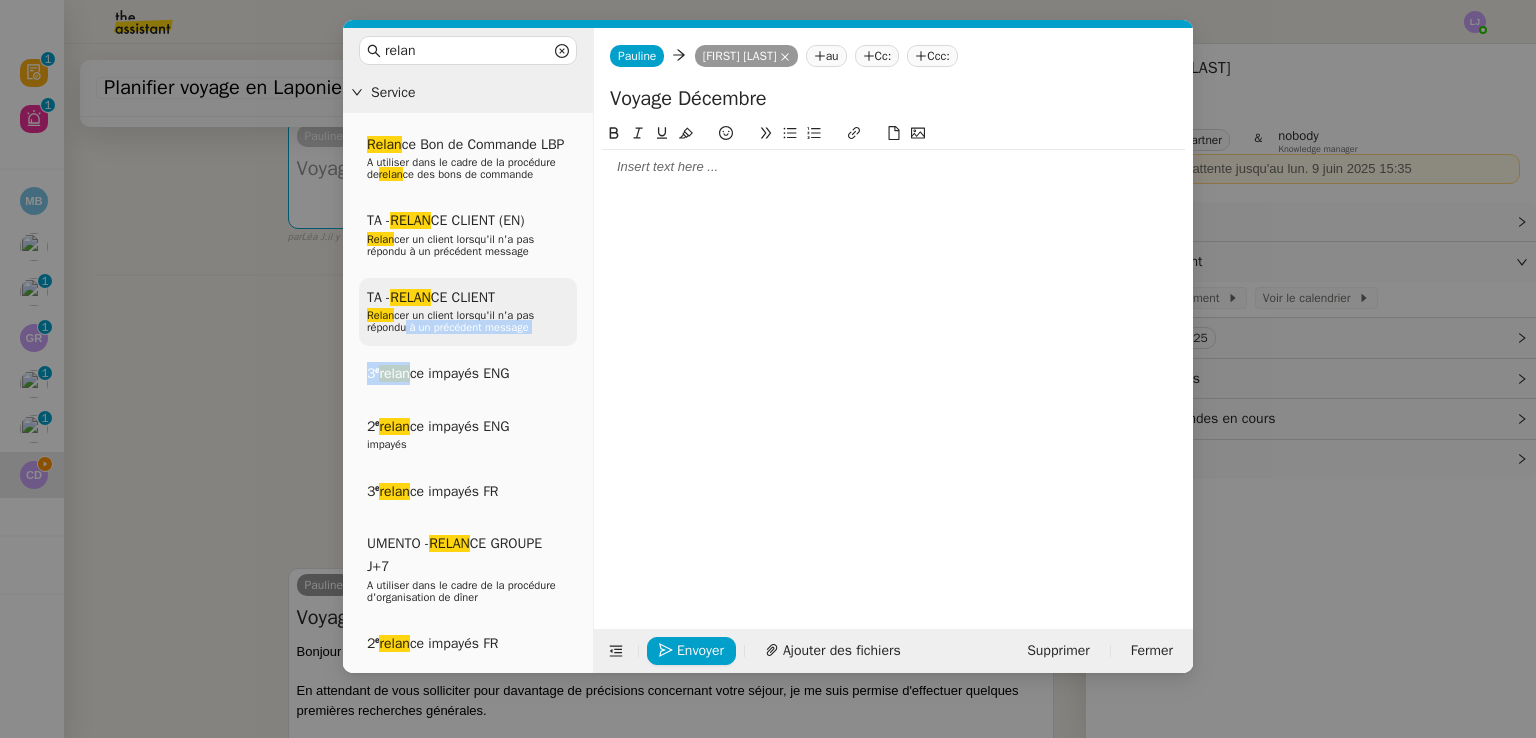 click on "Relan ce Bon de Commande LBP    A utiliser dans le cadre de la procédure de  relan ce des bons de commande TA -  RELAN CE CLIENT (EN)    Relan cer un client lorsqu'il n'a pas répondu à un précédent message TA -  RELAN CE CLIENT    Relan cer un client lorsqu'il n'a pas répondu à un précédent message 3ᵉ  relan ce impayés ENG    2ᵉ  relan ce impayés ENG    impayés  3ᵉ  relan ce impayés FR    UMENTO -  RELAN CE GROUPE J+7    A utiliser dans le cadre de la procédure d'organisation de dîner 2ᵉ  relan ce impayés FR    MENTO -  RELAN CE GROUPE J+14    A utiliser dans le cadre de la procédure d'organisation de dîner 1ʳᵉ  relan ce impayés FR    TA - FIN  RELAN CES (EN)    À utiliser après 3  relan ces sans réponse en anglais  TA - FIN  RELAN CES     À utiliser après 3  relan ces sans réponse  Planification - Emissions    À utiliser lorsqu'il nous faut  relan TA - AR PROCEDURES    A utiliser pour AR des éléments  relat ifs à une procédure en cours" at bounding box center [468, 632] 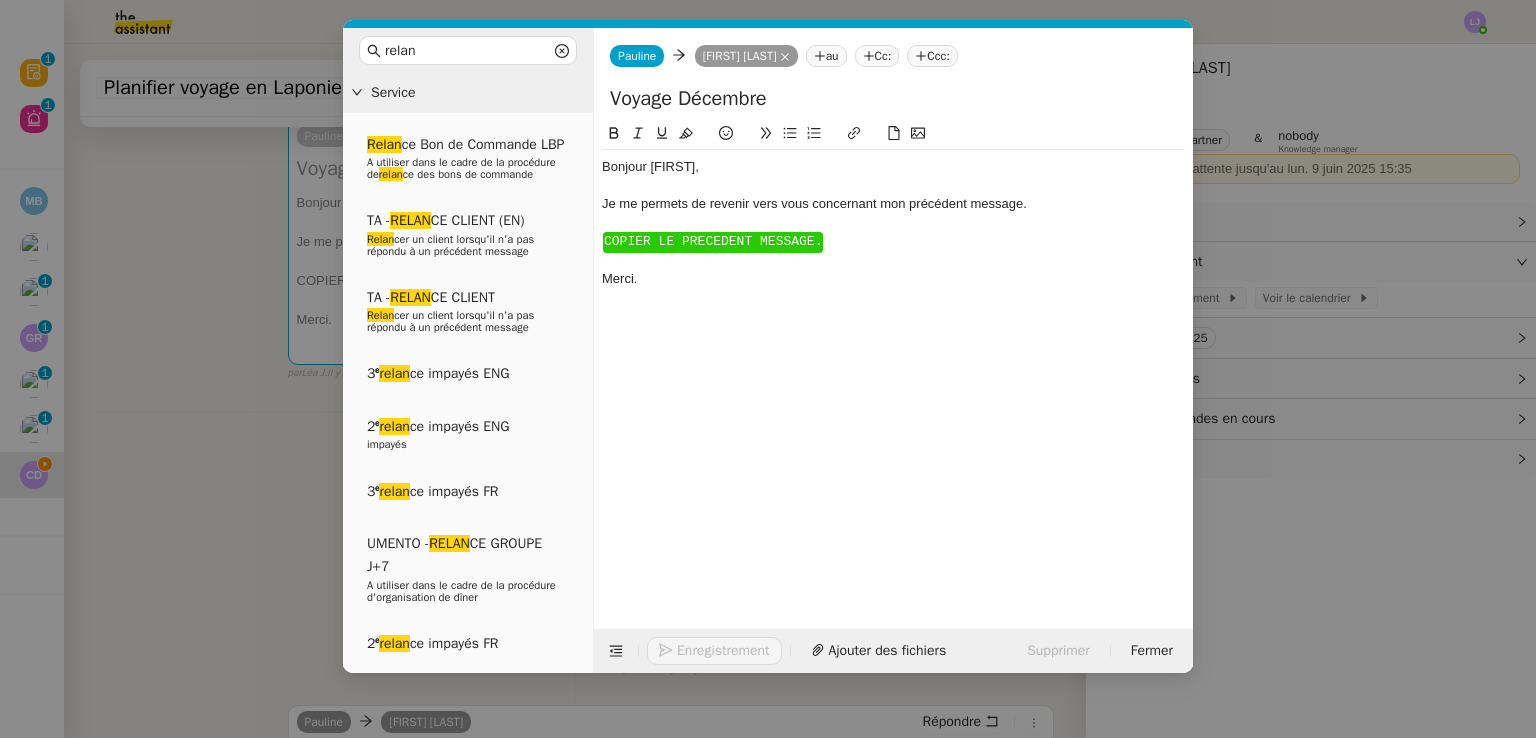 click on "COPIER LE PRECEDENT MESSAGE." 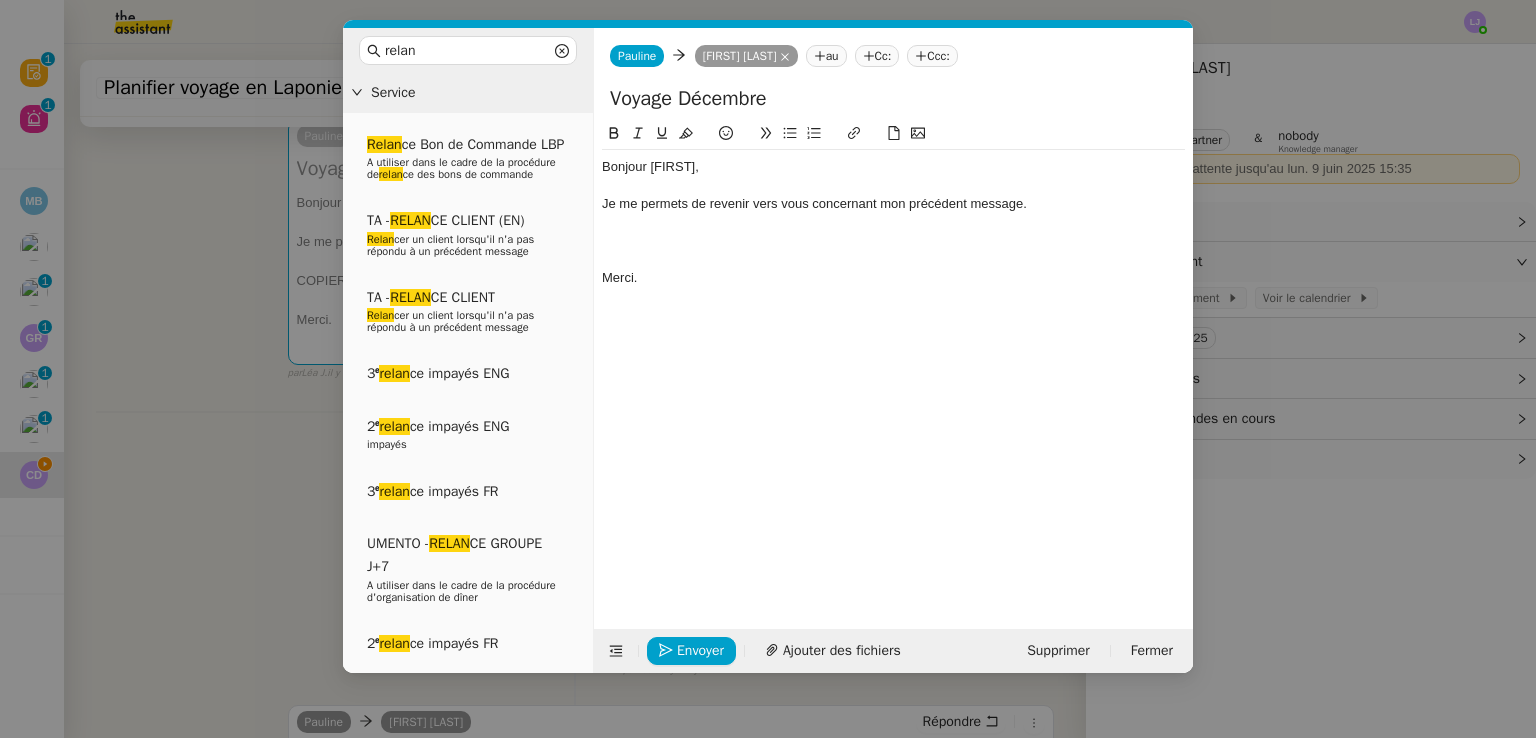 scroll, scrollTop: 0, scrollLeft: 0, axis: both 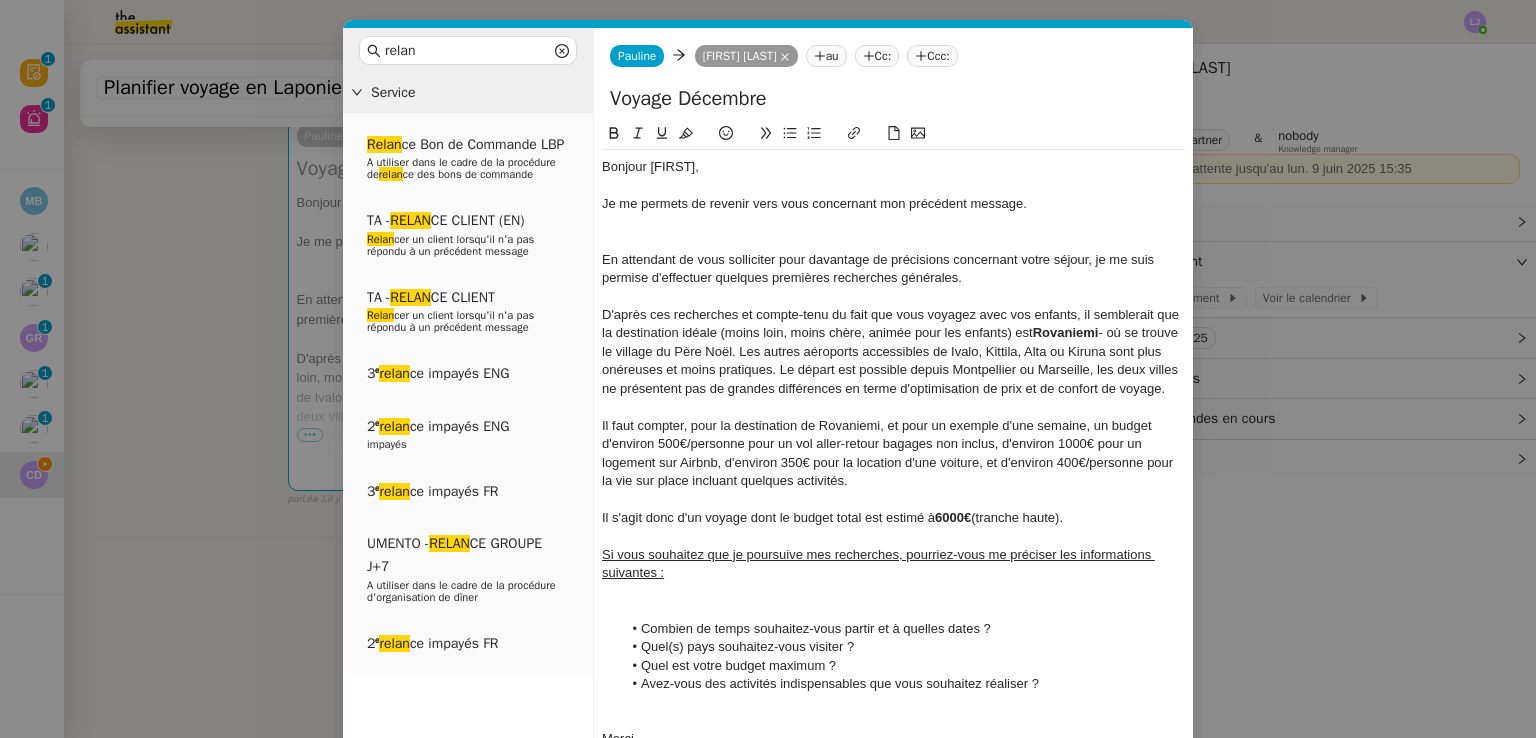 click 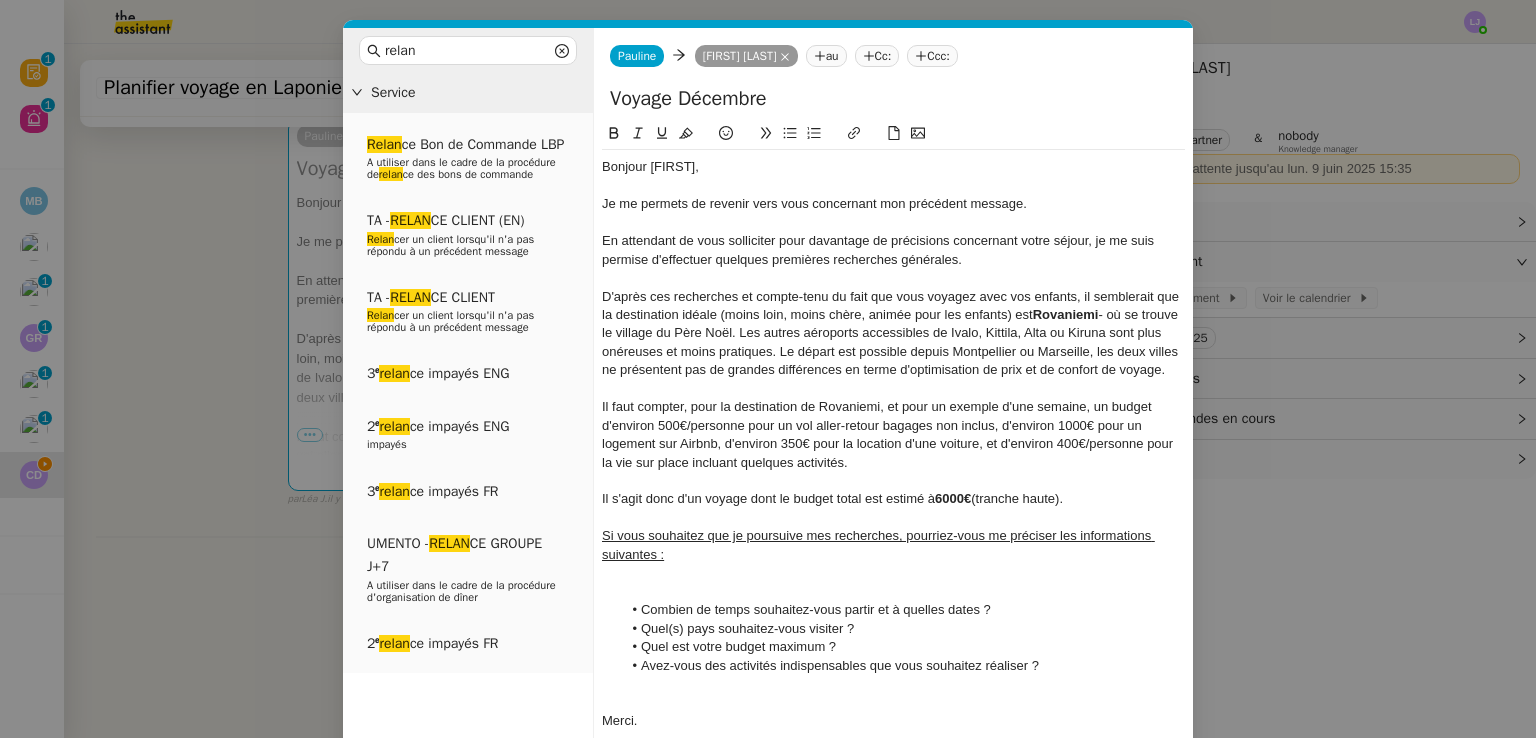 click 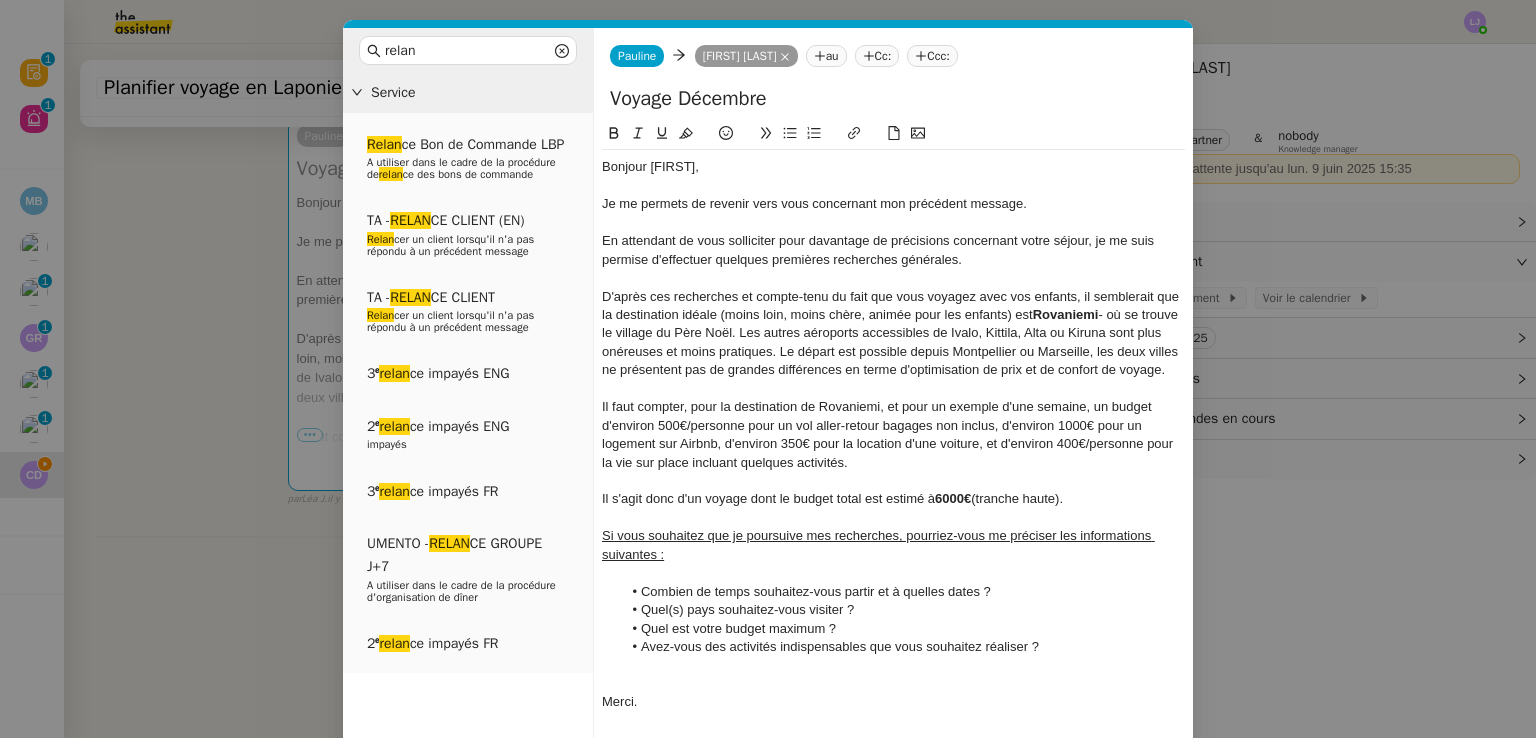 click 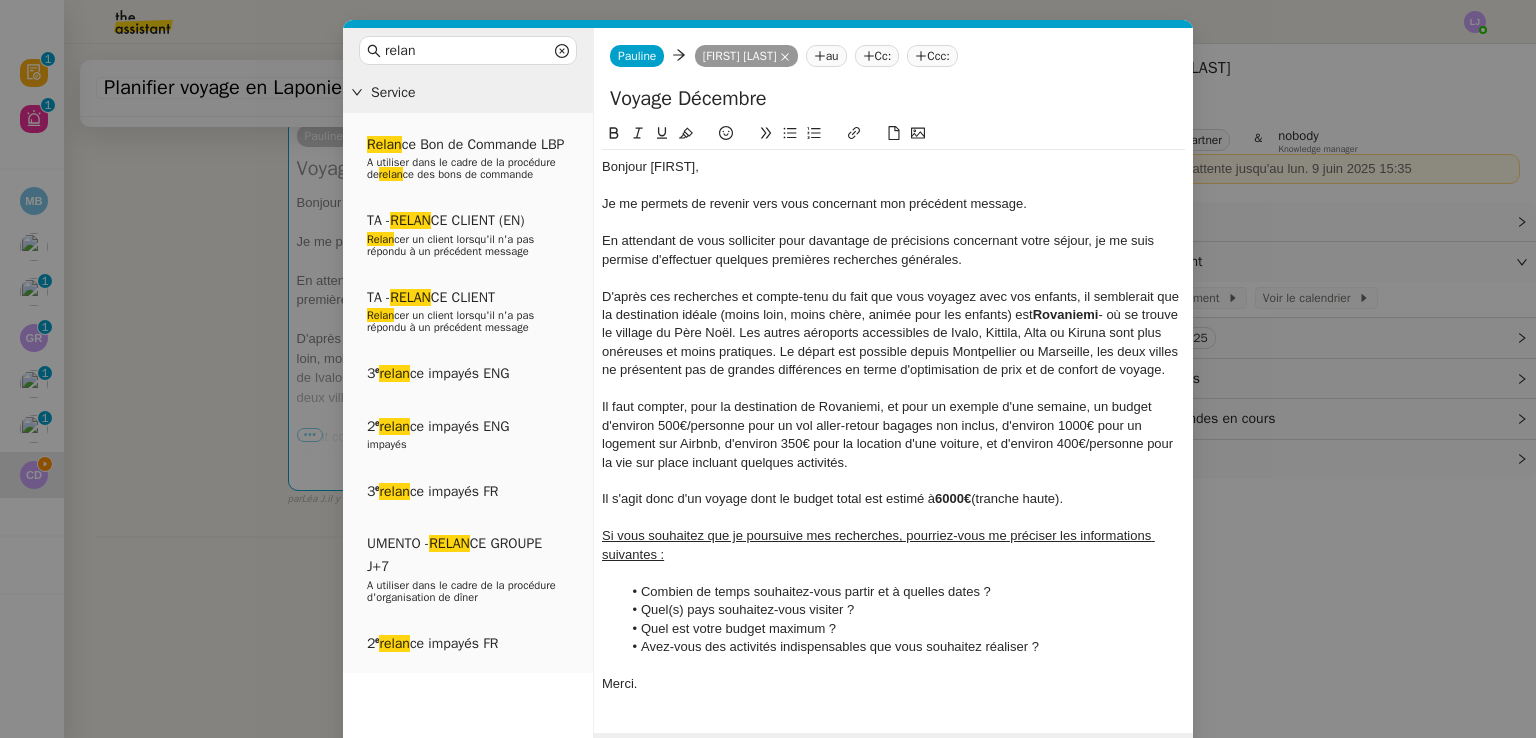 scroll, scrollTop: 65, scrollLeft: 0, axis: vertical 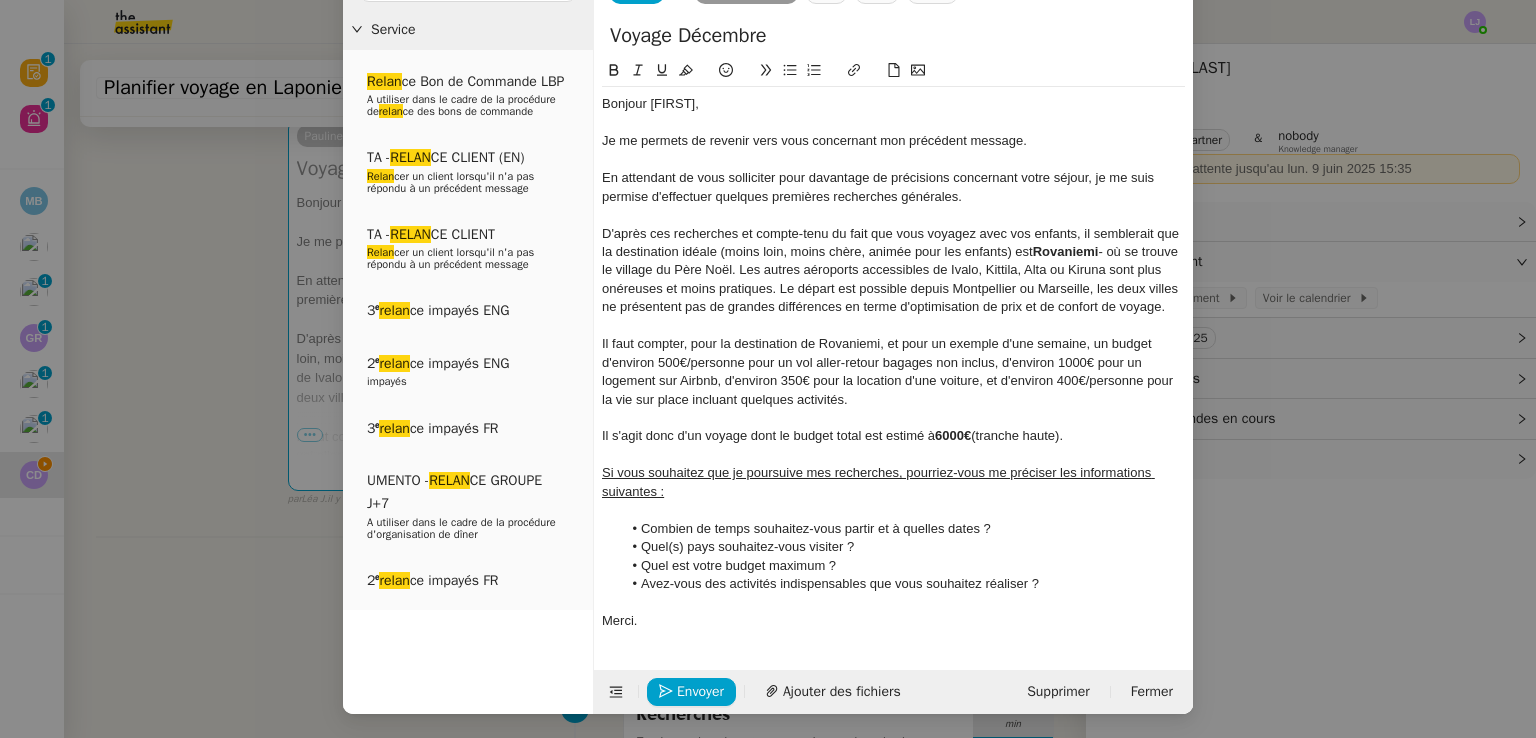 click on "Envoyer Ajouter des fichiers" 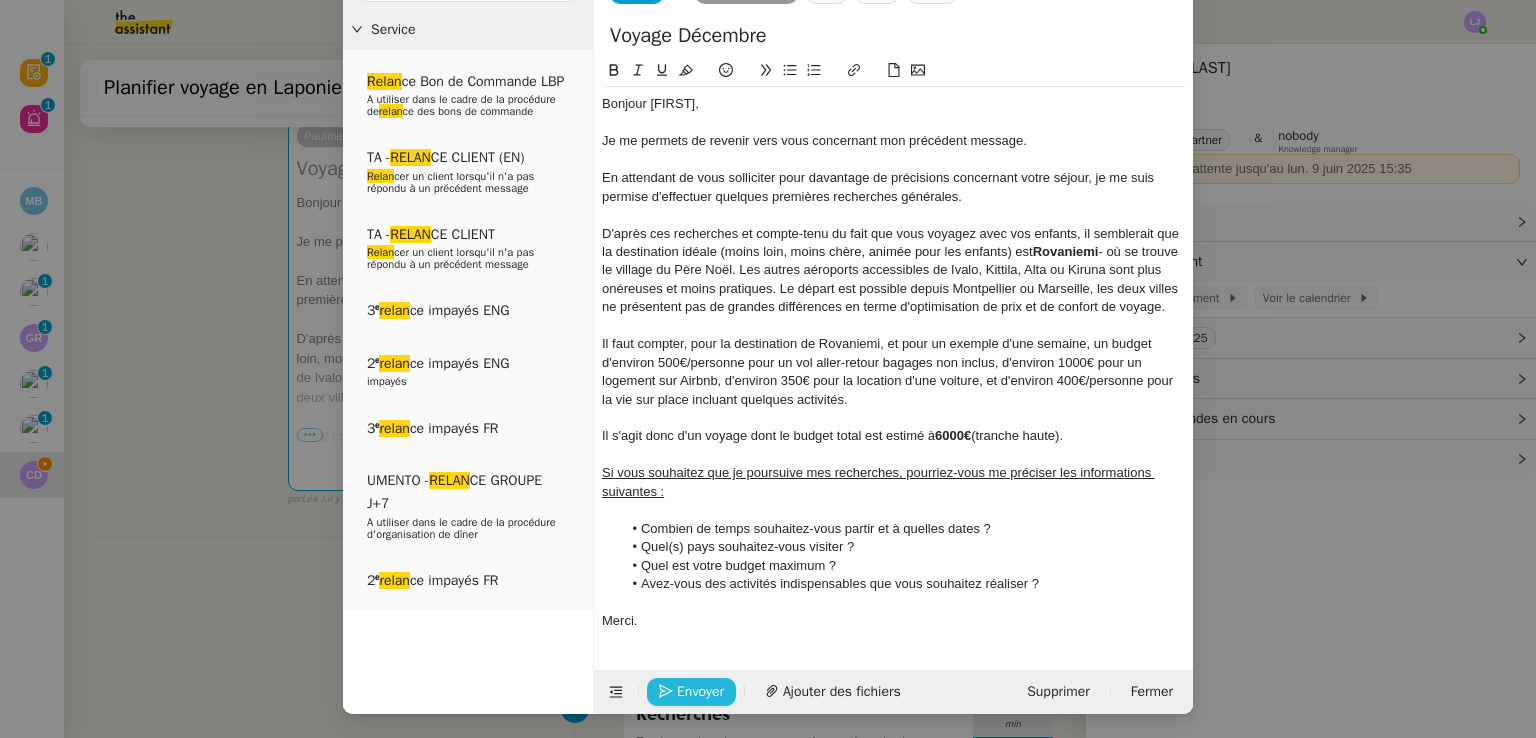 click on "Envoyer" 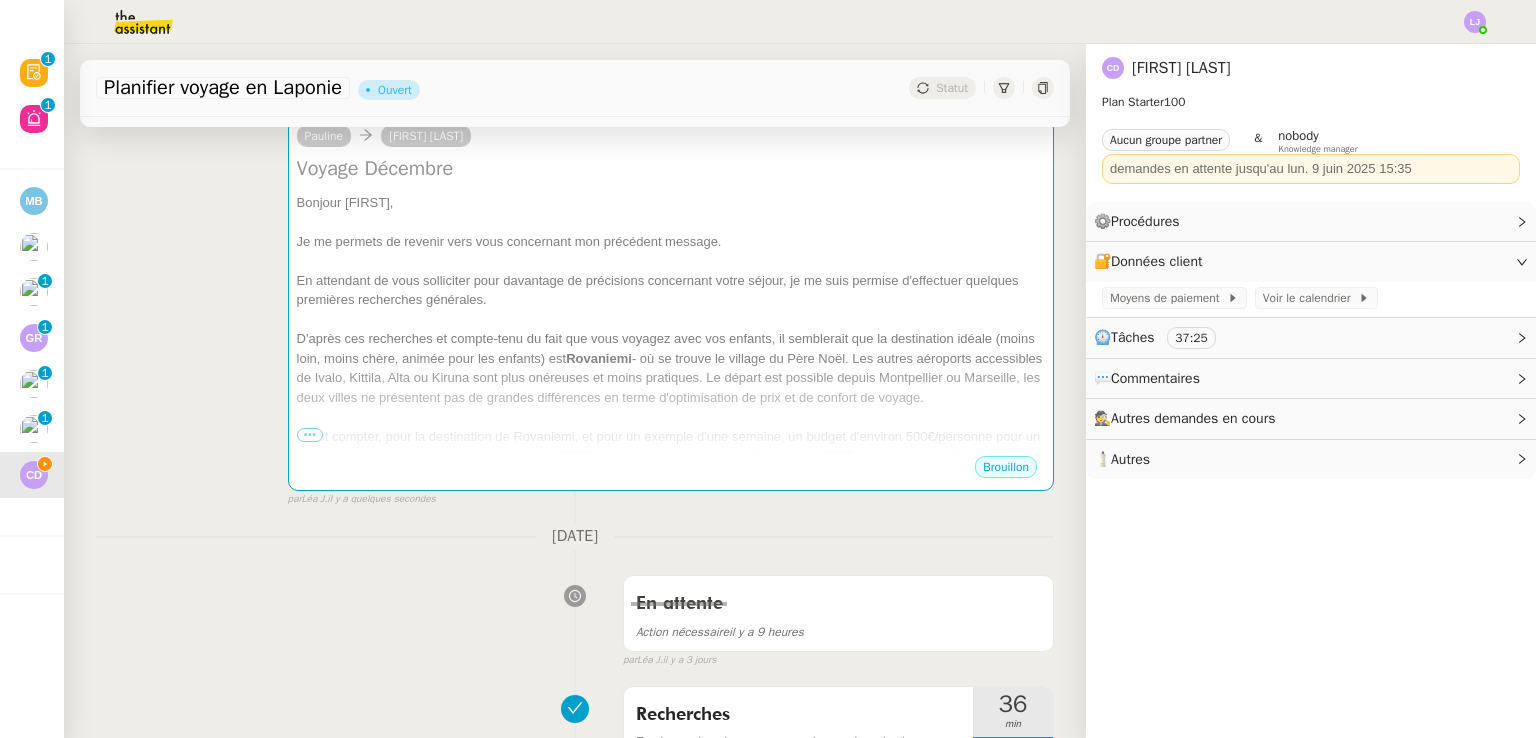 scroll, scrollTop: 45, scrollLeft: 0, axis: vertical 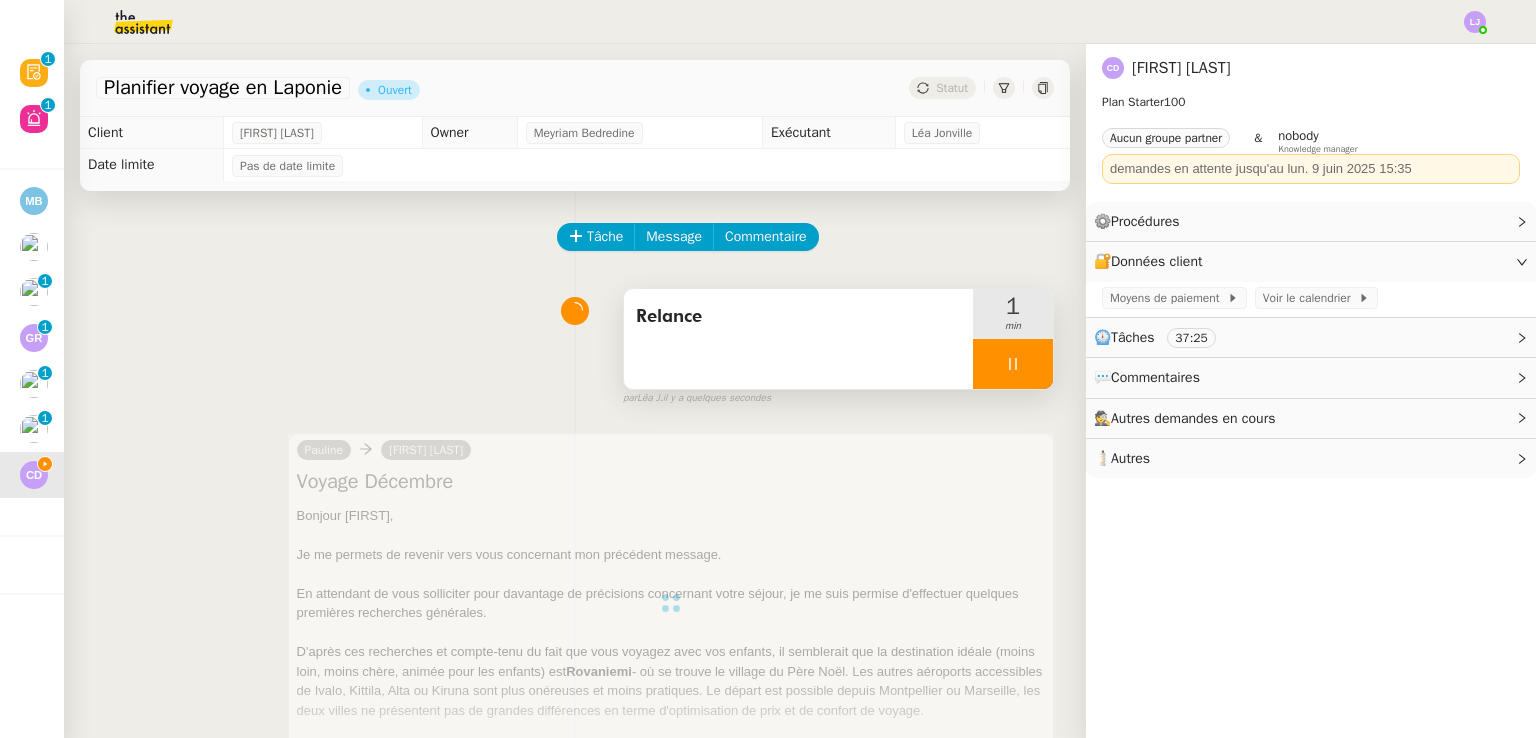 click at bounding box center [1013, 364] 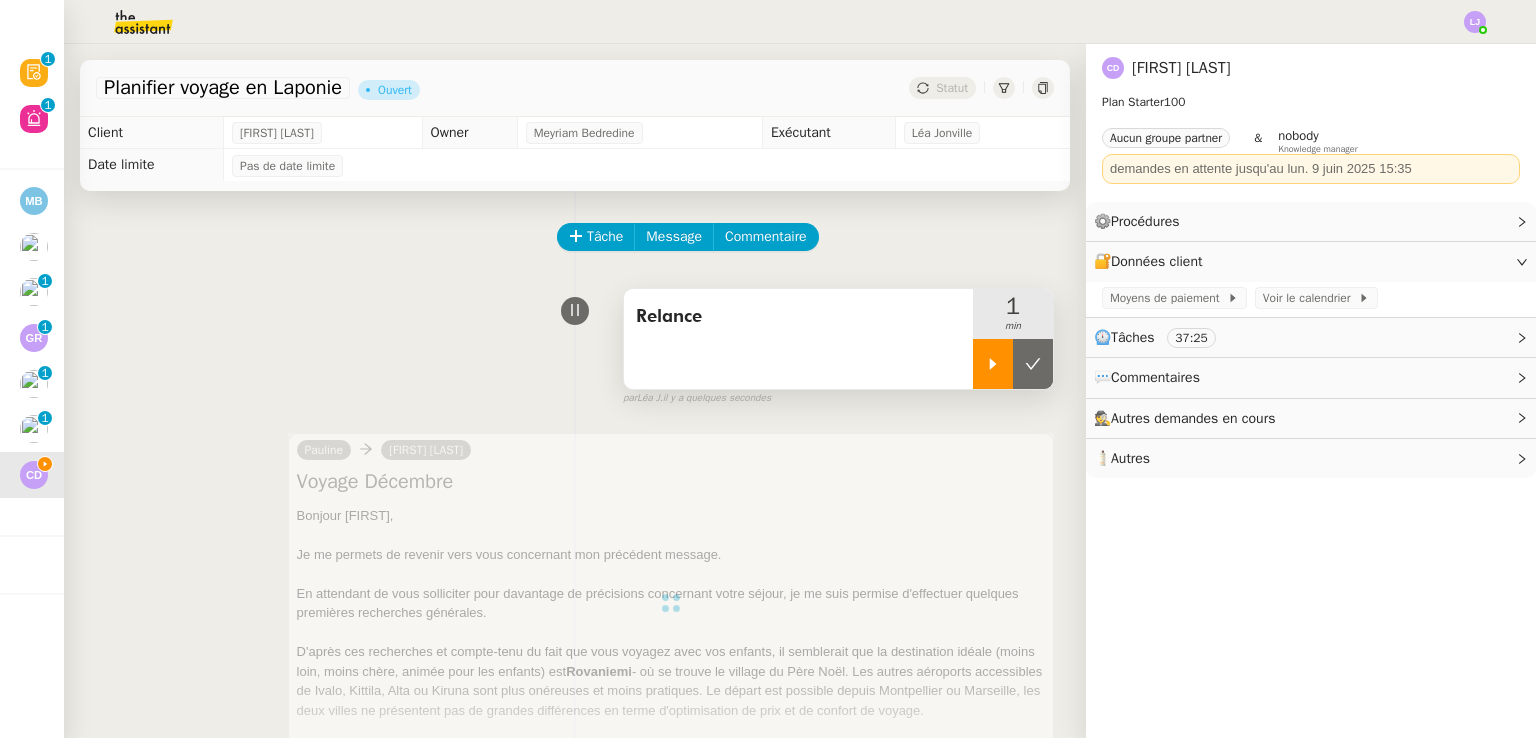 click at bounding box center [1033, 364] 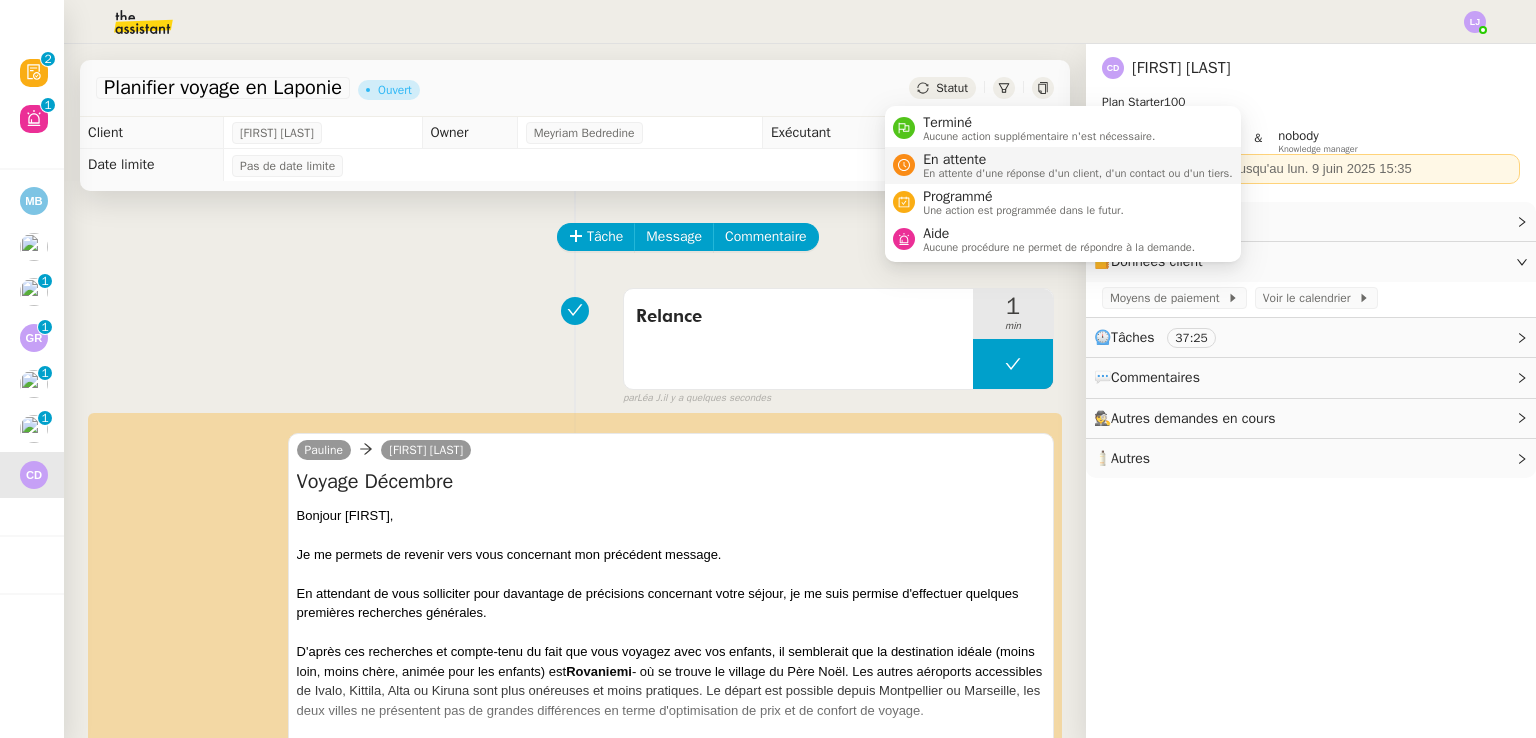 click on "En attente" at bounding box center [1078, 160] 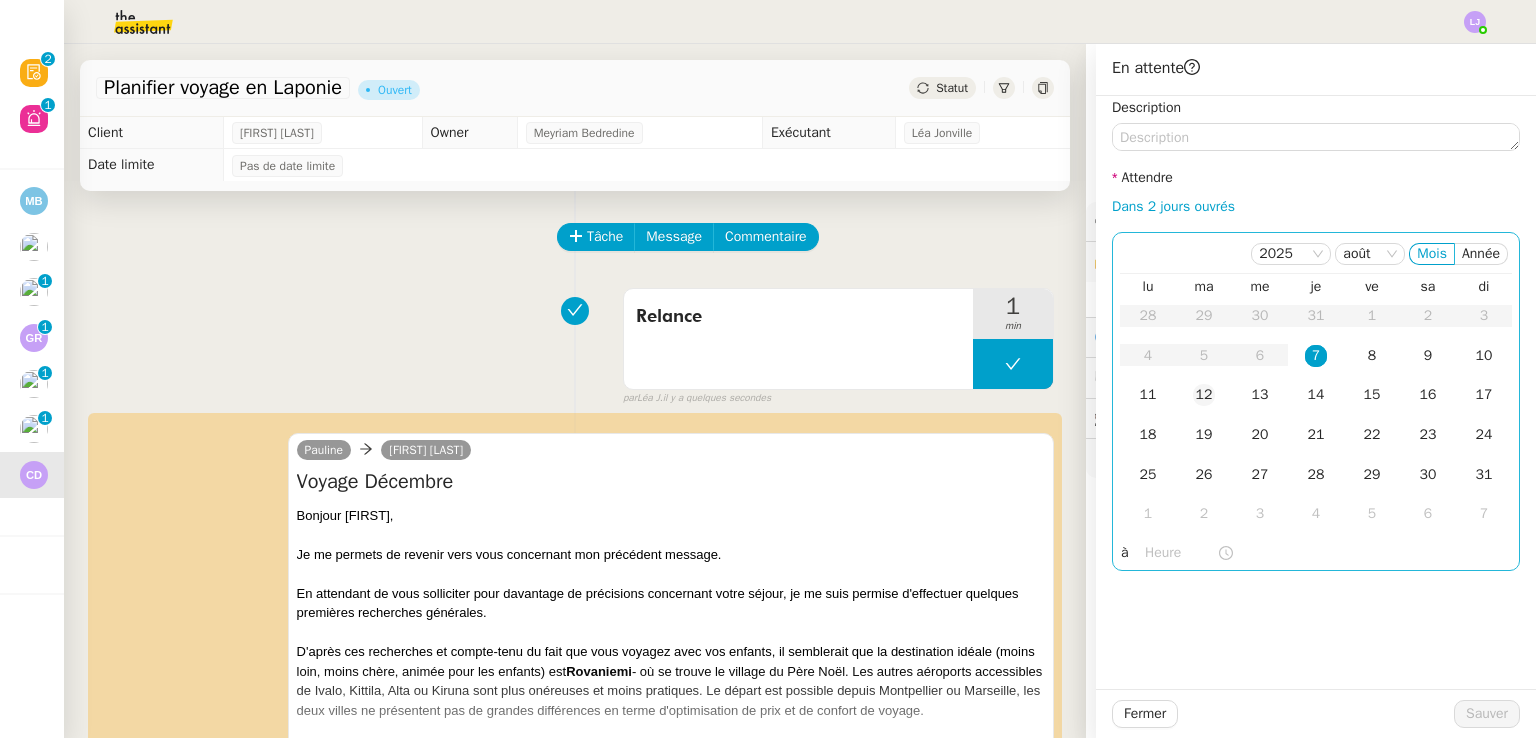 click on "12" 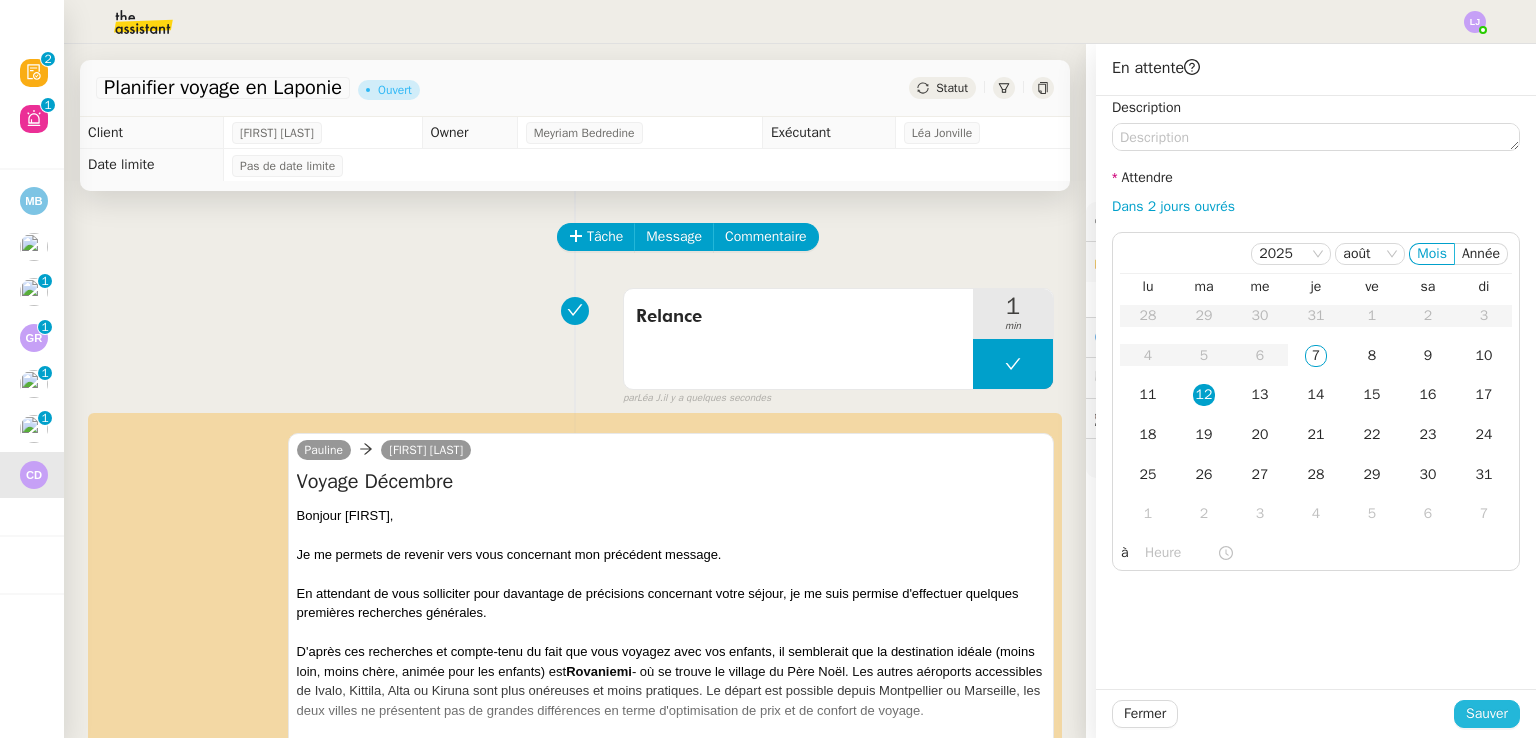 click on "Sauver" 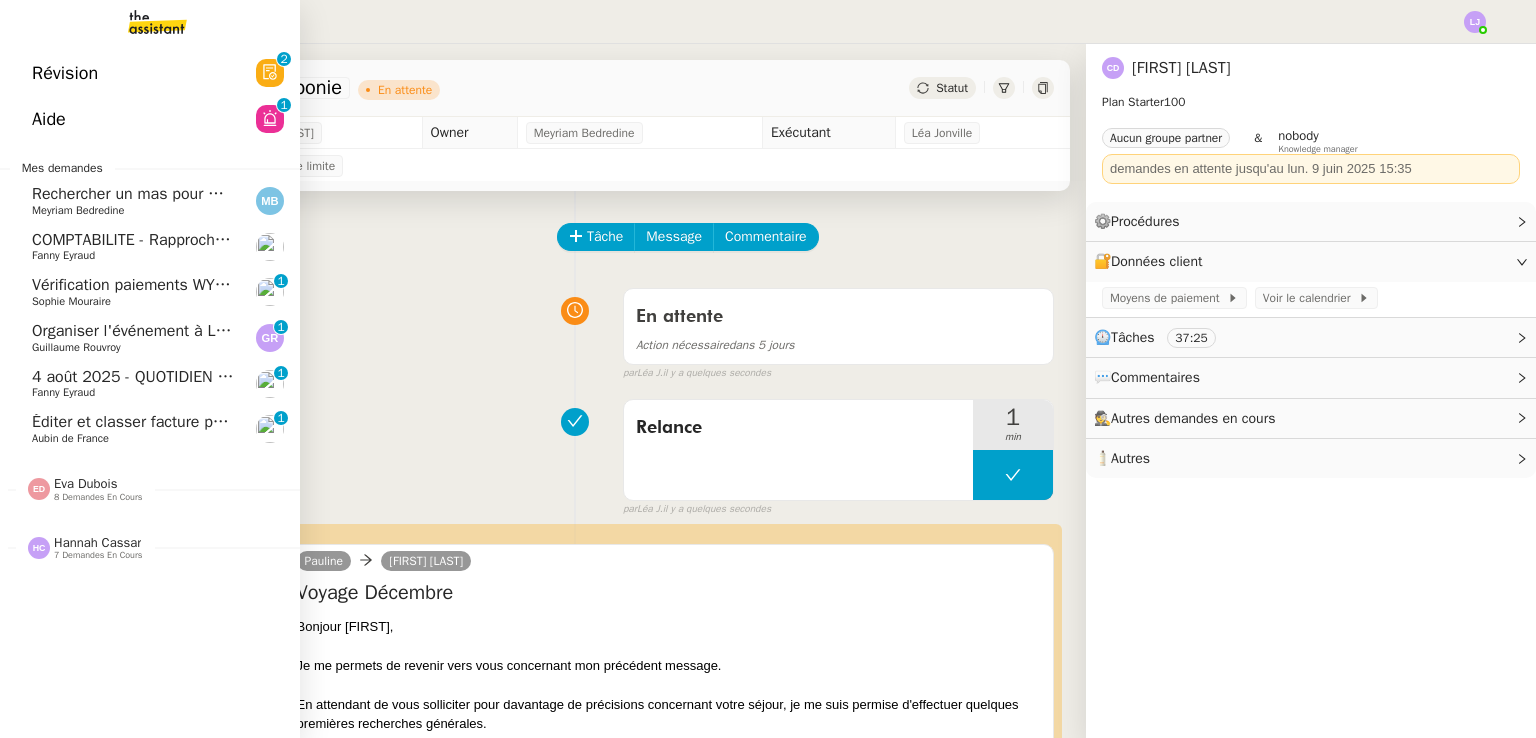 click on "Éditer et classer facture police 529444    Aubin de France     0   1   2   3   4   5   6   7   8   9" 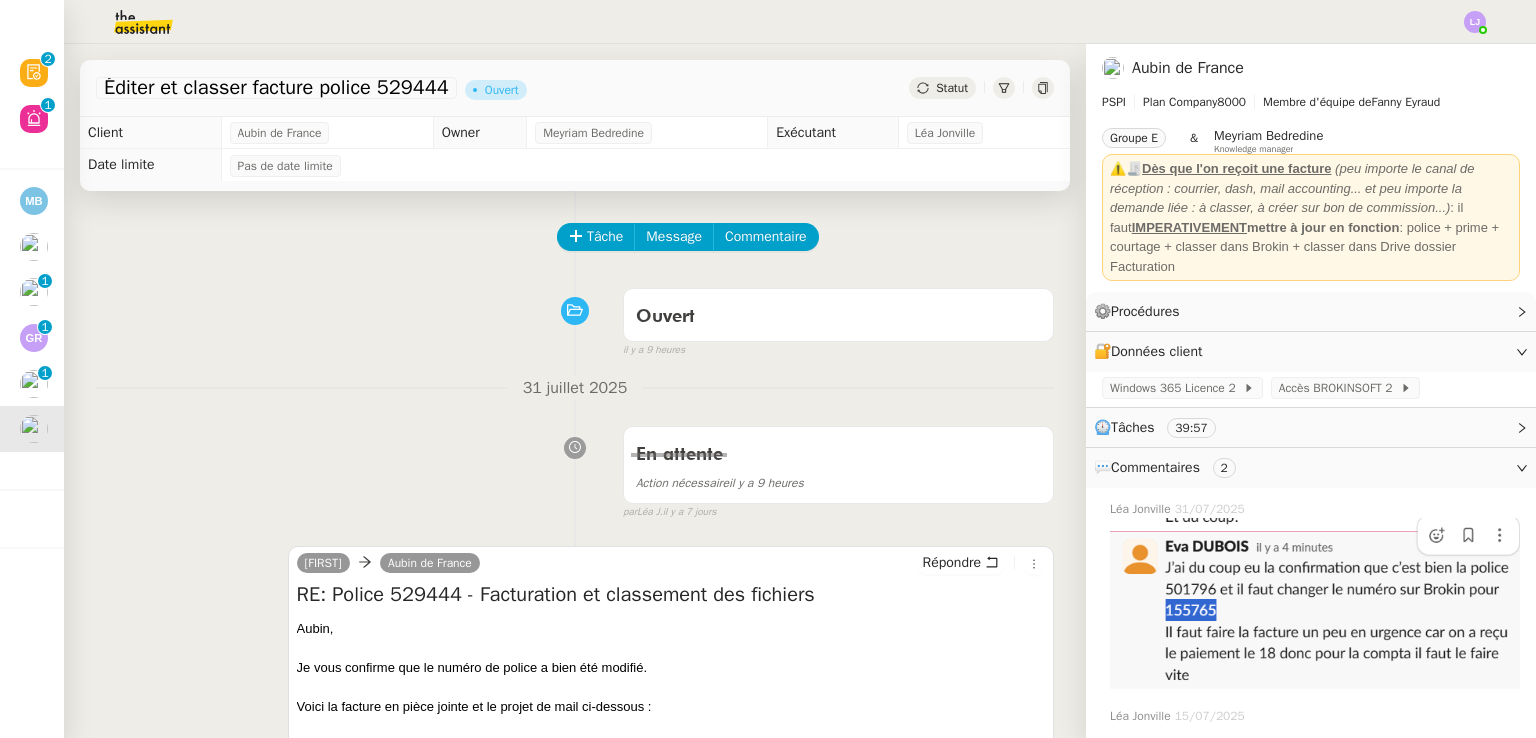 scroll, scrollTop: 0, scrollLeft: 0, axis: both 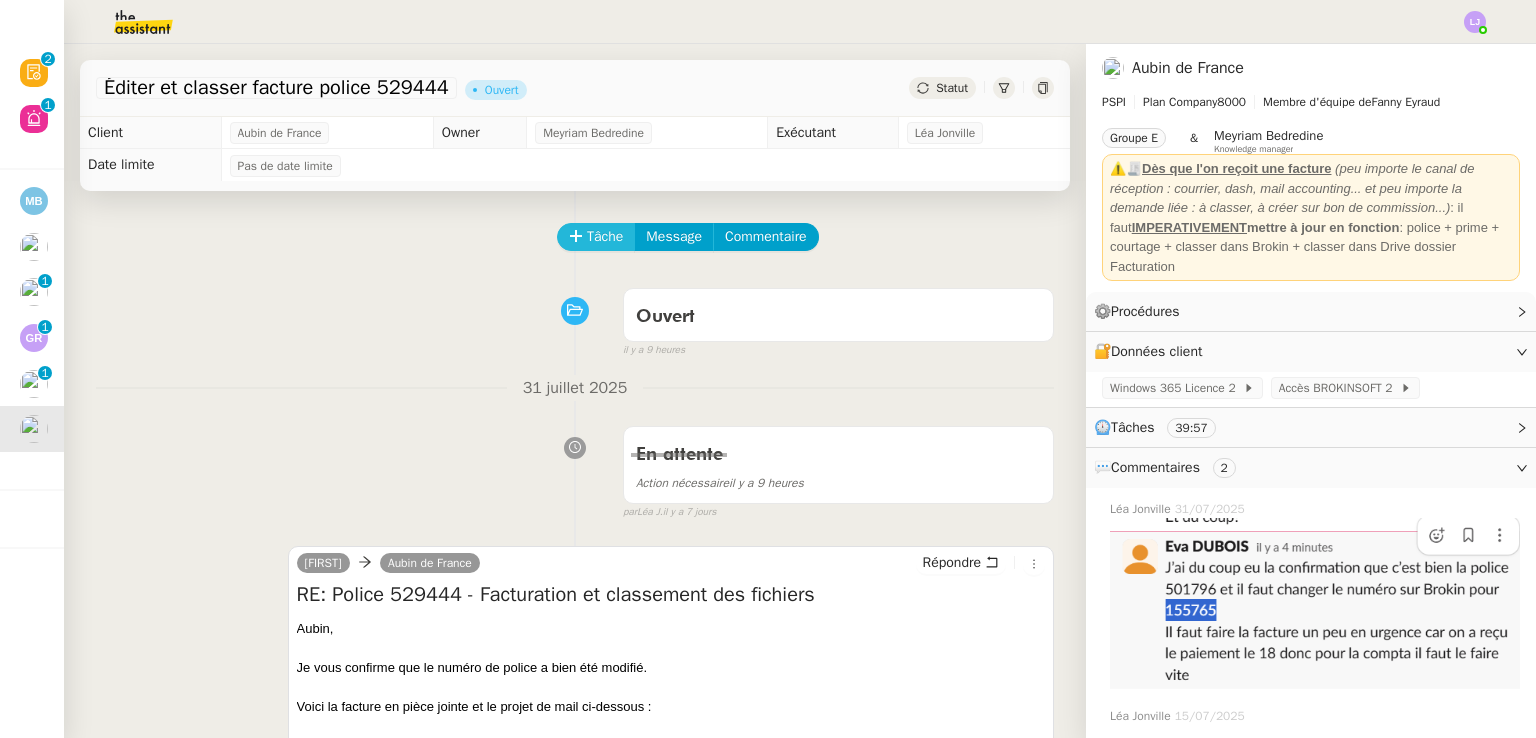 click on "Tâche" 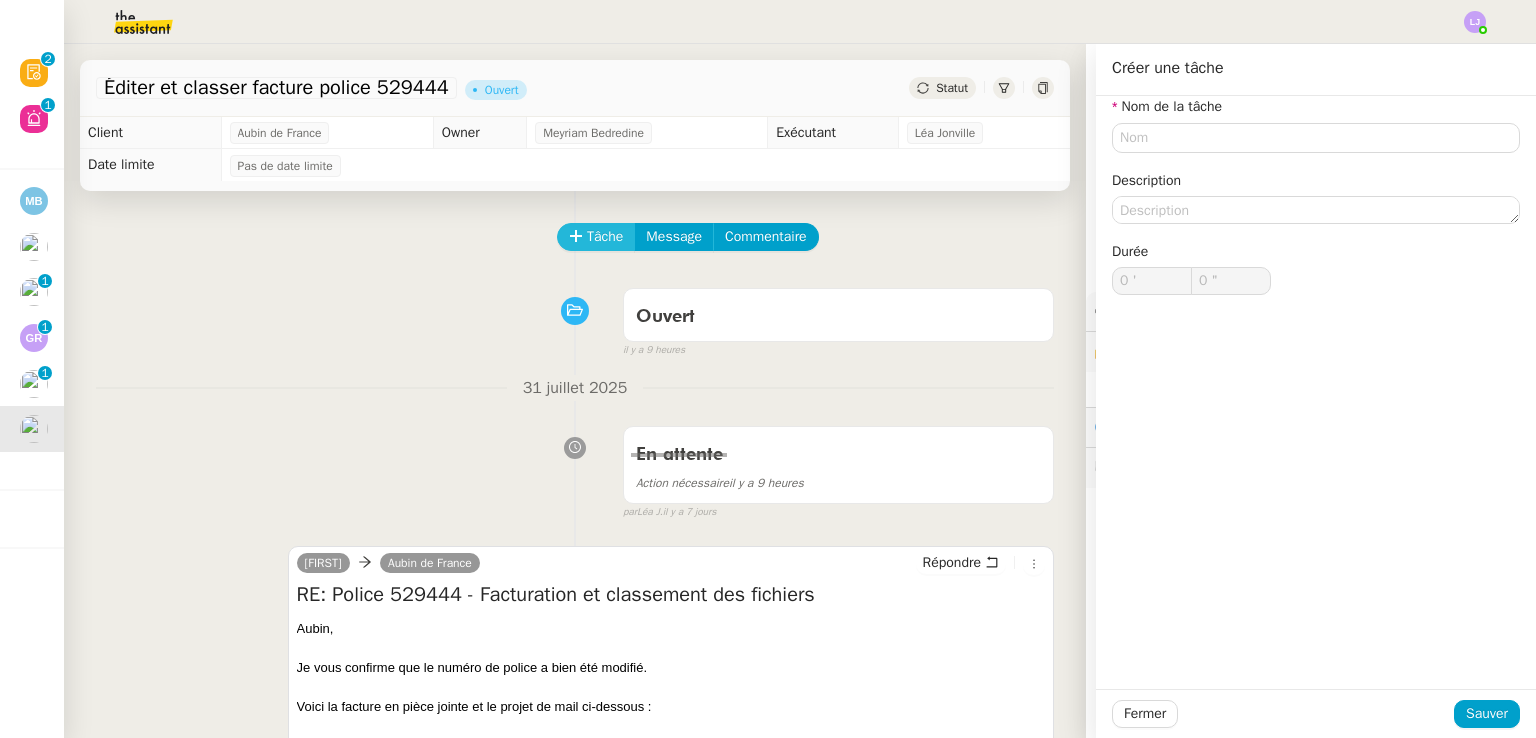 type 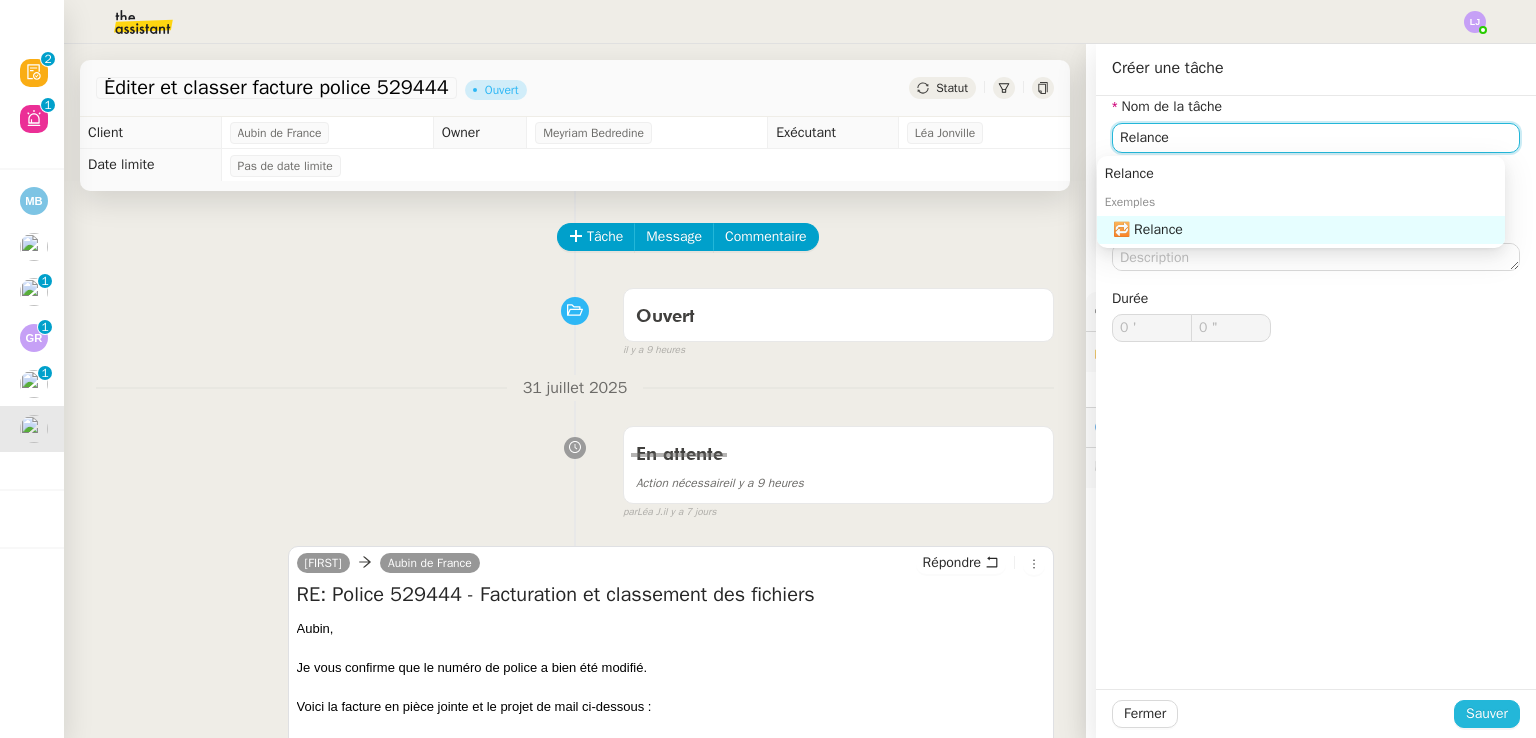 type on "Relance" 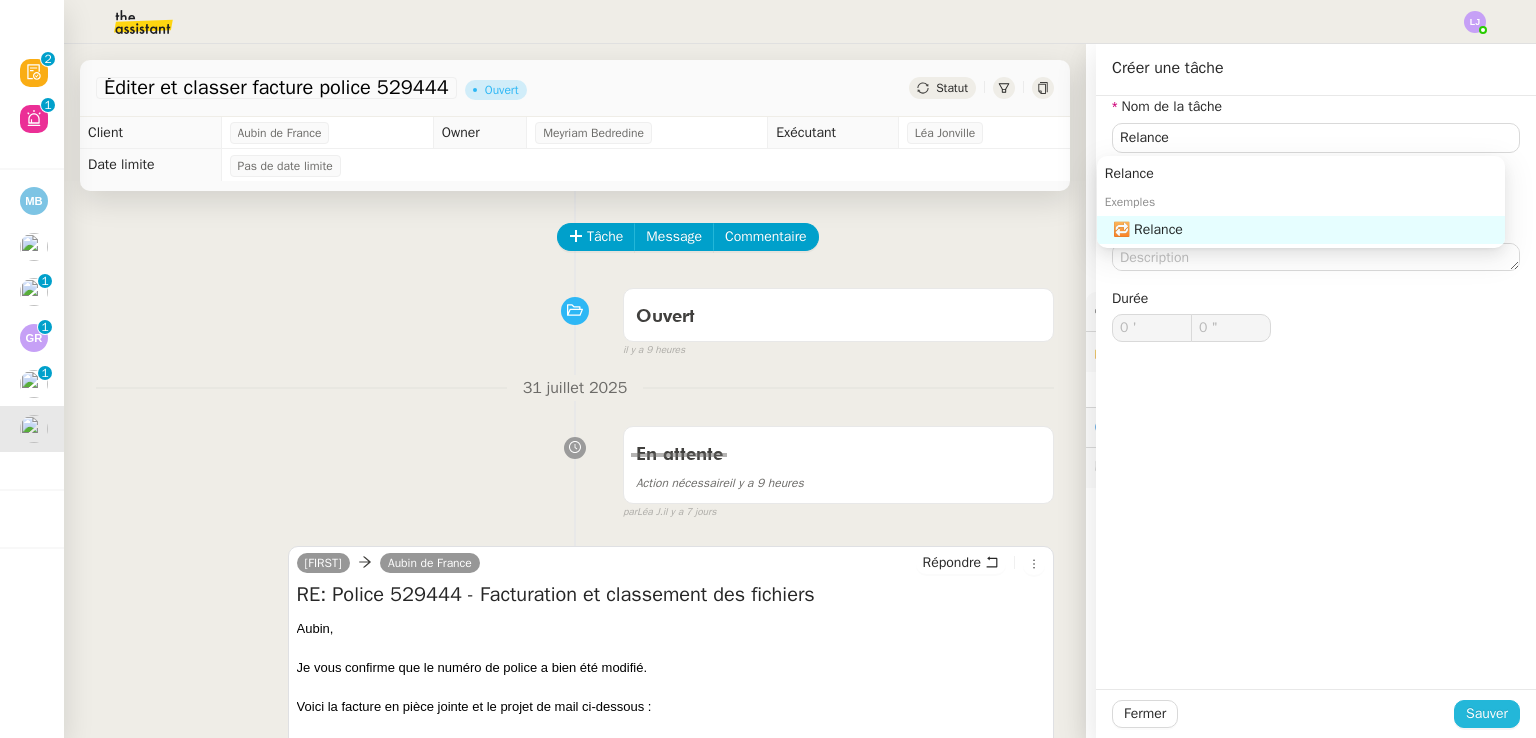 click on "Sauver" 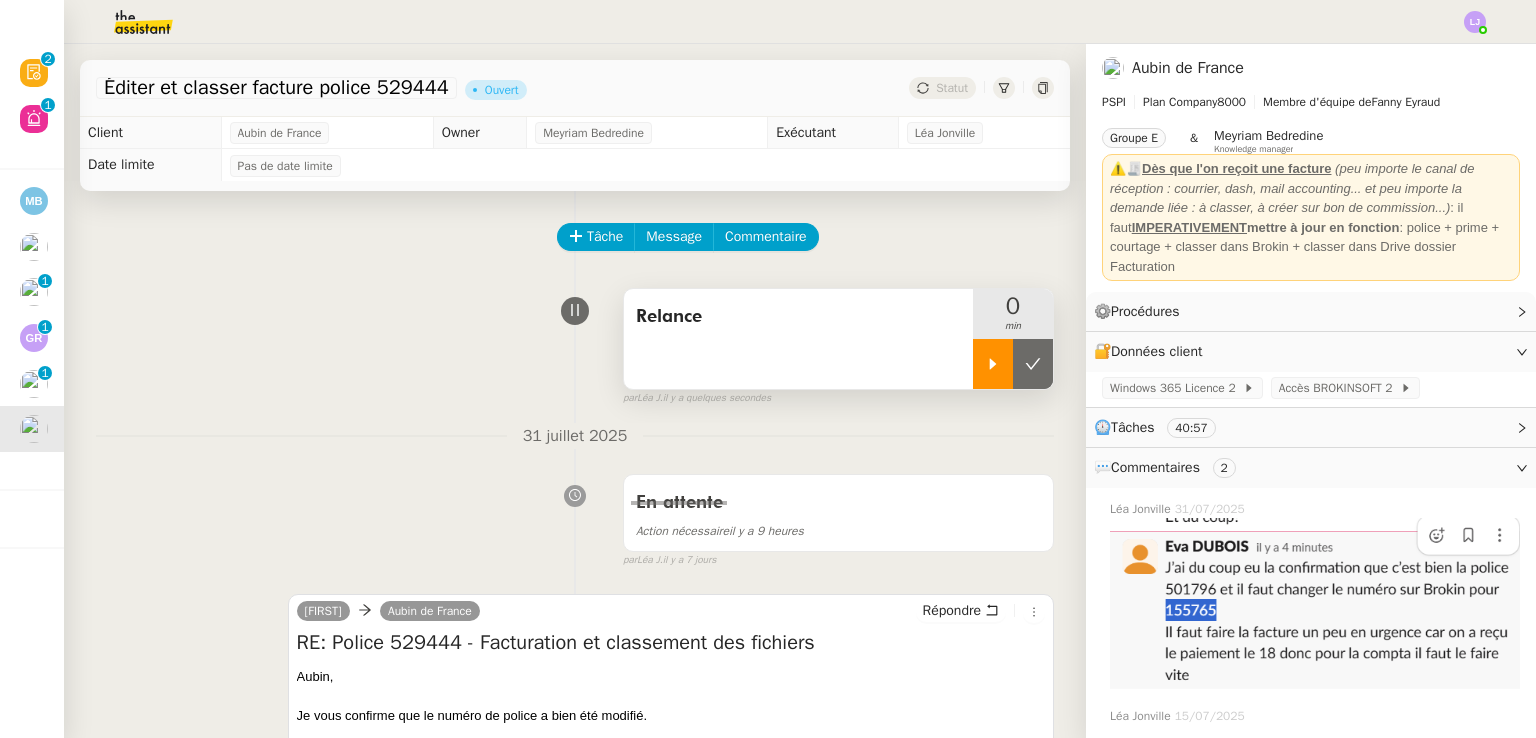 click at bounding box center (993, 364) 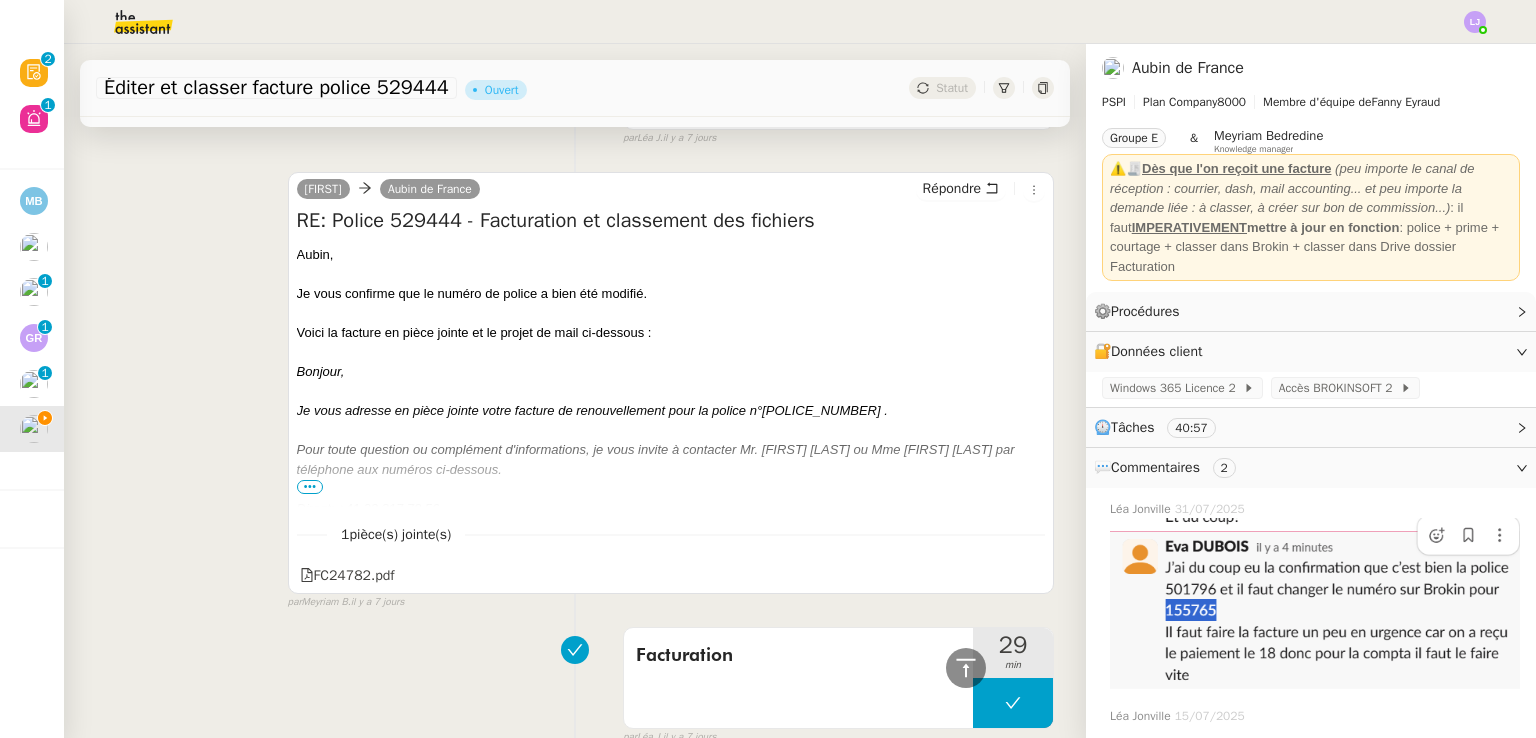 scroll, scrollTop: 424, scrollLeft: 0, axis: vertical 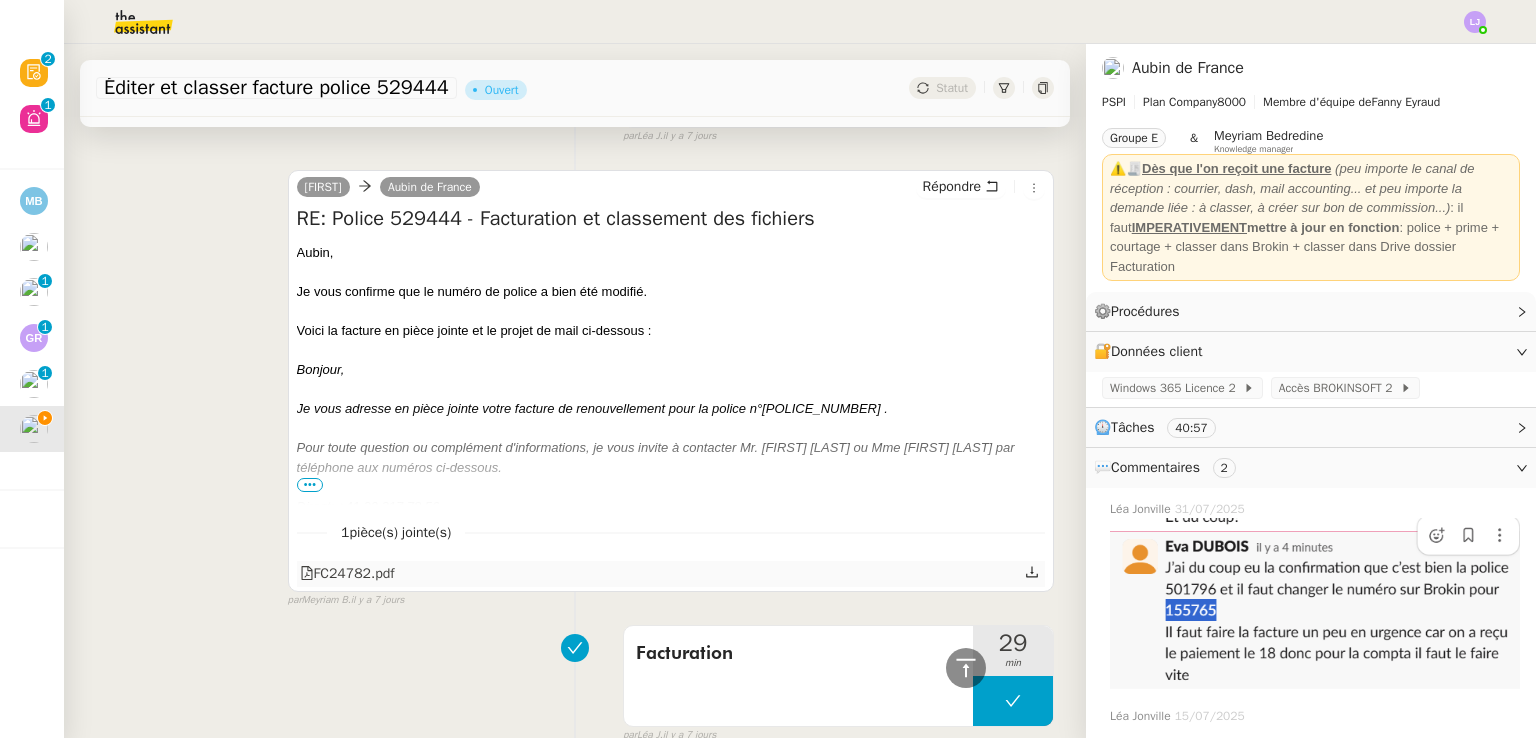 click 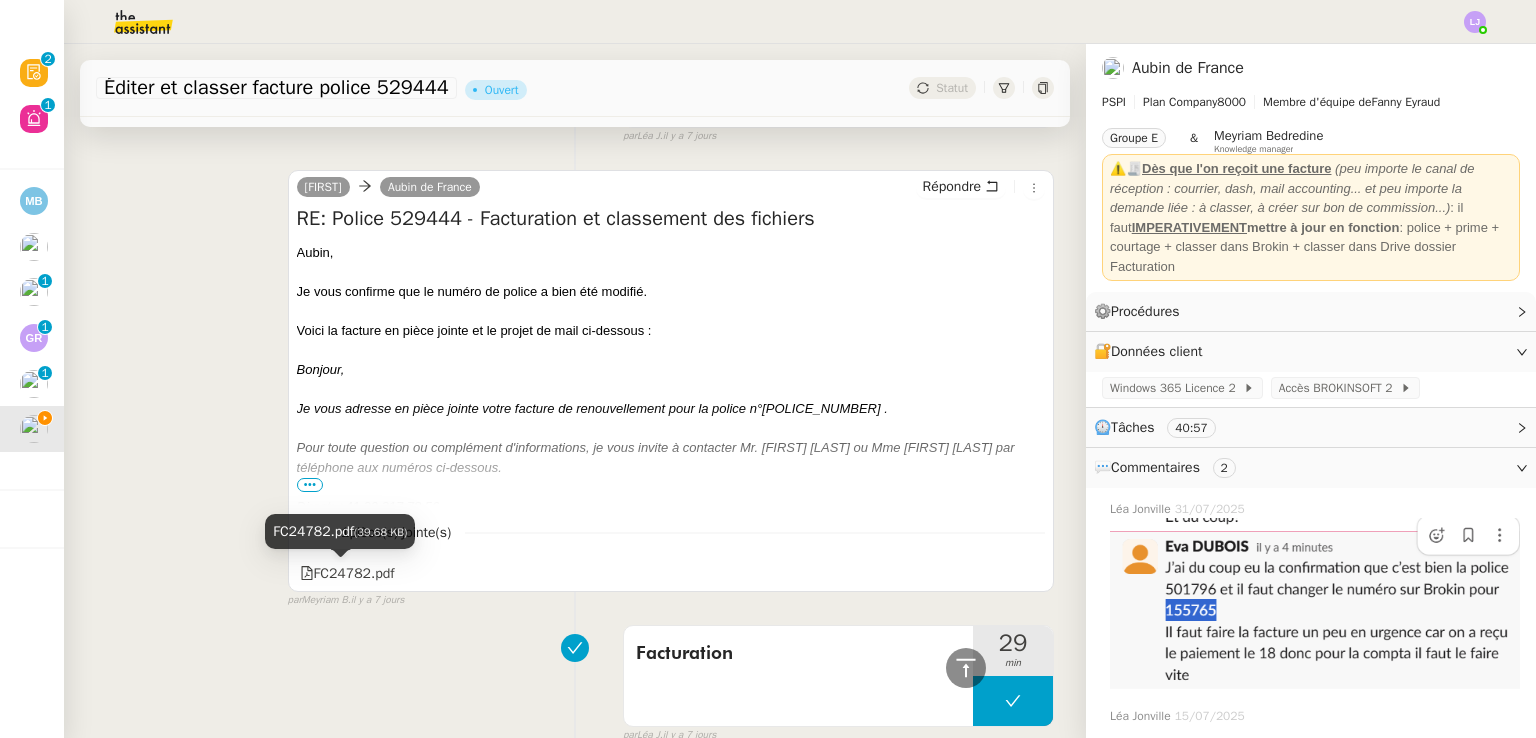 click on "•••" at bounding box center (310, 485) 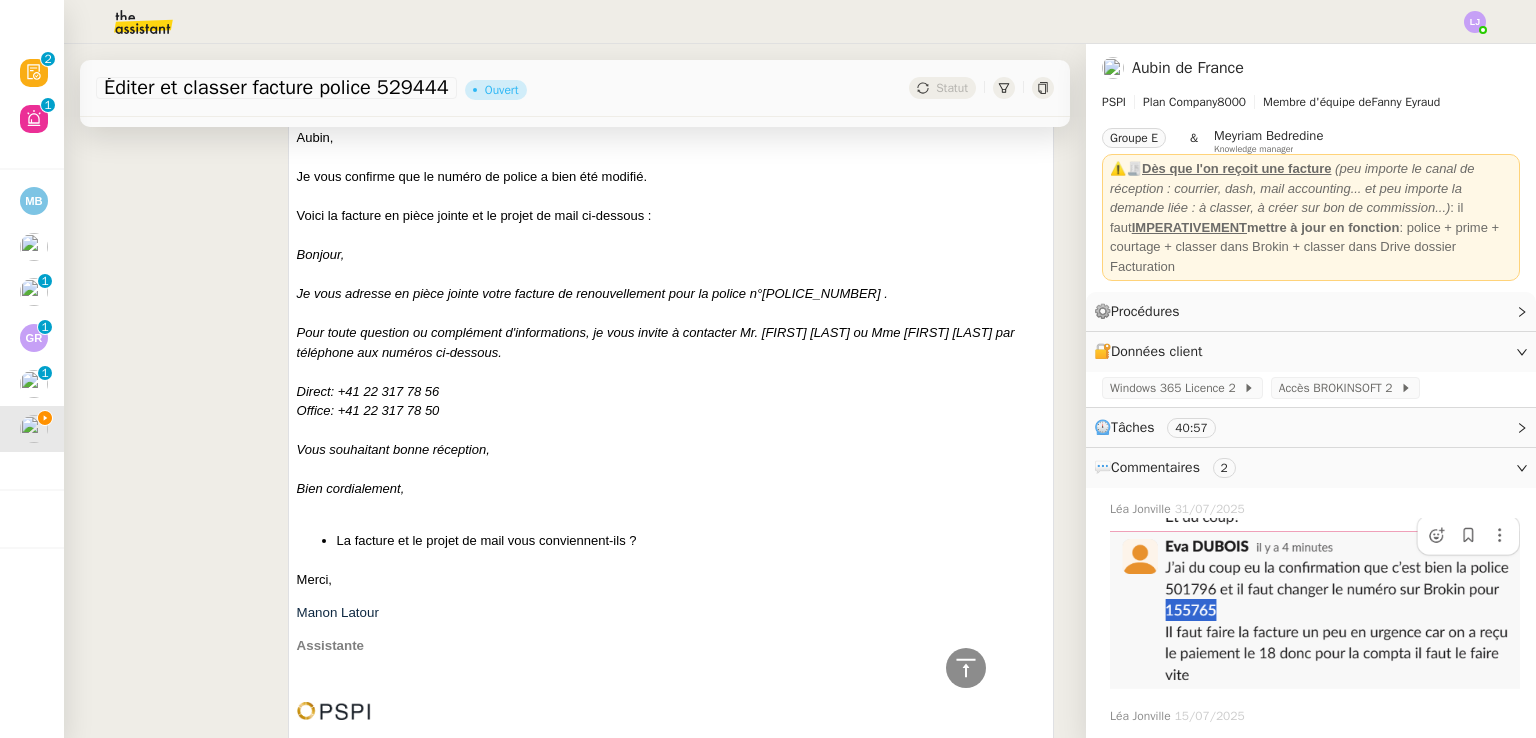 scroll, scrollTop: 512, scrollLeft: 0, axis: vertical 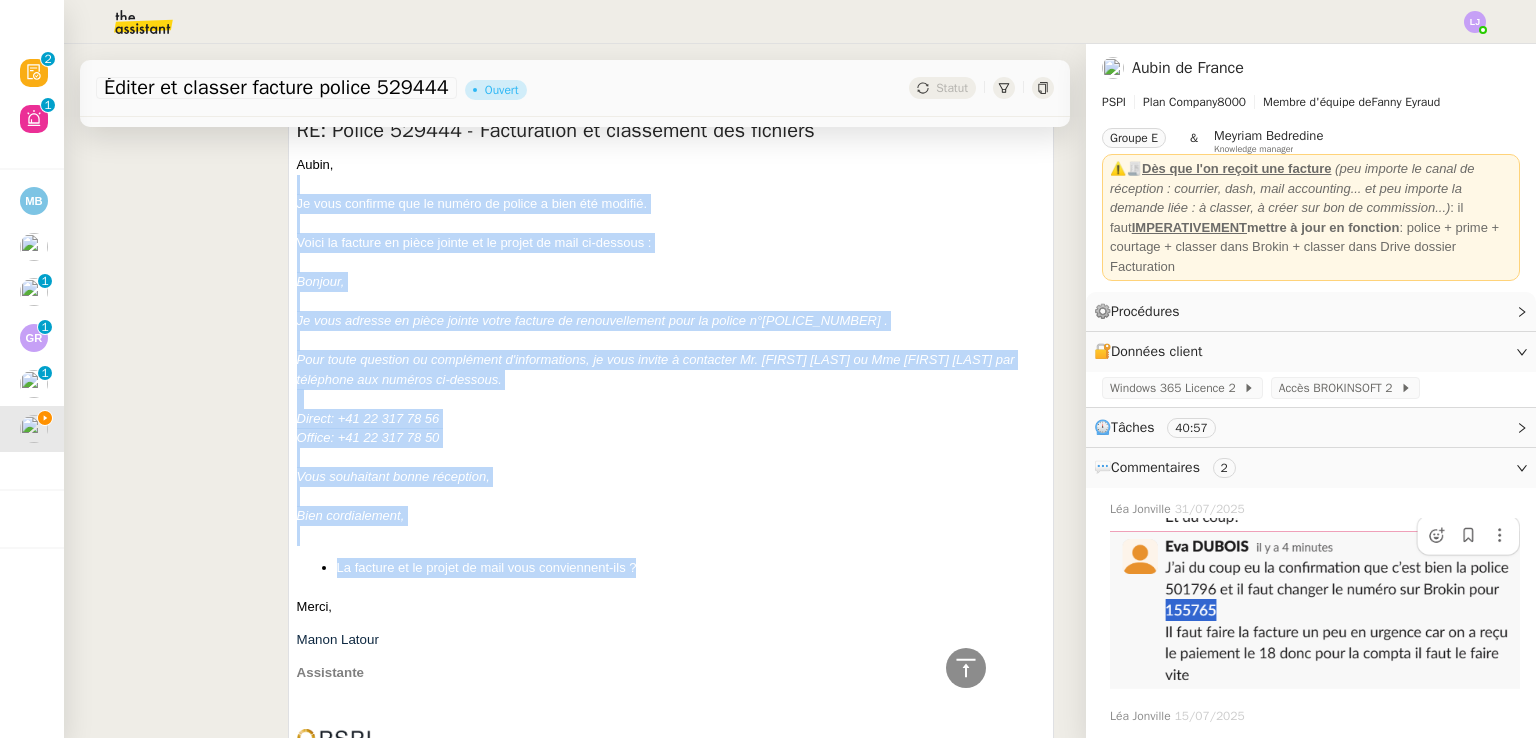 drag, startPoint x: 296, startPoint y: 189, endPoint x: 673, endPoint y: 564, distance: 531.74615 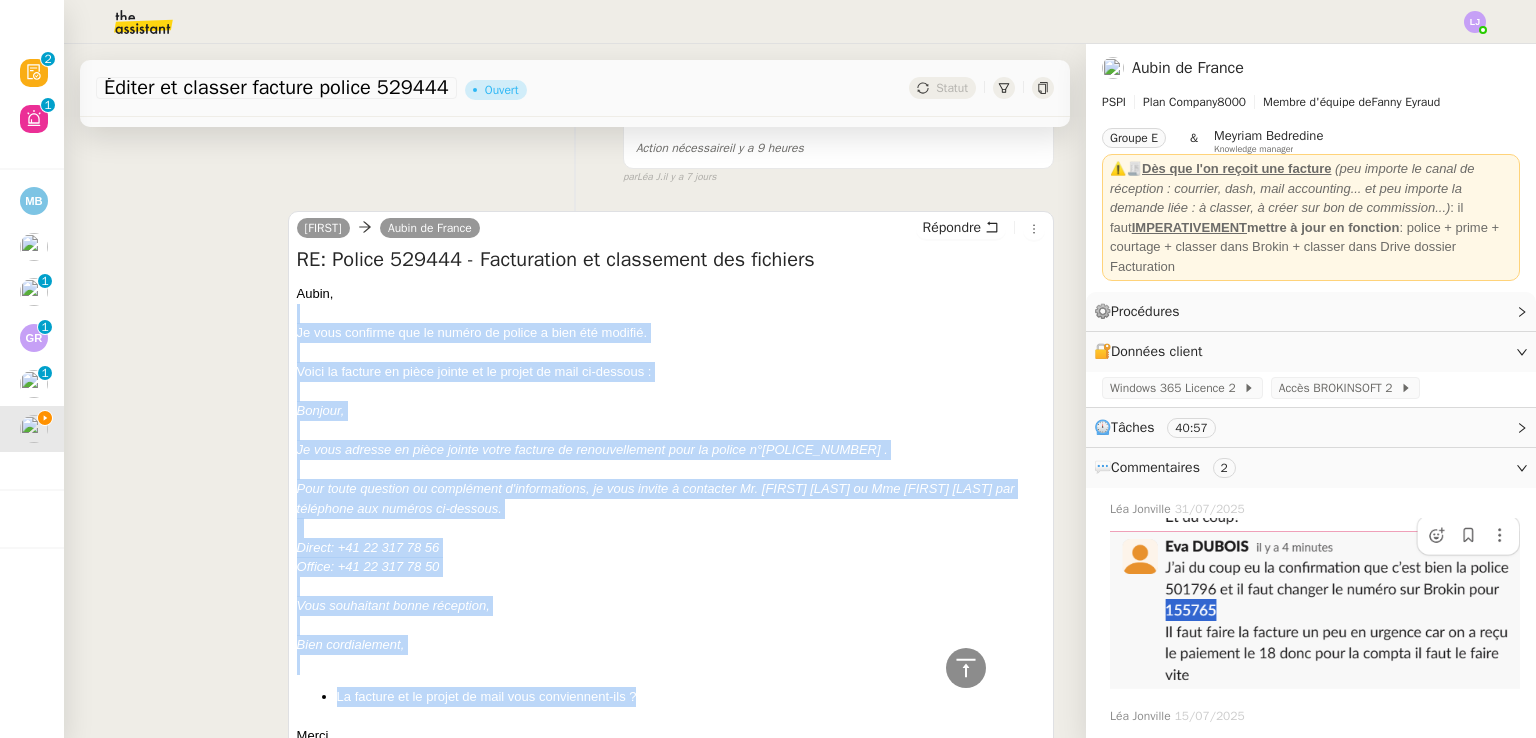 scroll, scrollTop: 356, scrollLeft: 0, axis: vertical 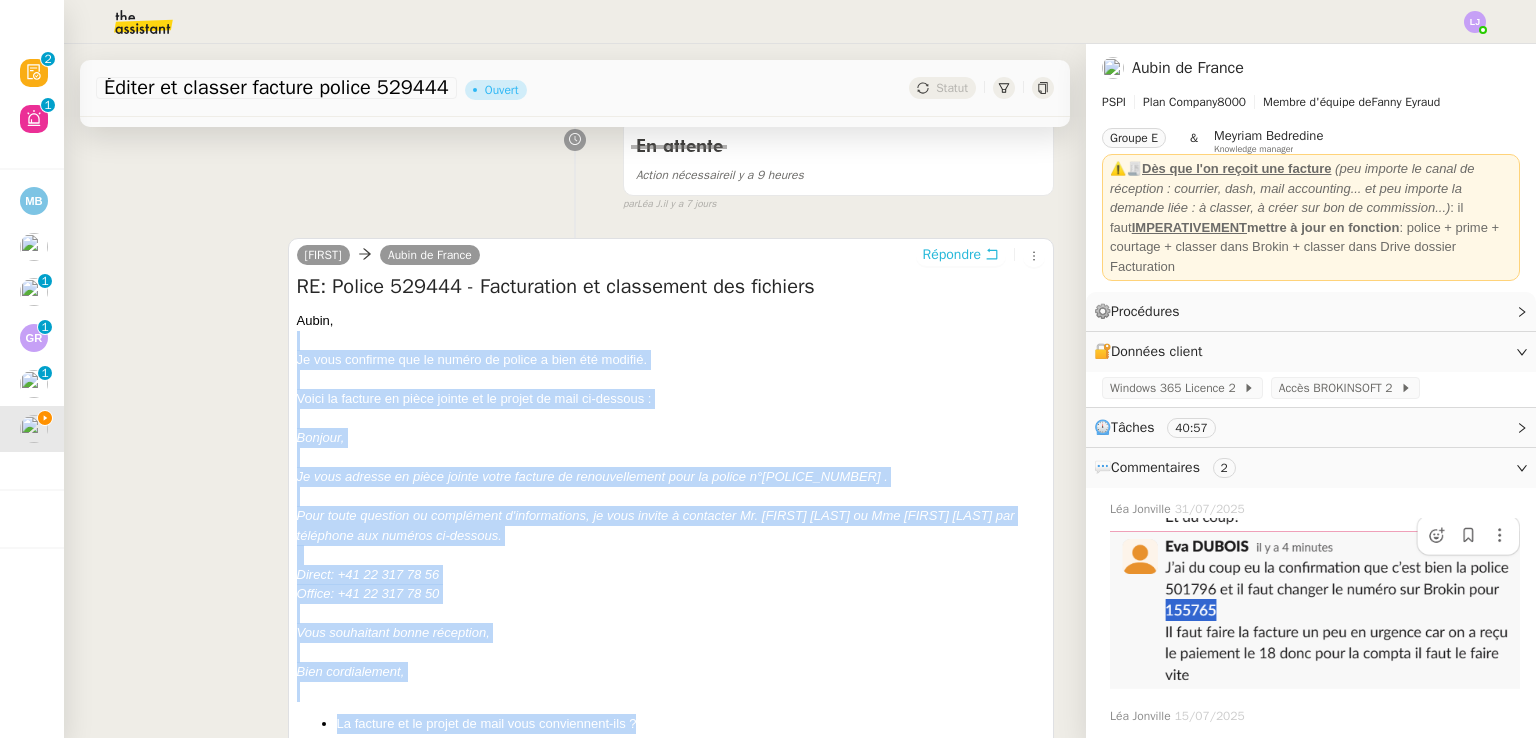 click on "Répondre" at bounding box center [952, 255] 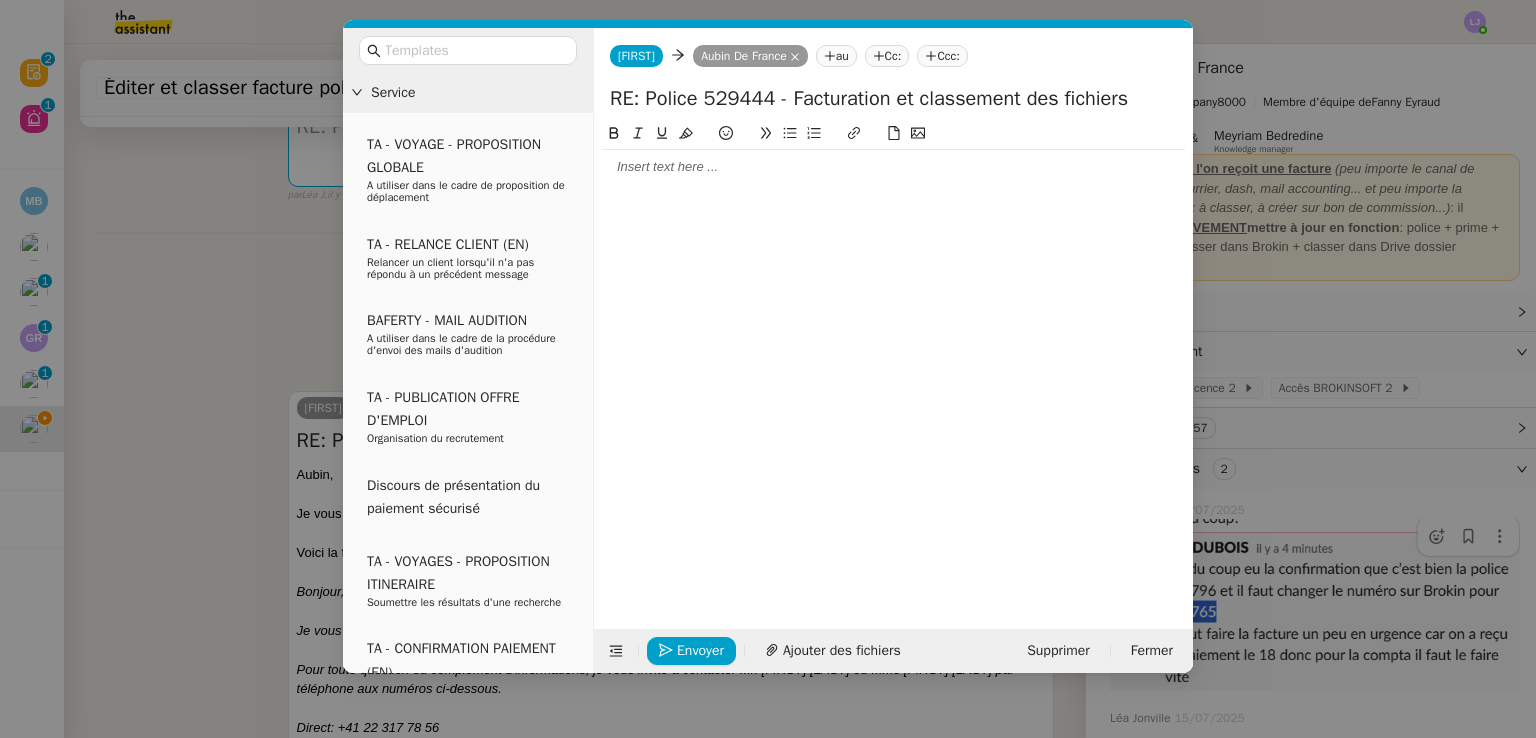 click at bounding box center [475, 50] 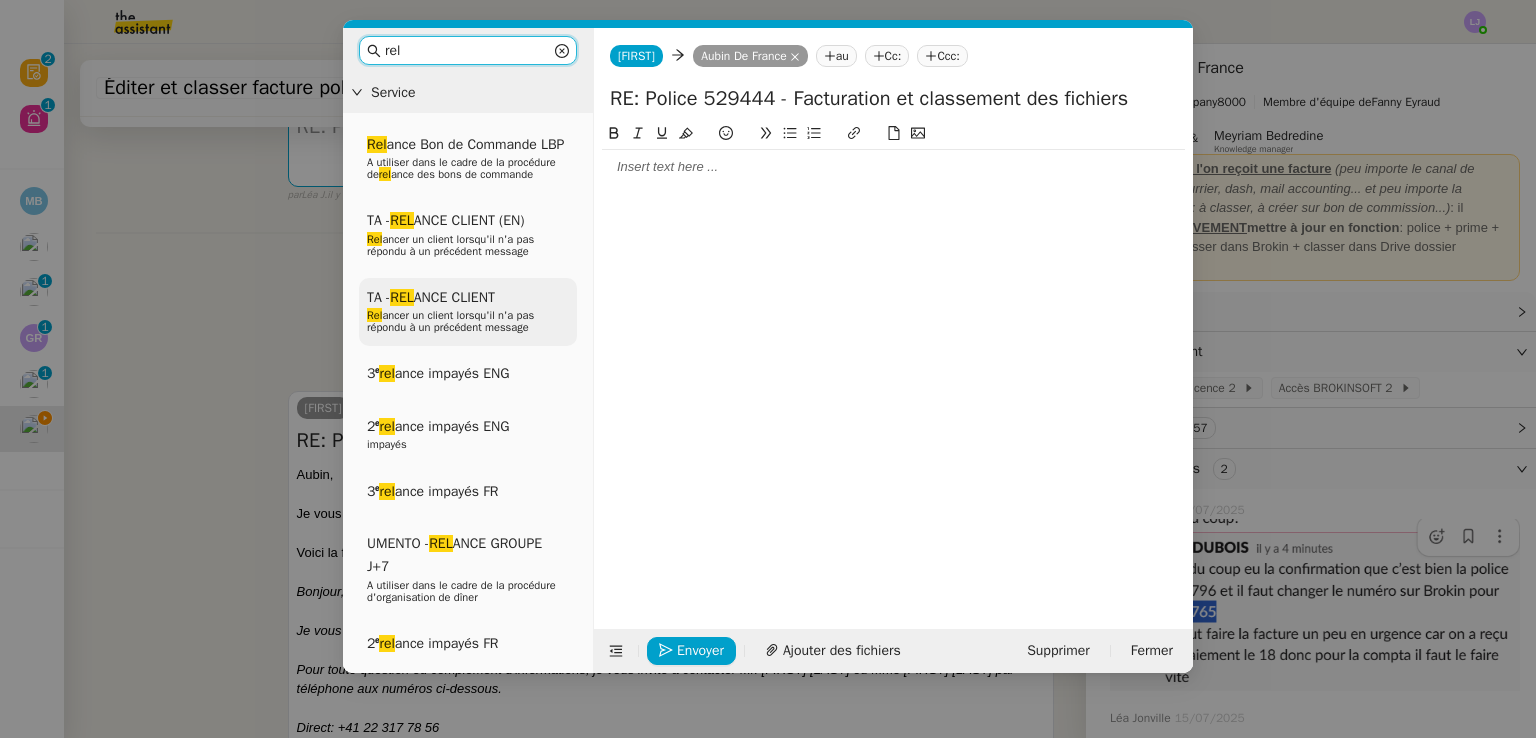type on "rel" 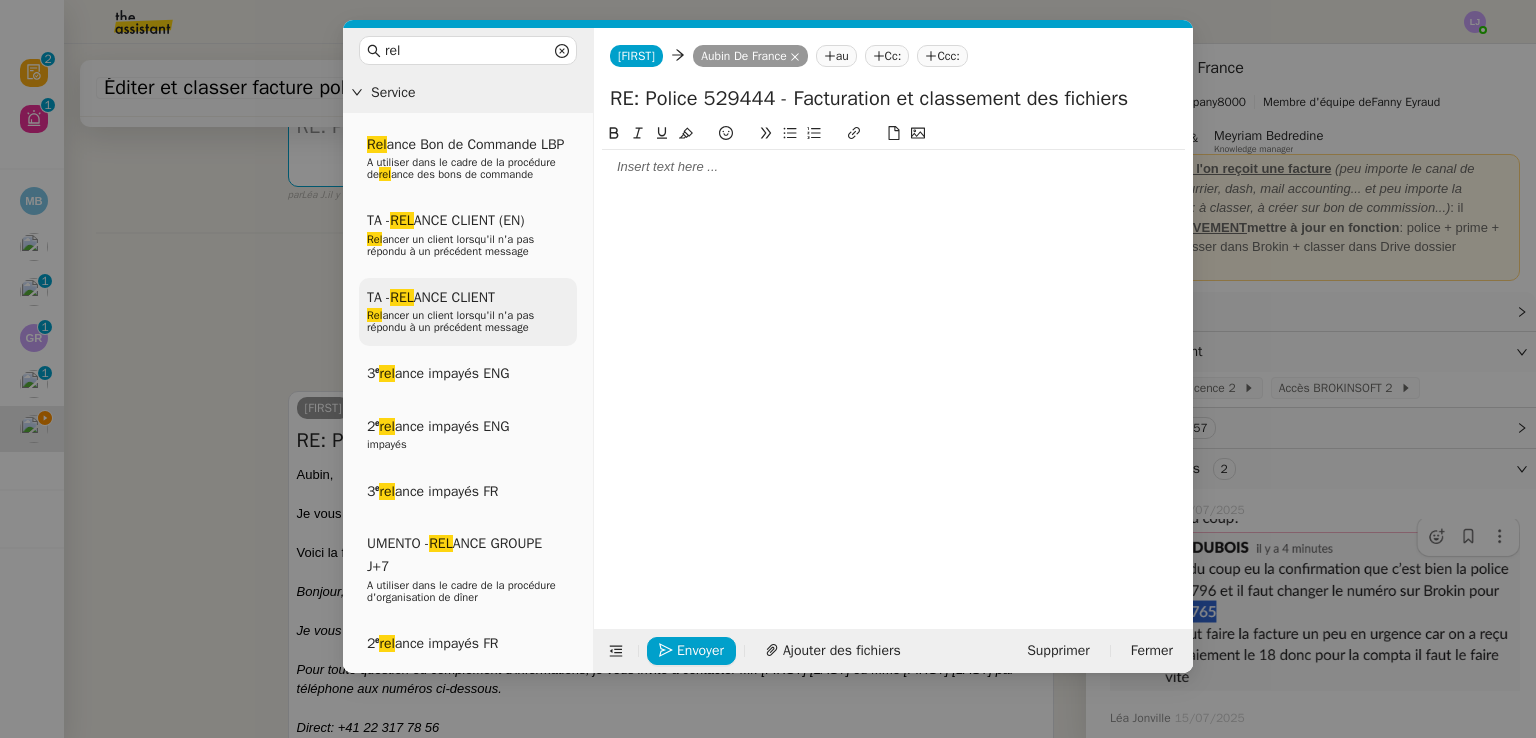 click on "Rel ancer un client lorsqu'il n'a pas répondu à un précédent message" at bounding box center (450, 321) 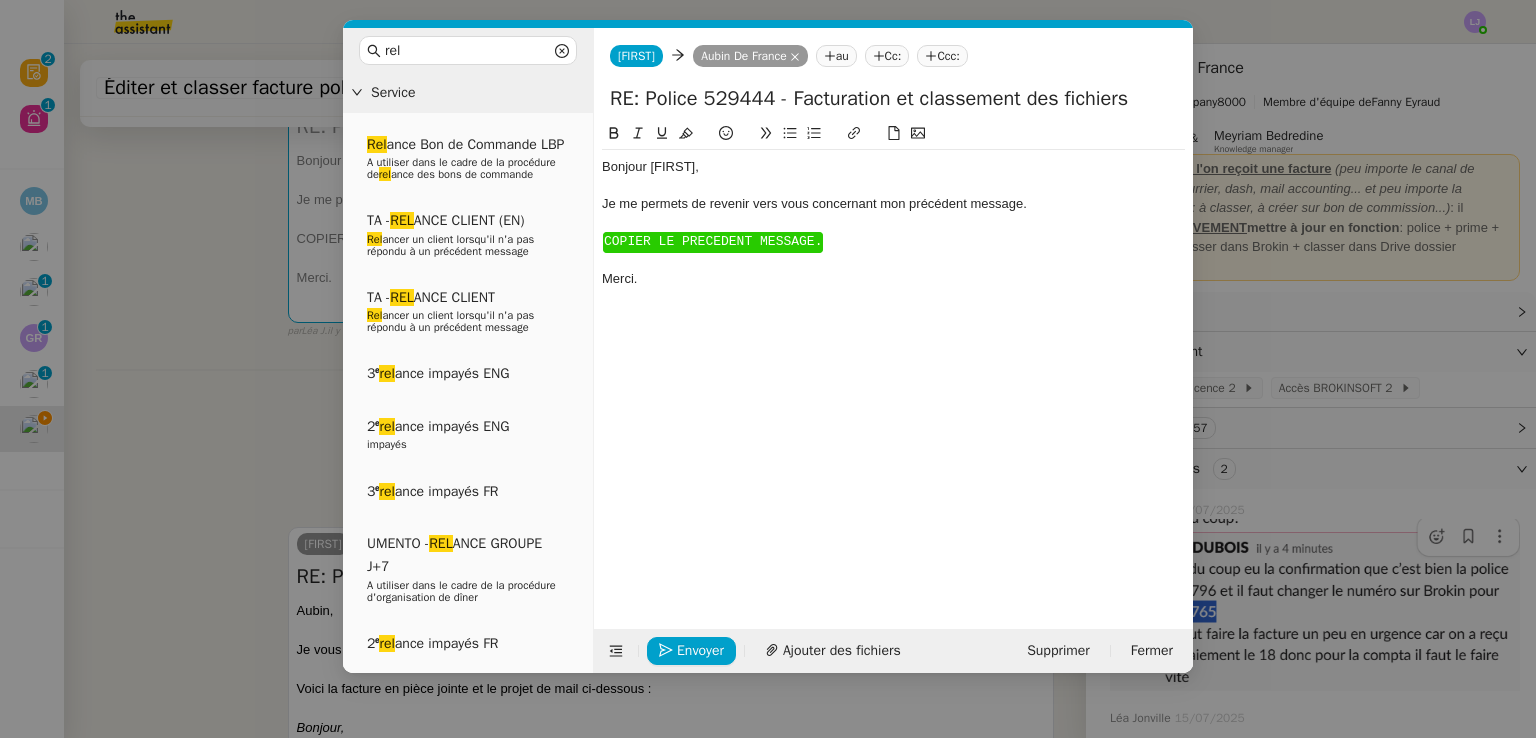 click on "COPIER LE PRECEDENT MESSAGE." 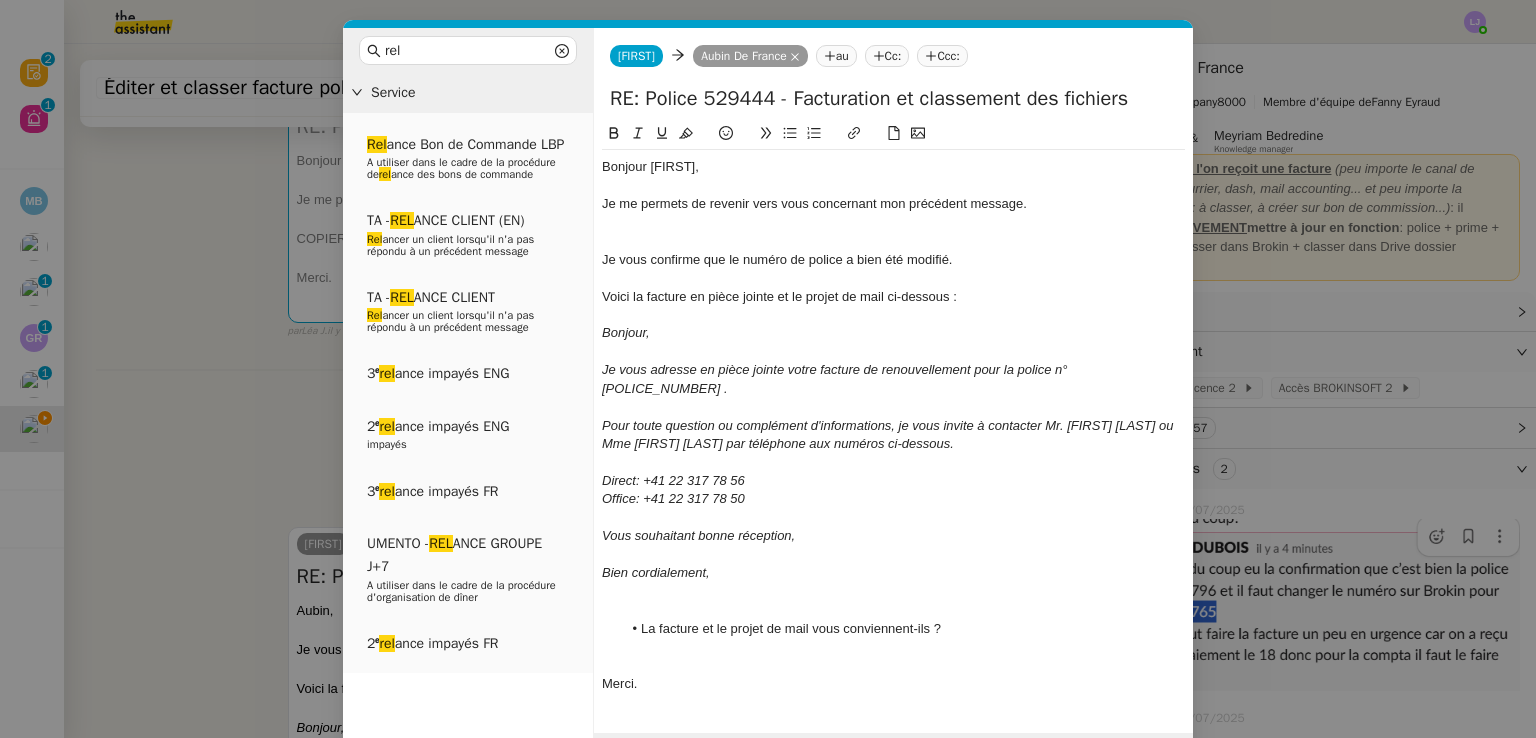 scroll, scrollTop: 0, scrollLeft: 0, axis: both 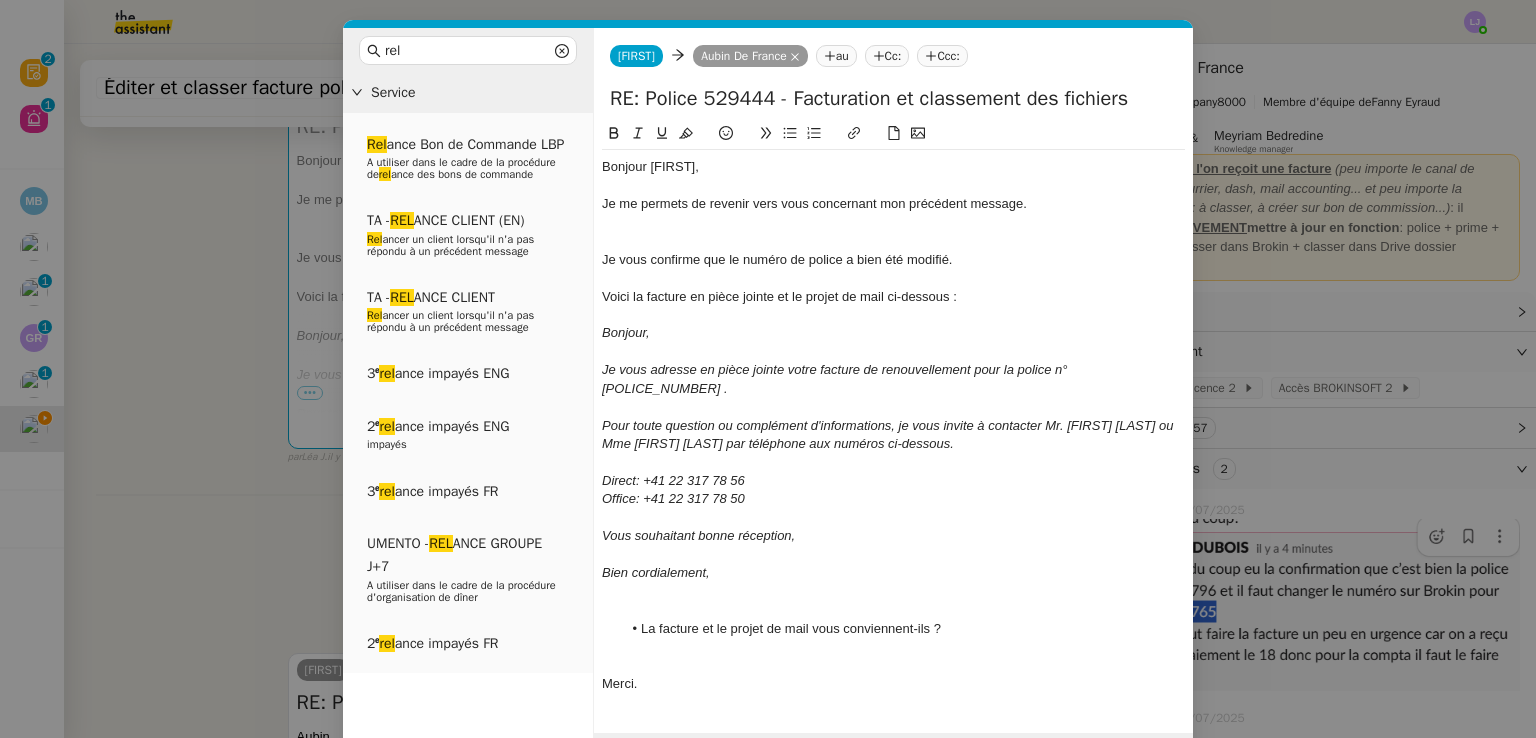 click 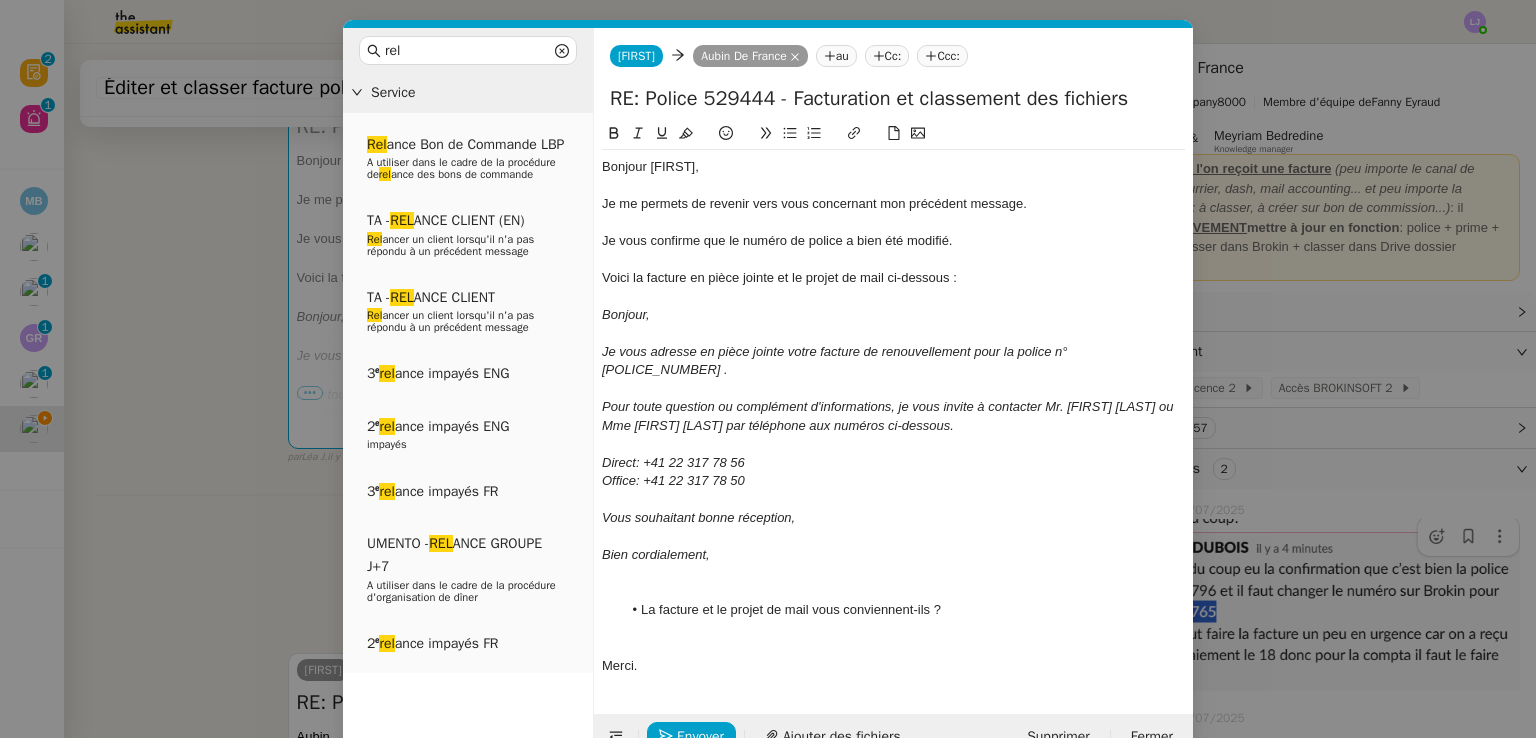 click 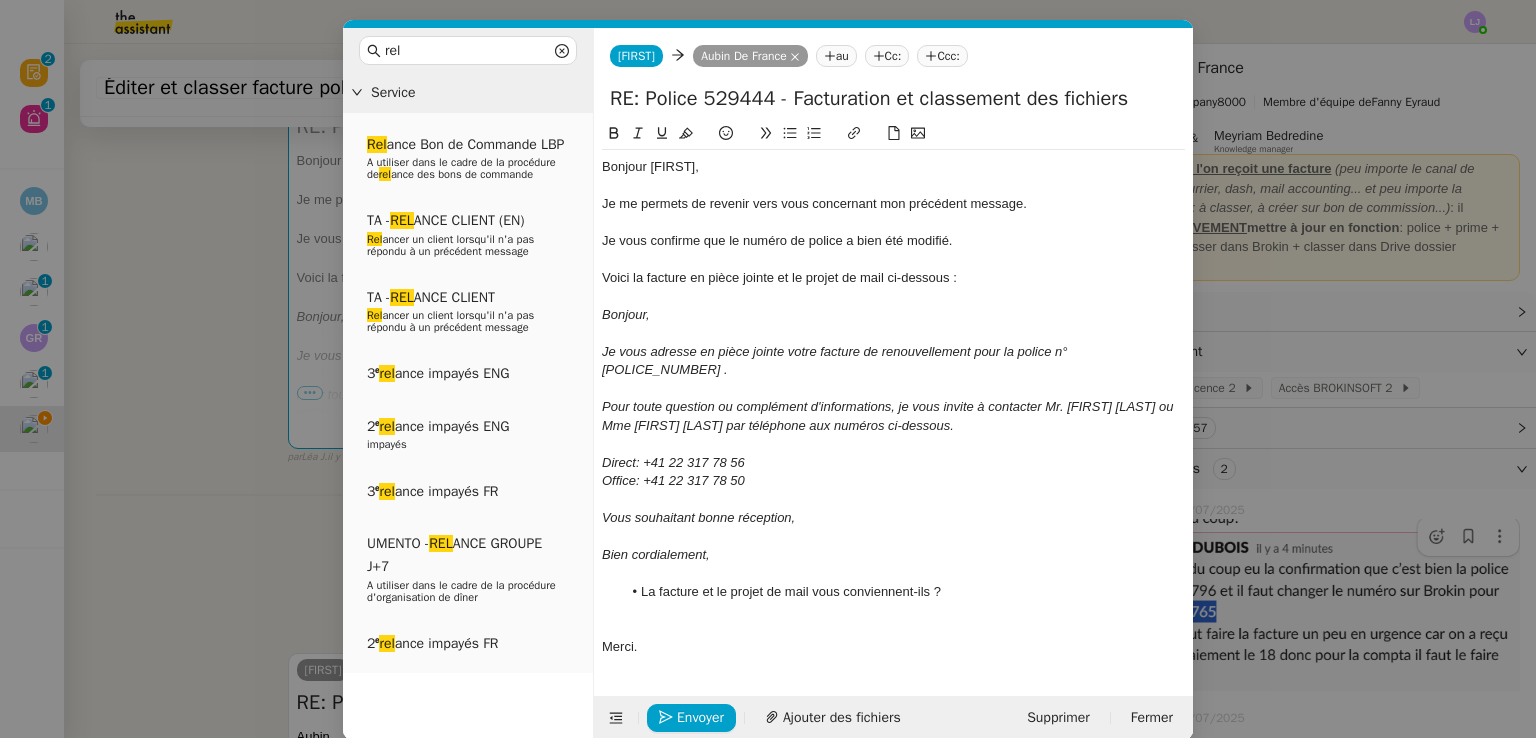 click 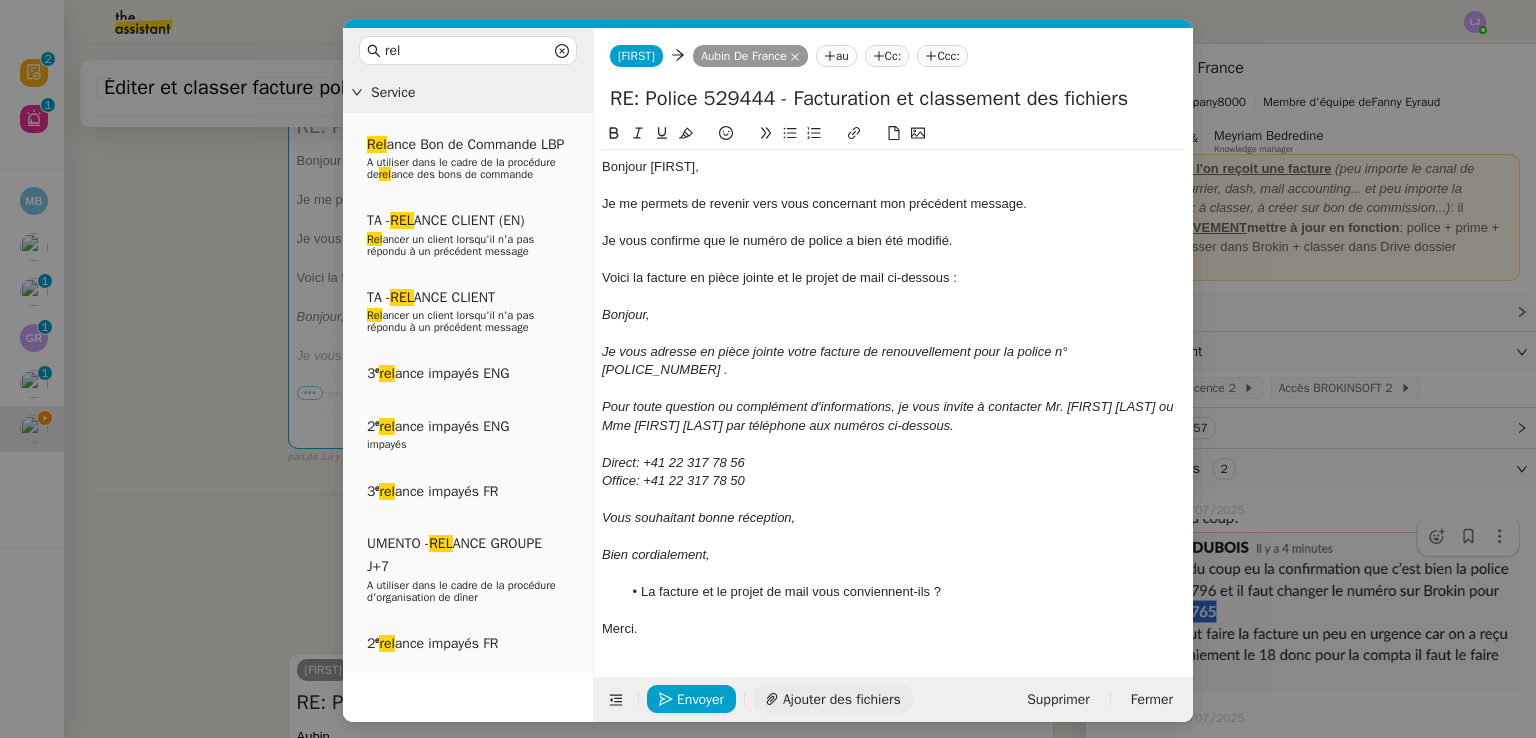 click on "Ajouter des fichiers" 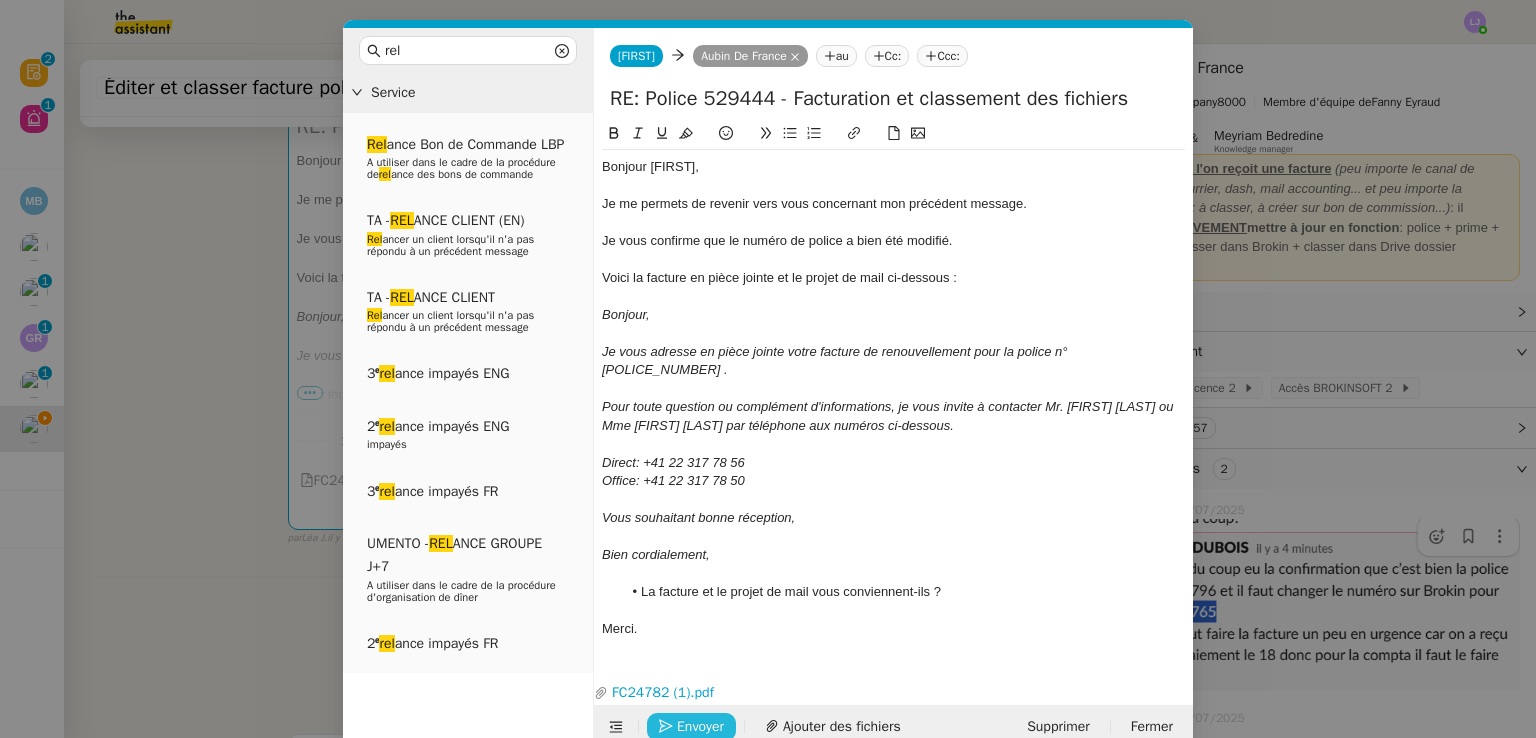 click on "Envoyer" 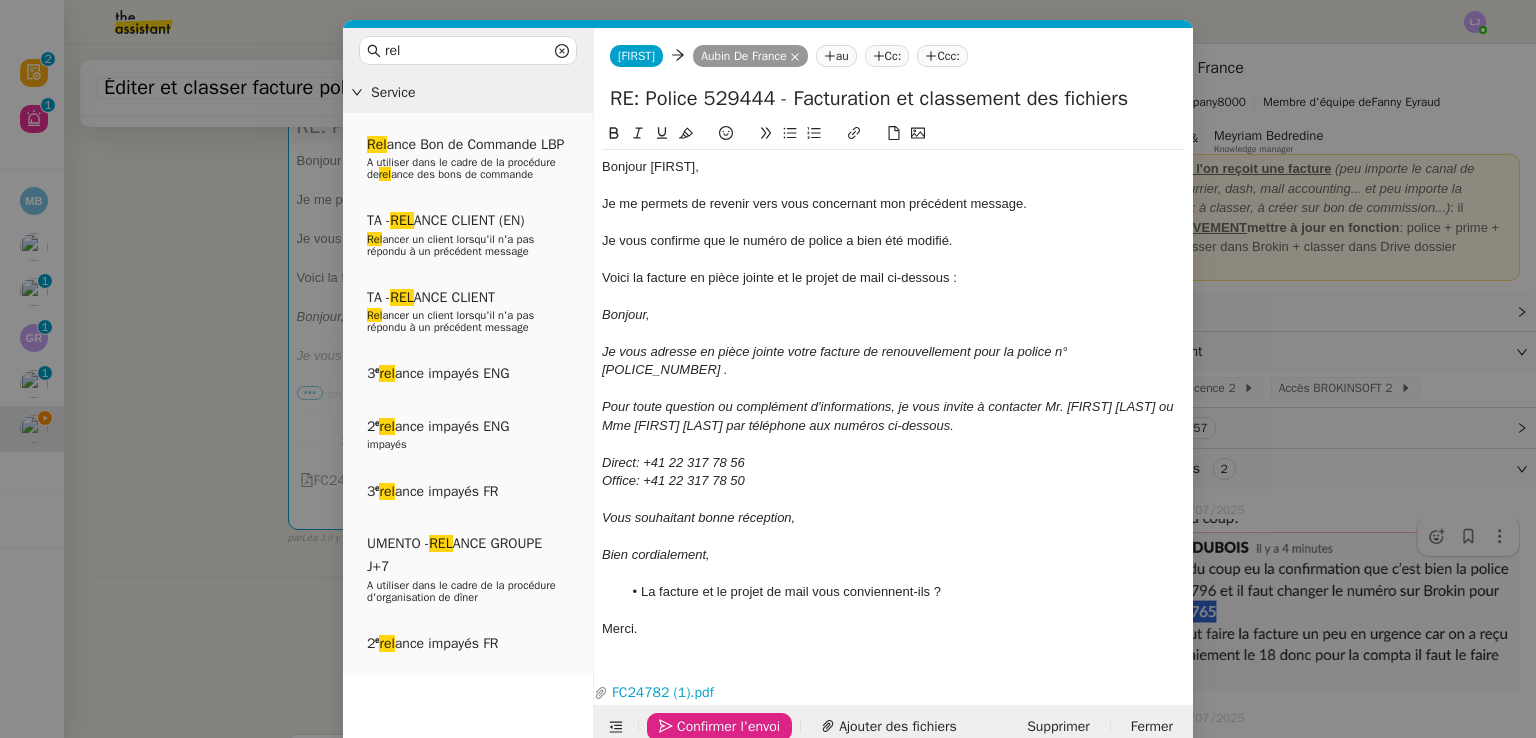 click on "Confirmer l'envoi" 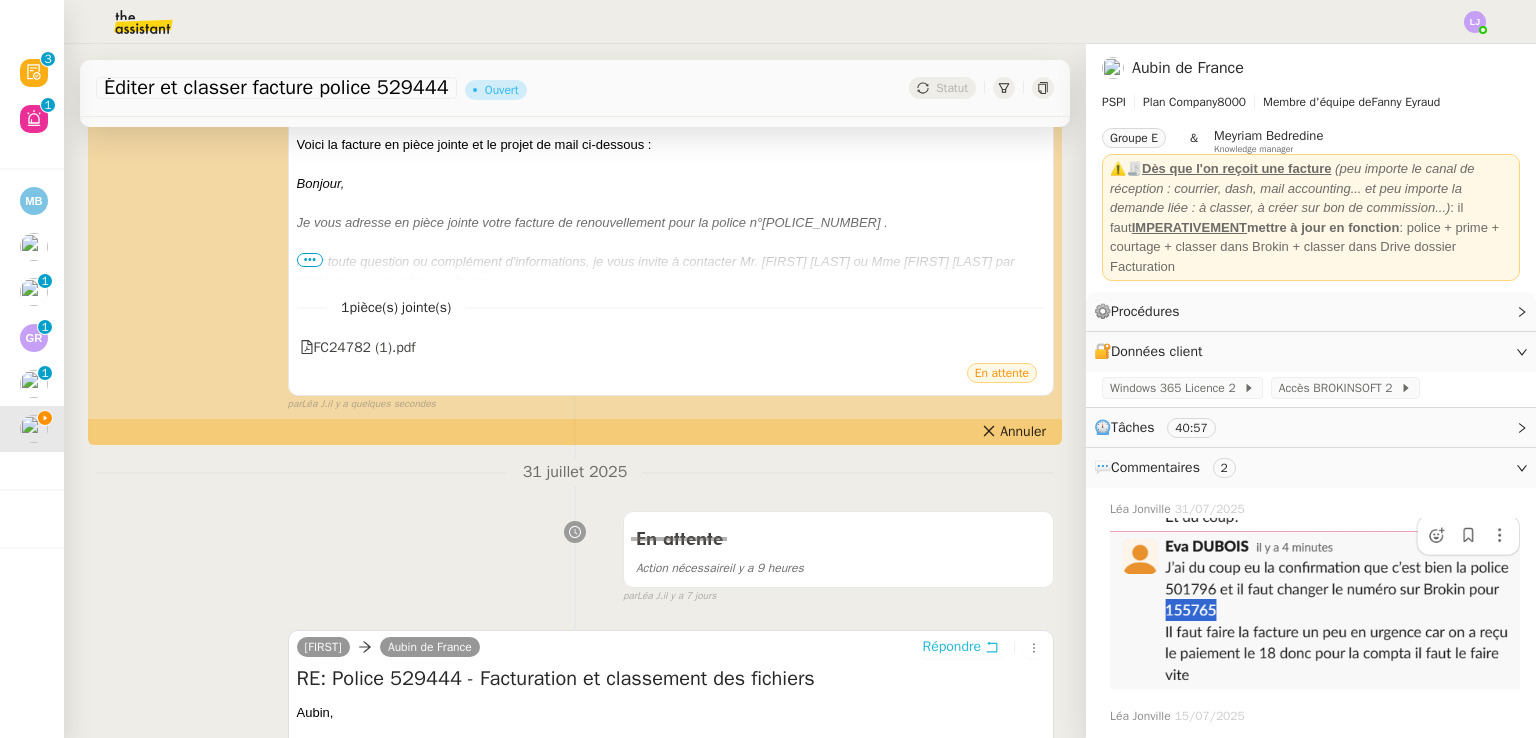 scroll, scrollTop: 0, scrollLeft: 0, axis: both 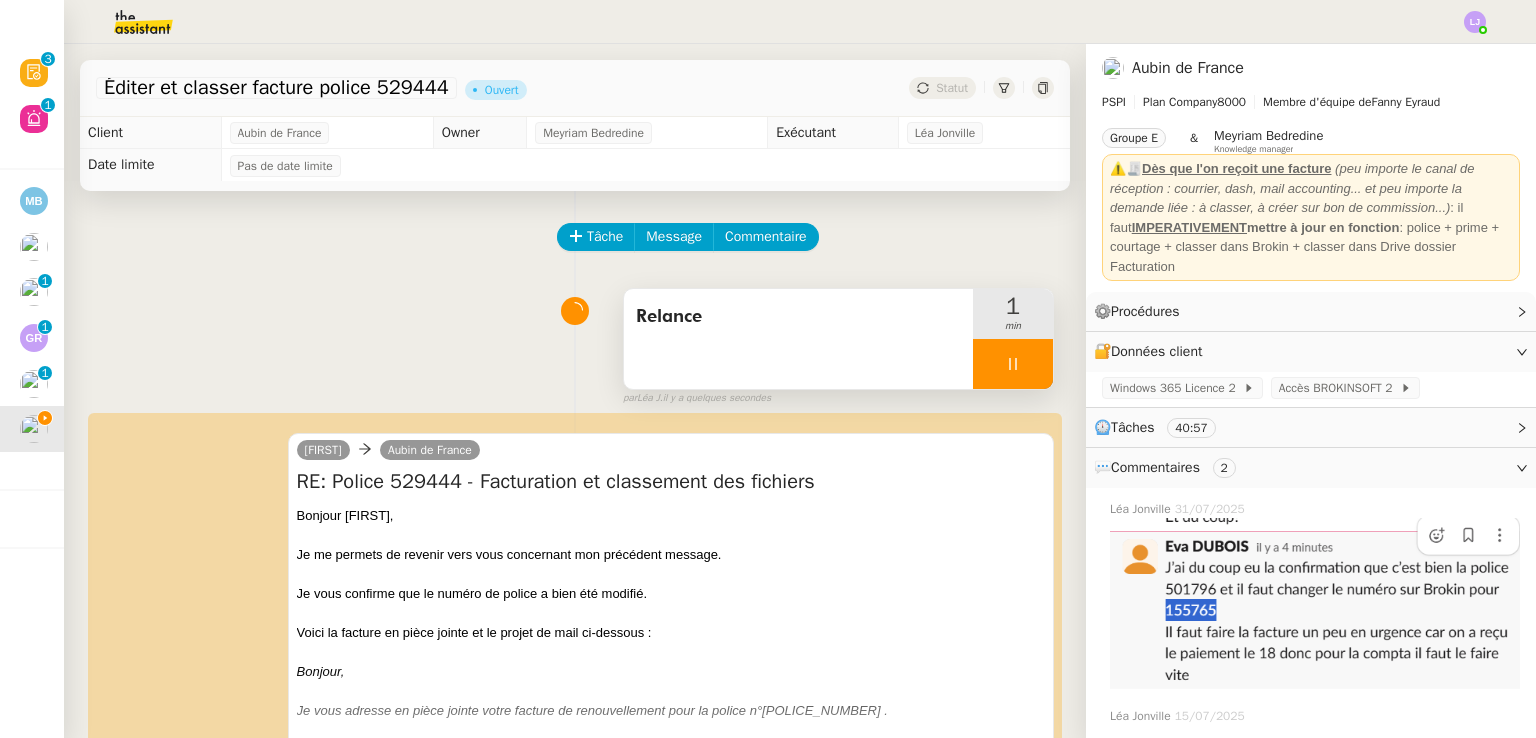 click at bounding box center (1013, 364) 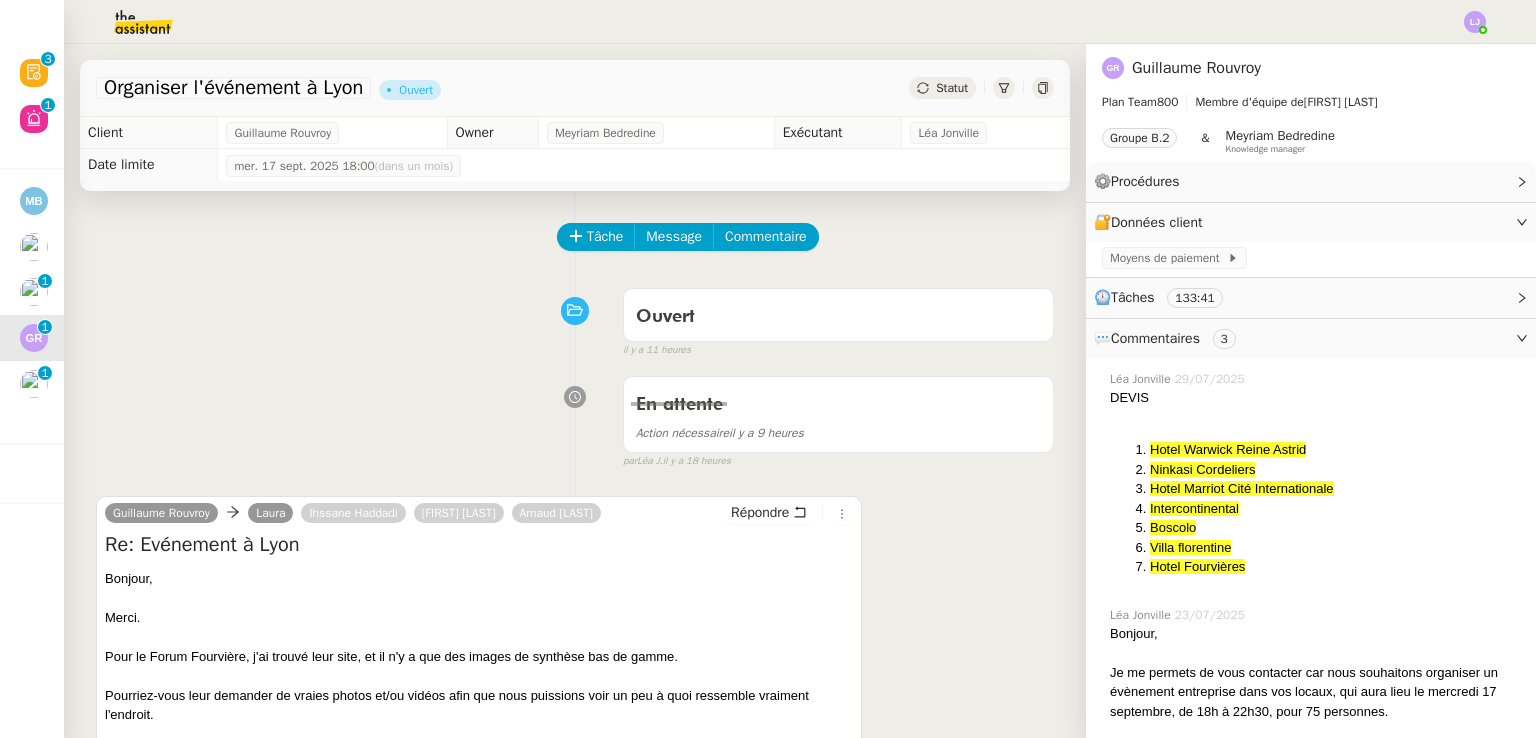 scroll, scrollTop: 0, scrollLeft: 0, axis: both 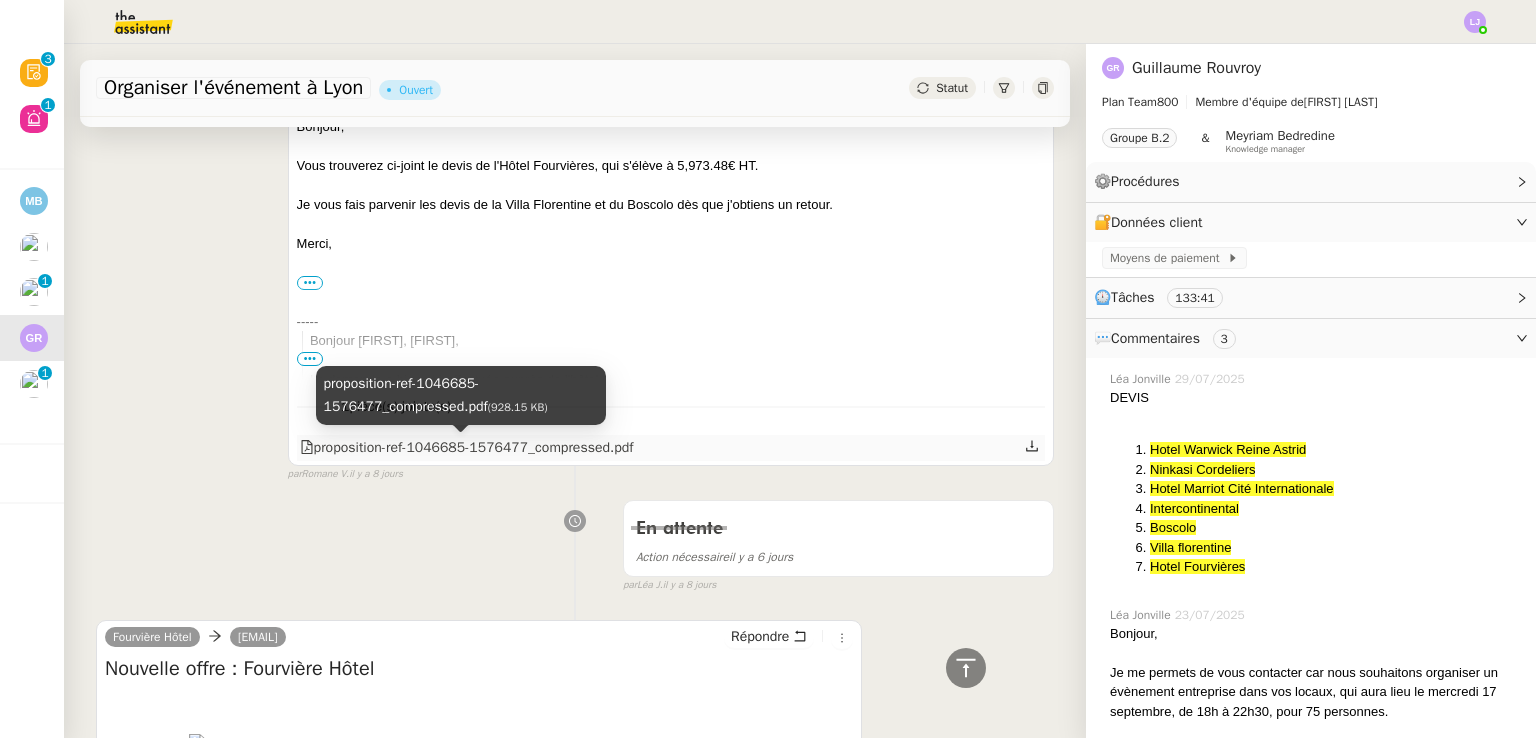 click on "proposition-ref-1046685-1576477_compressed.pdf" 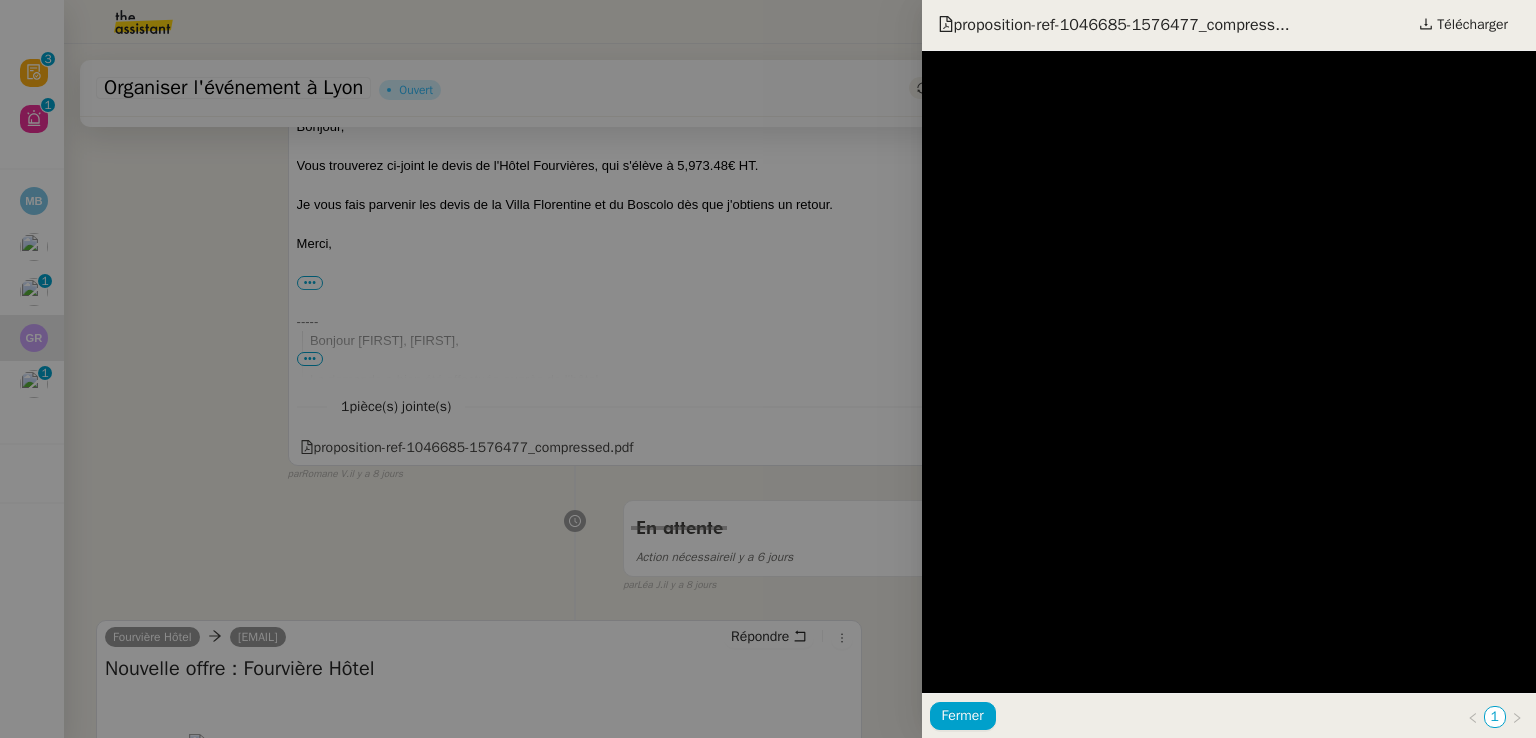 click at bounding box center [768, 369] 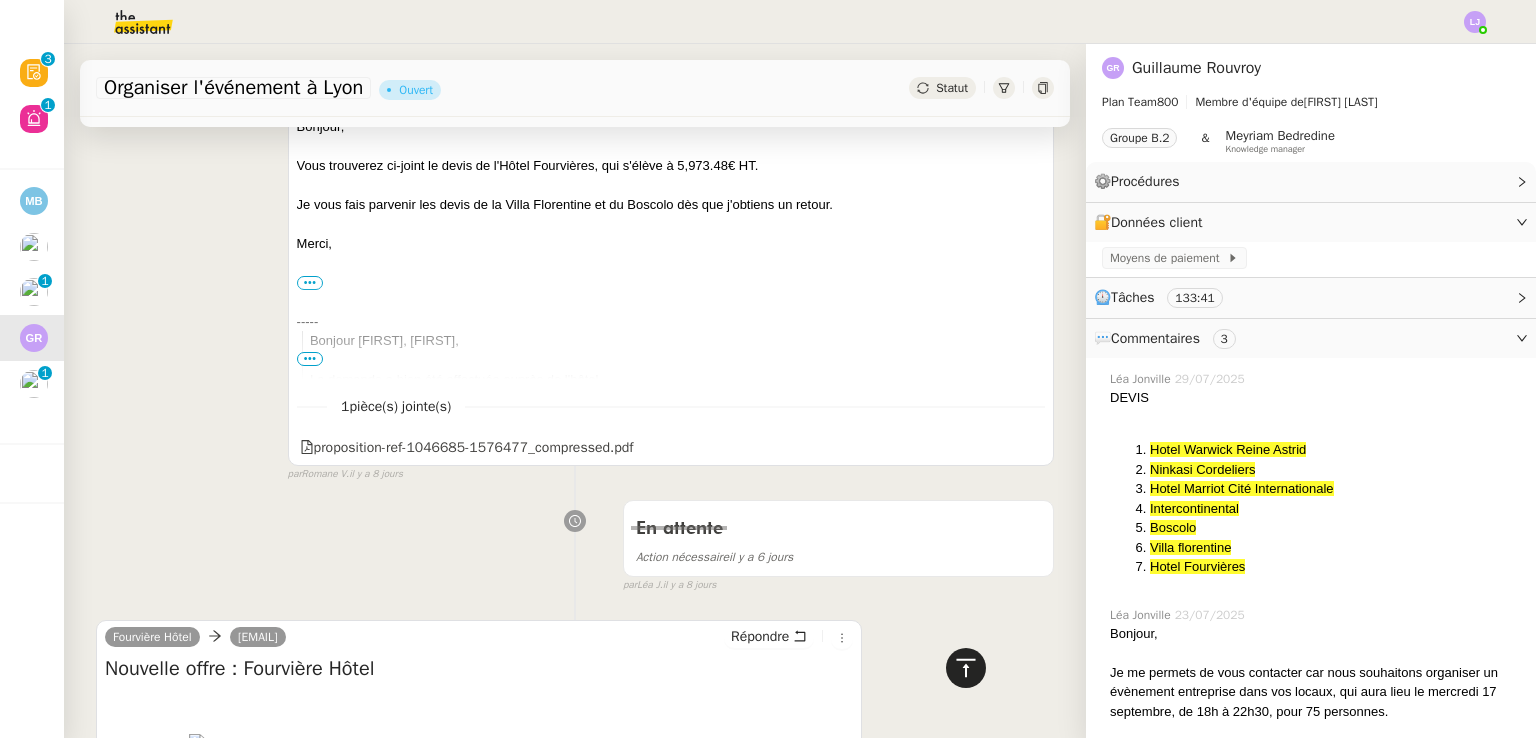 click 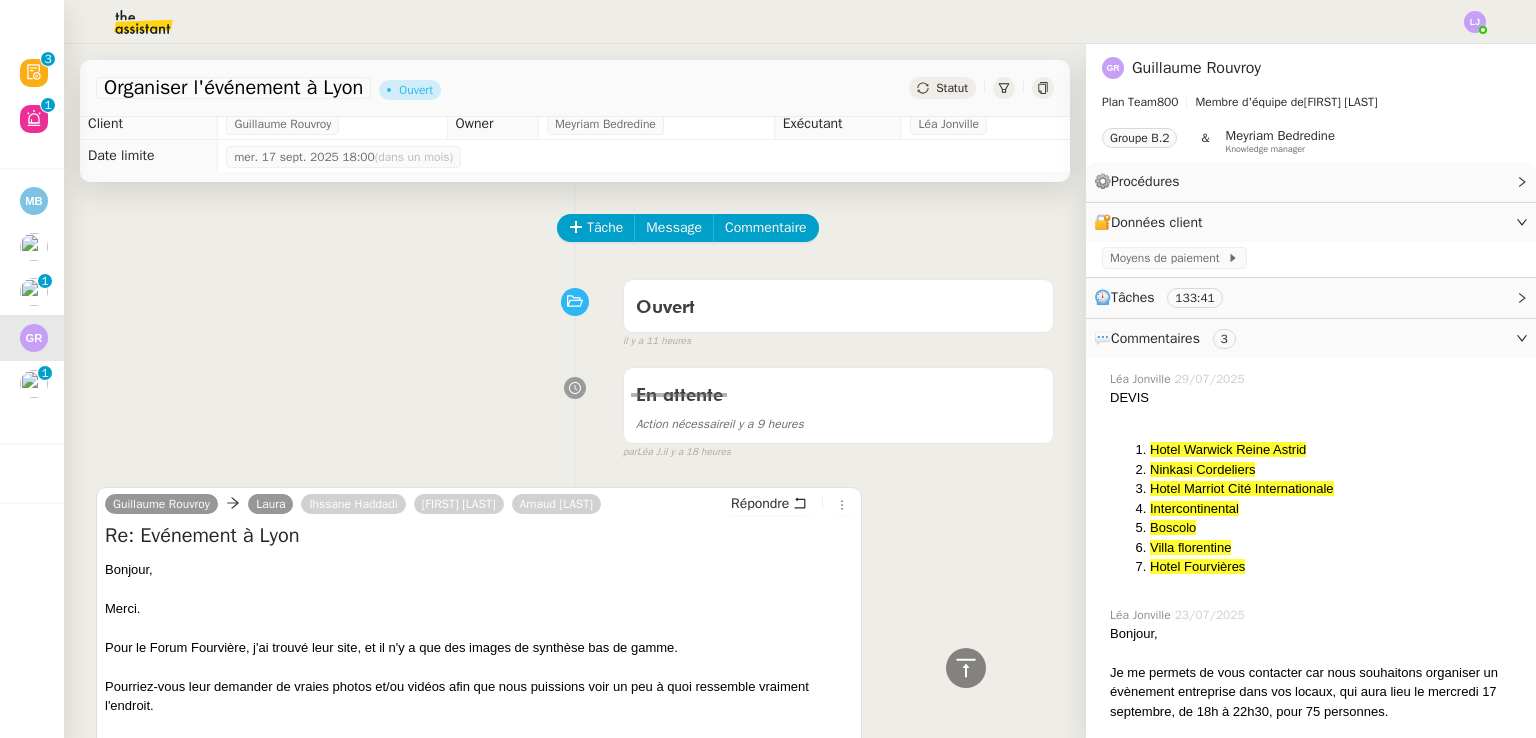 scroll, scrollTop: 0, scrollLeft: 0, axis: both 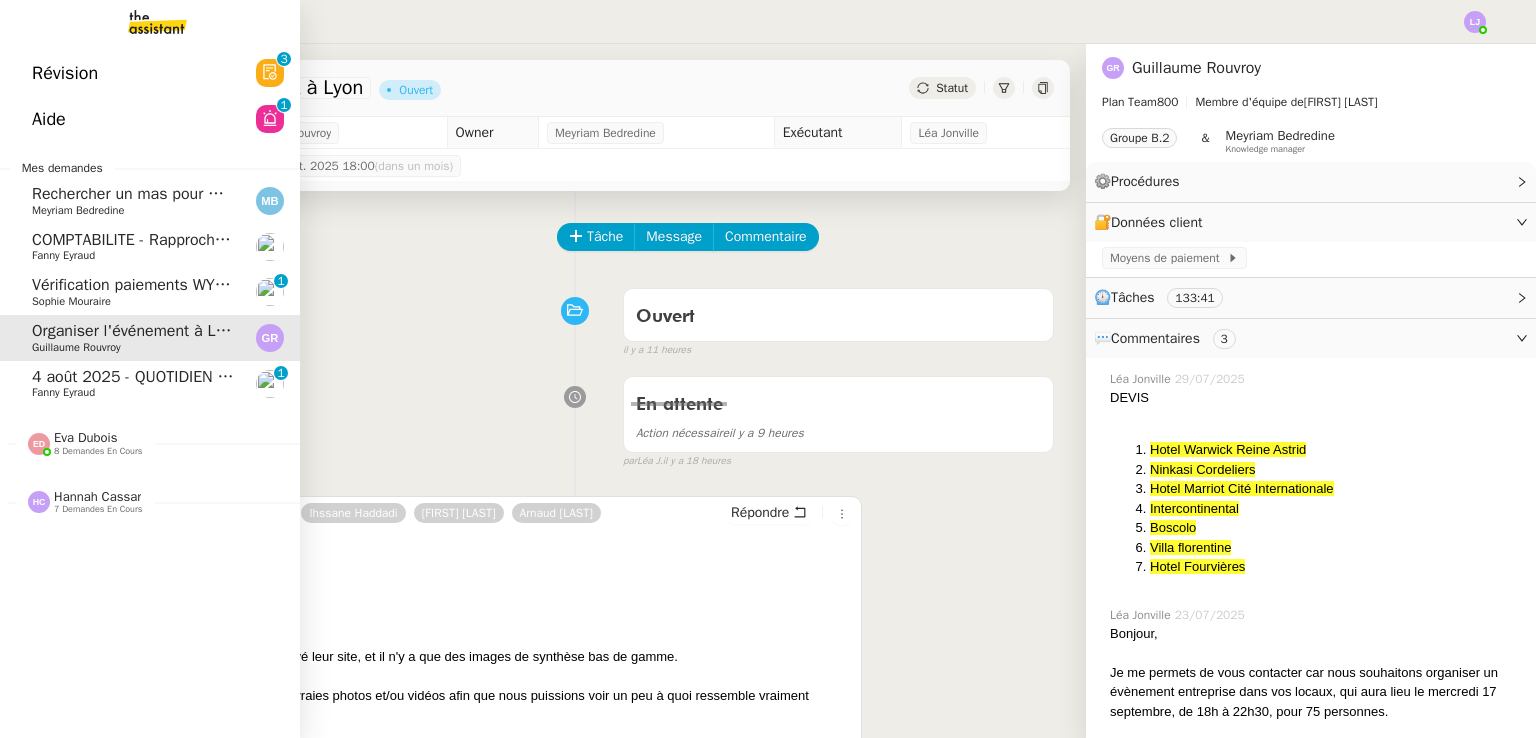 click on "Vérification paiements WYCC et MS AMLIN" 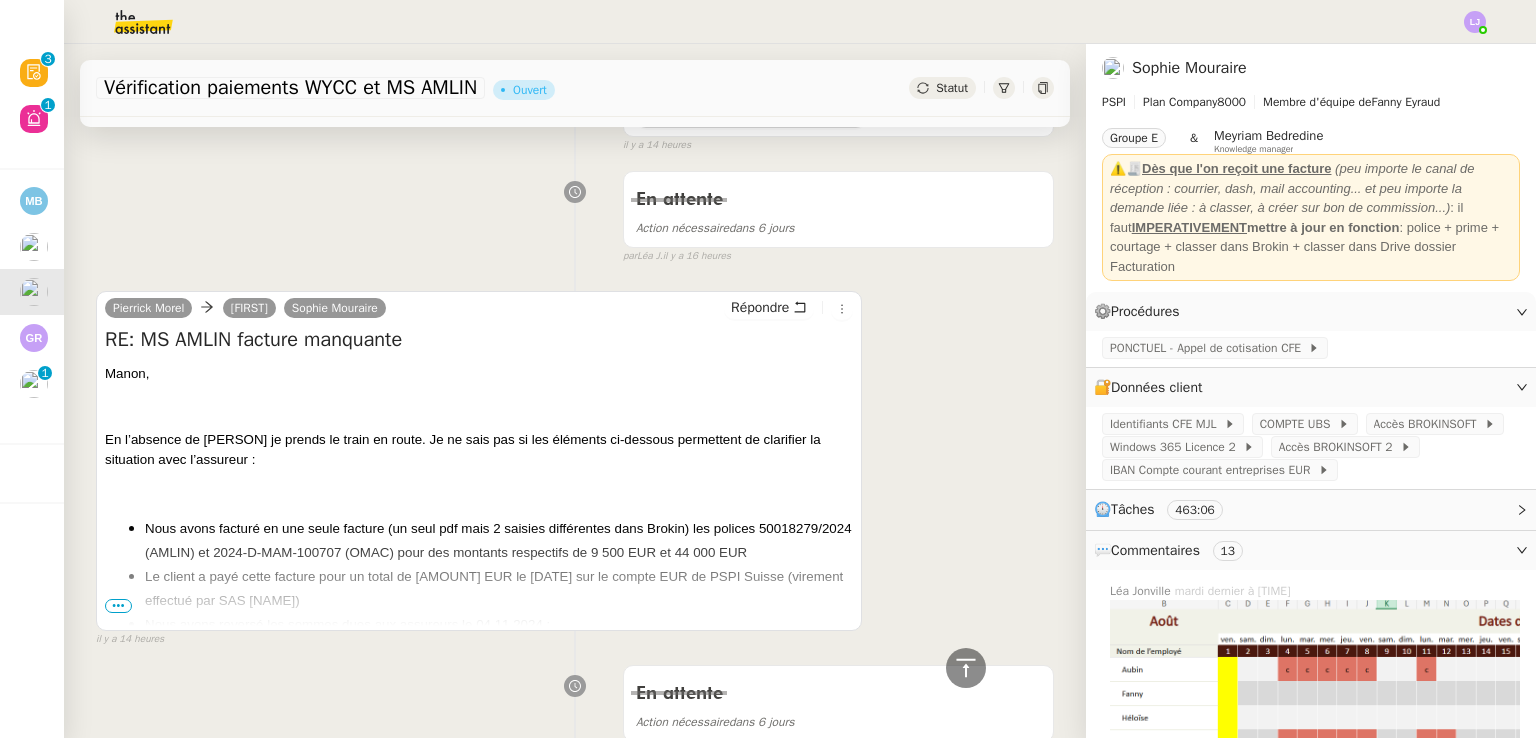 scroll, scrollTop: 0, scrollLeft: 0, axis: both 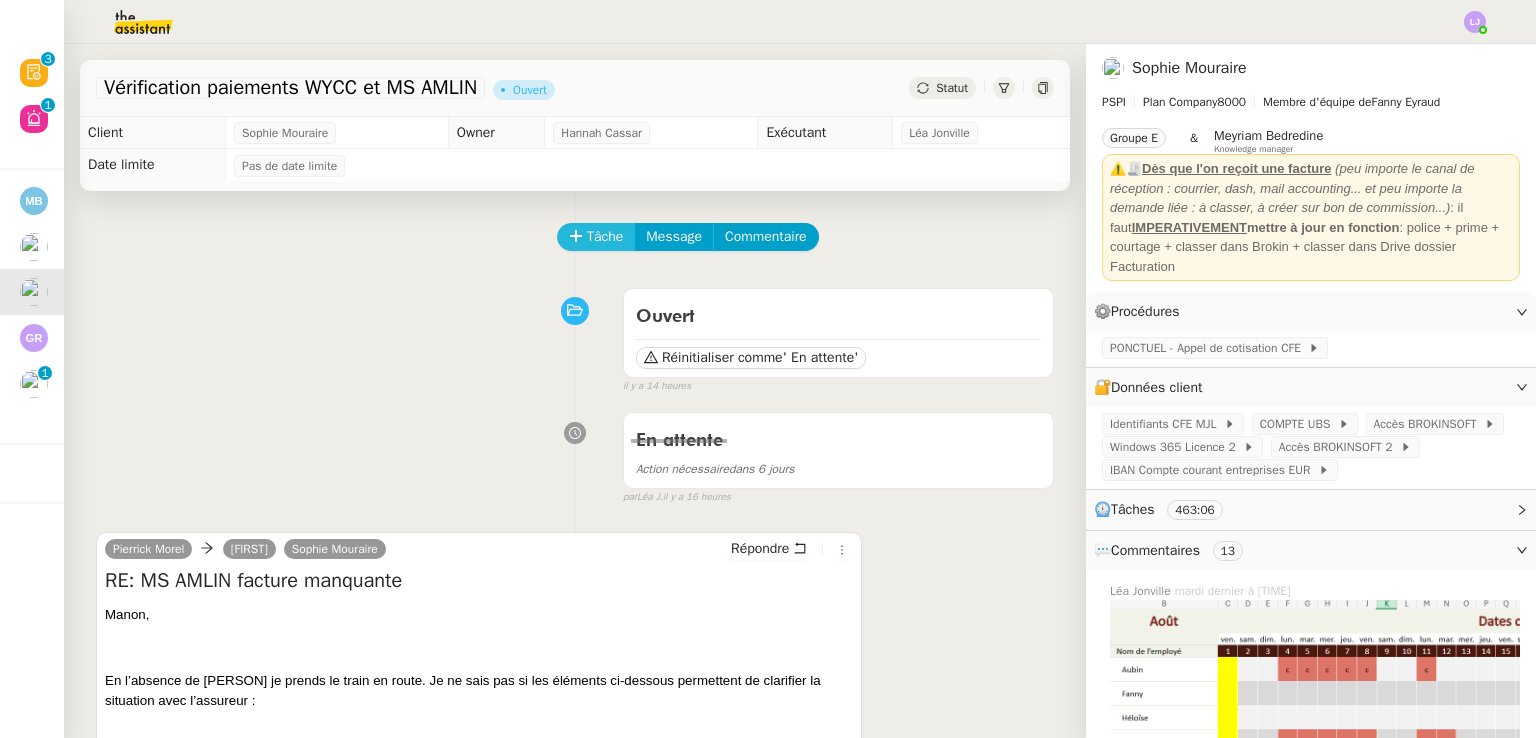 click on "Tâche" 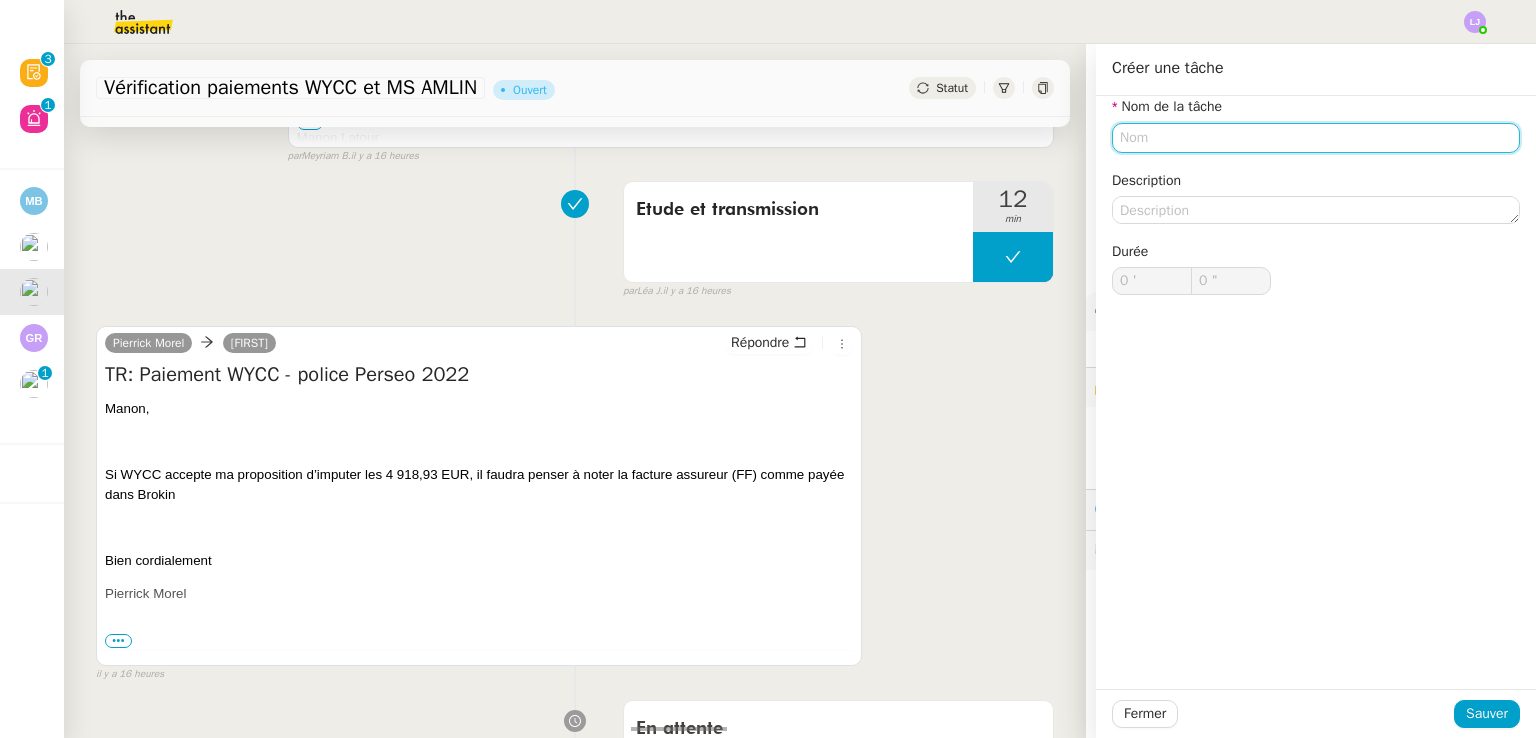scroll, scrollTop: 1567, scrollLeft: 0, axis: vertical 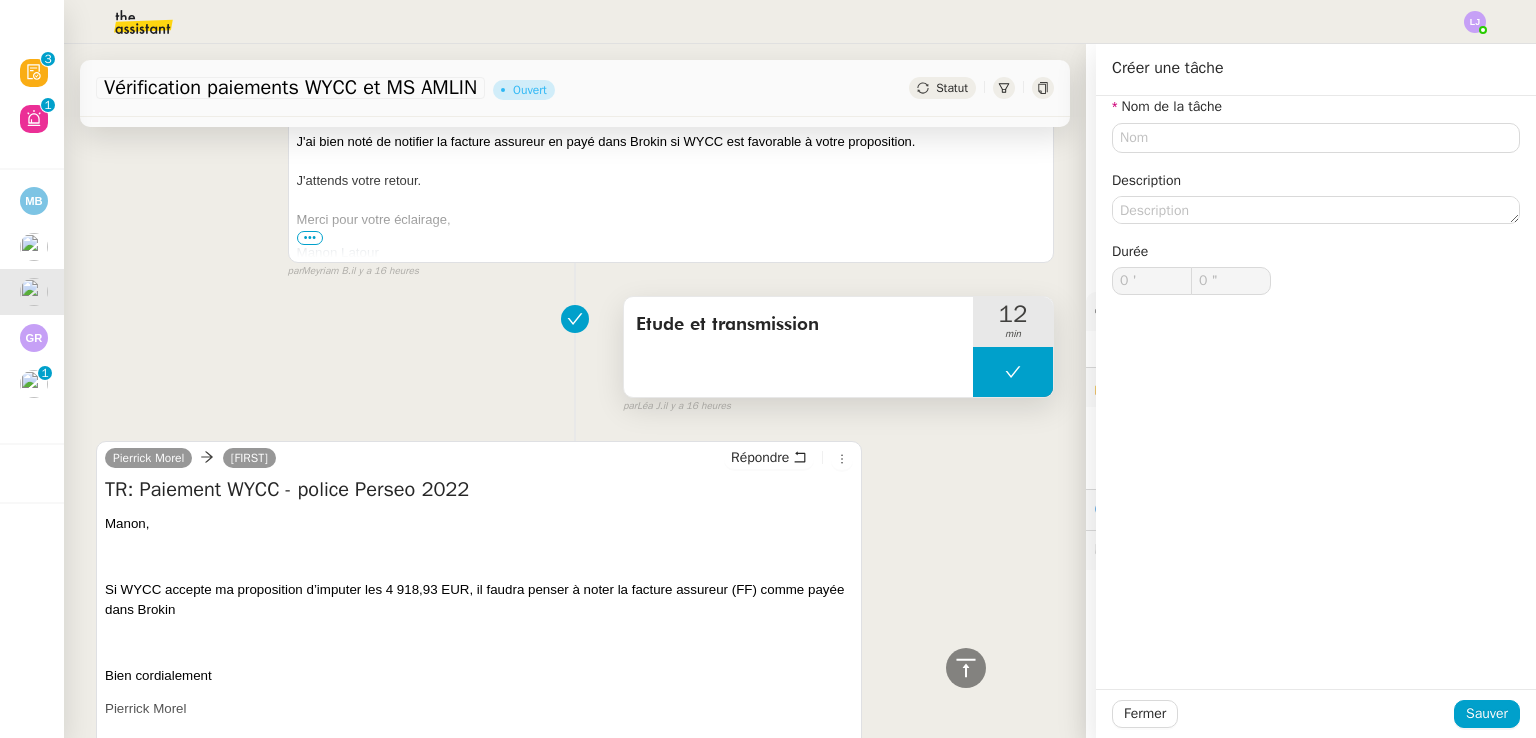 click at bounding box center (1013, 372) 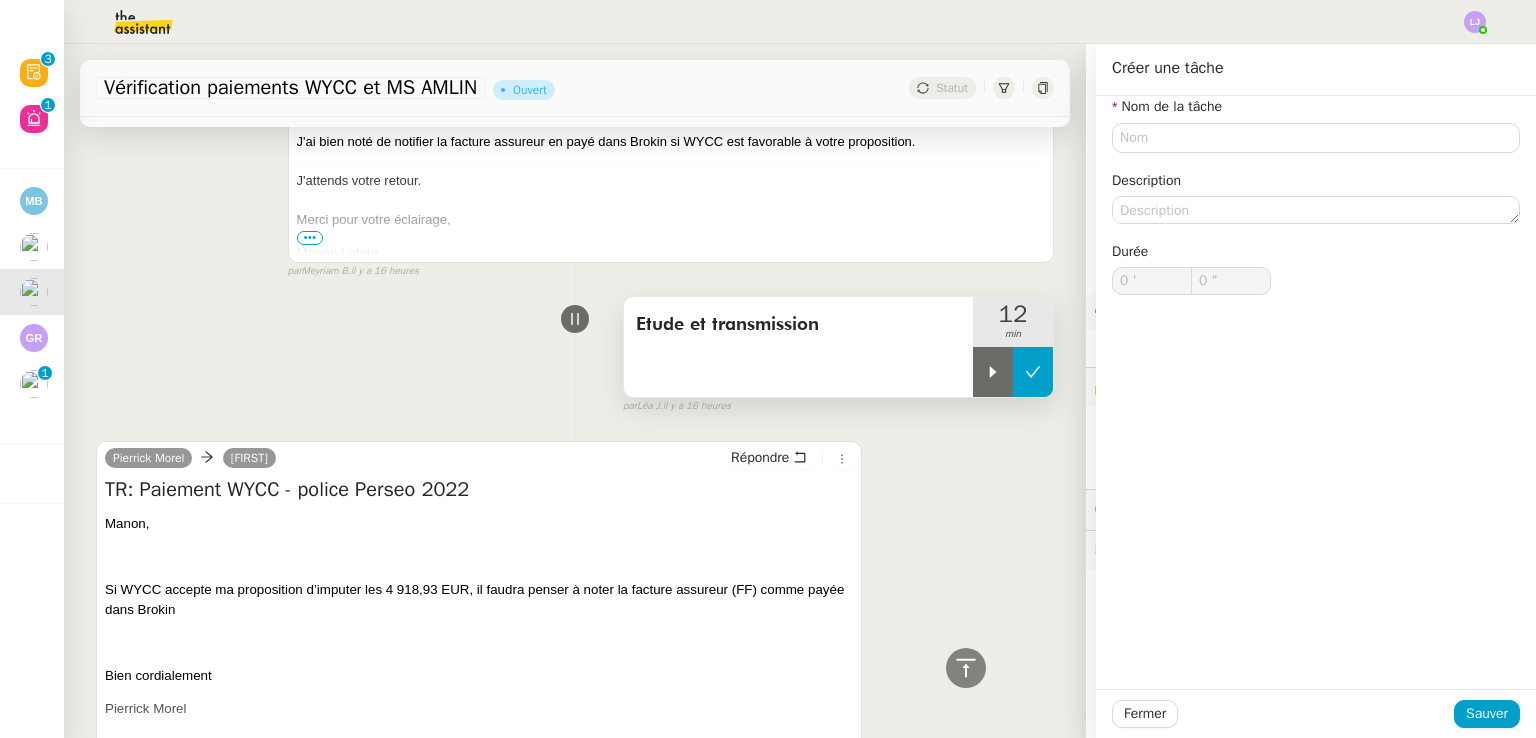 click 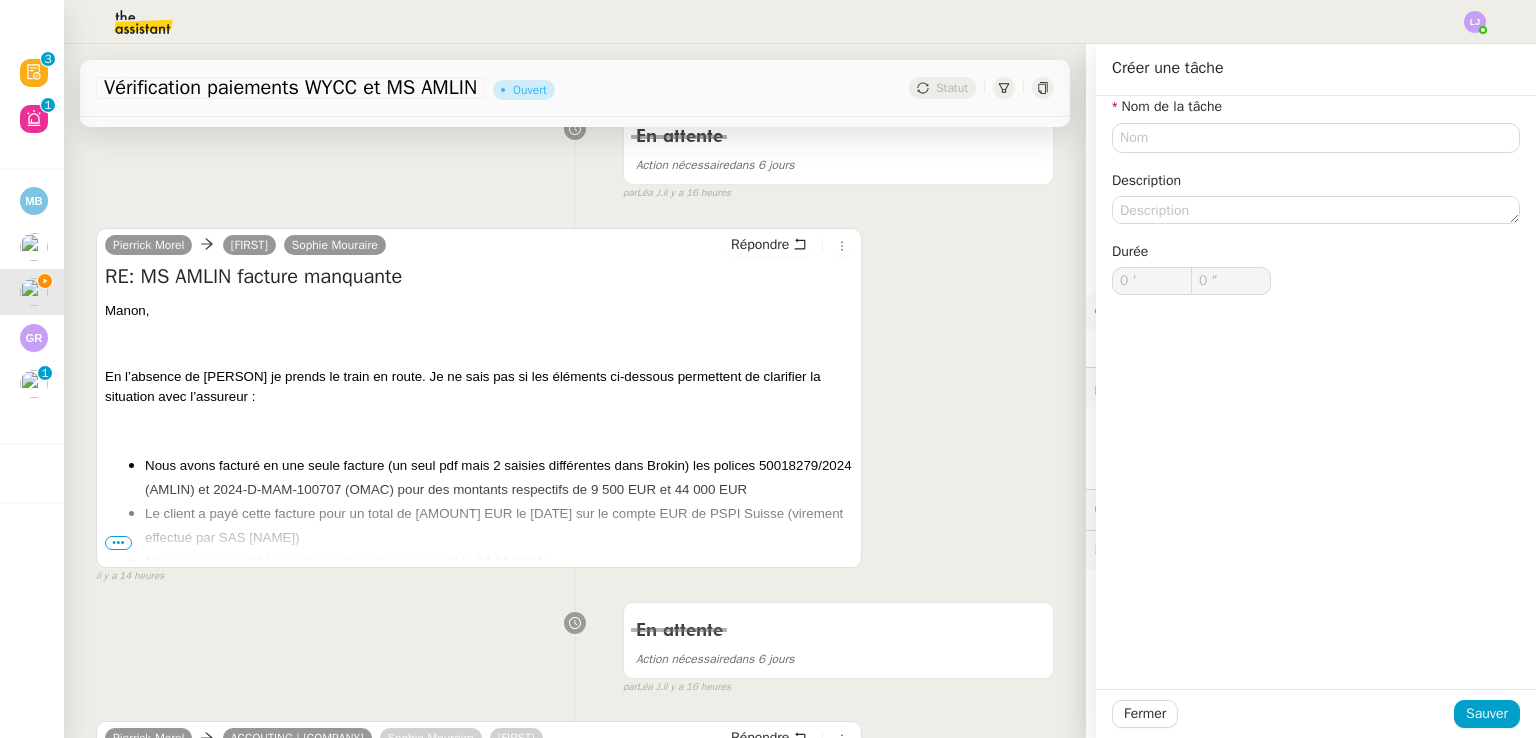 scroll, scrollTop: 304, scrollLeft: 0, axis: vertical 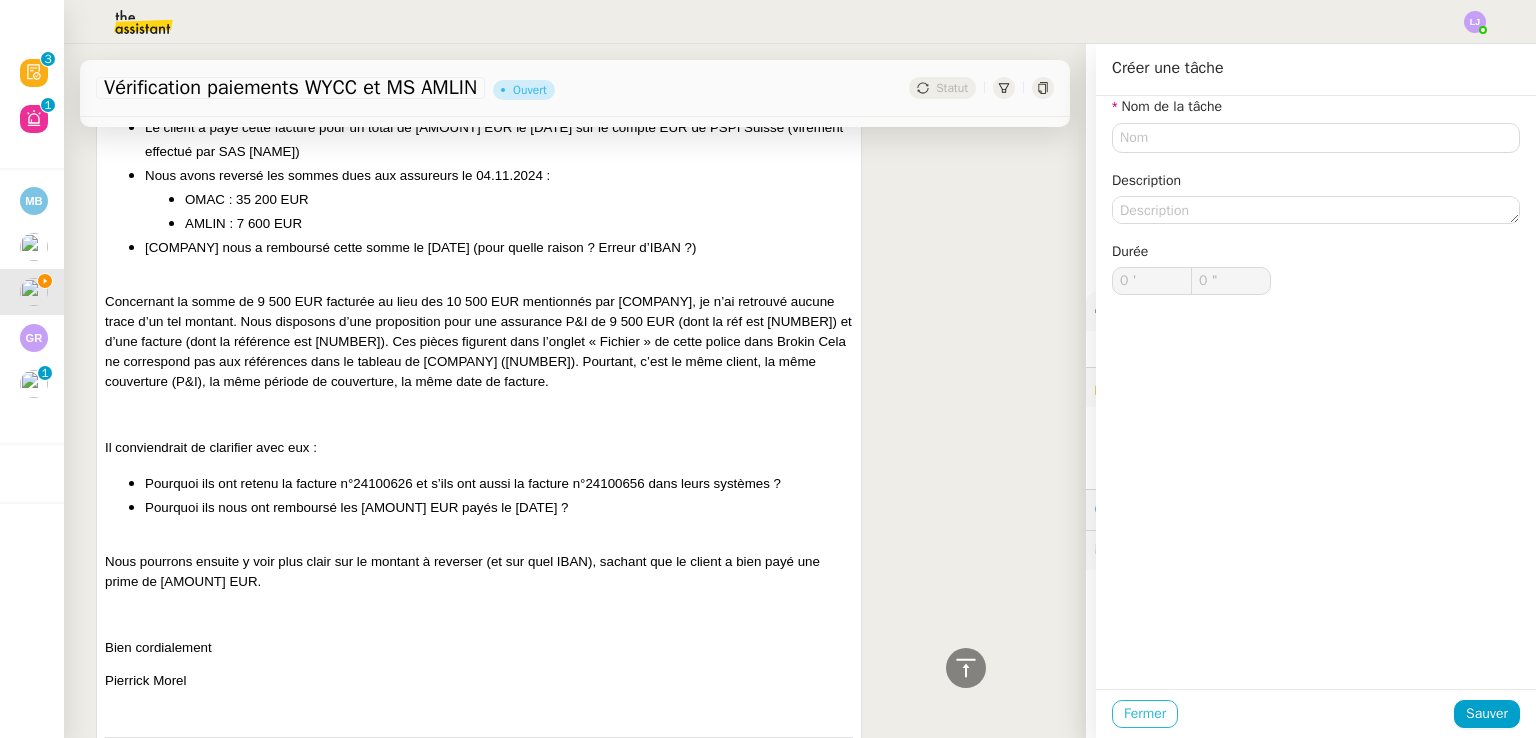 click on "Fermer" 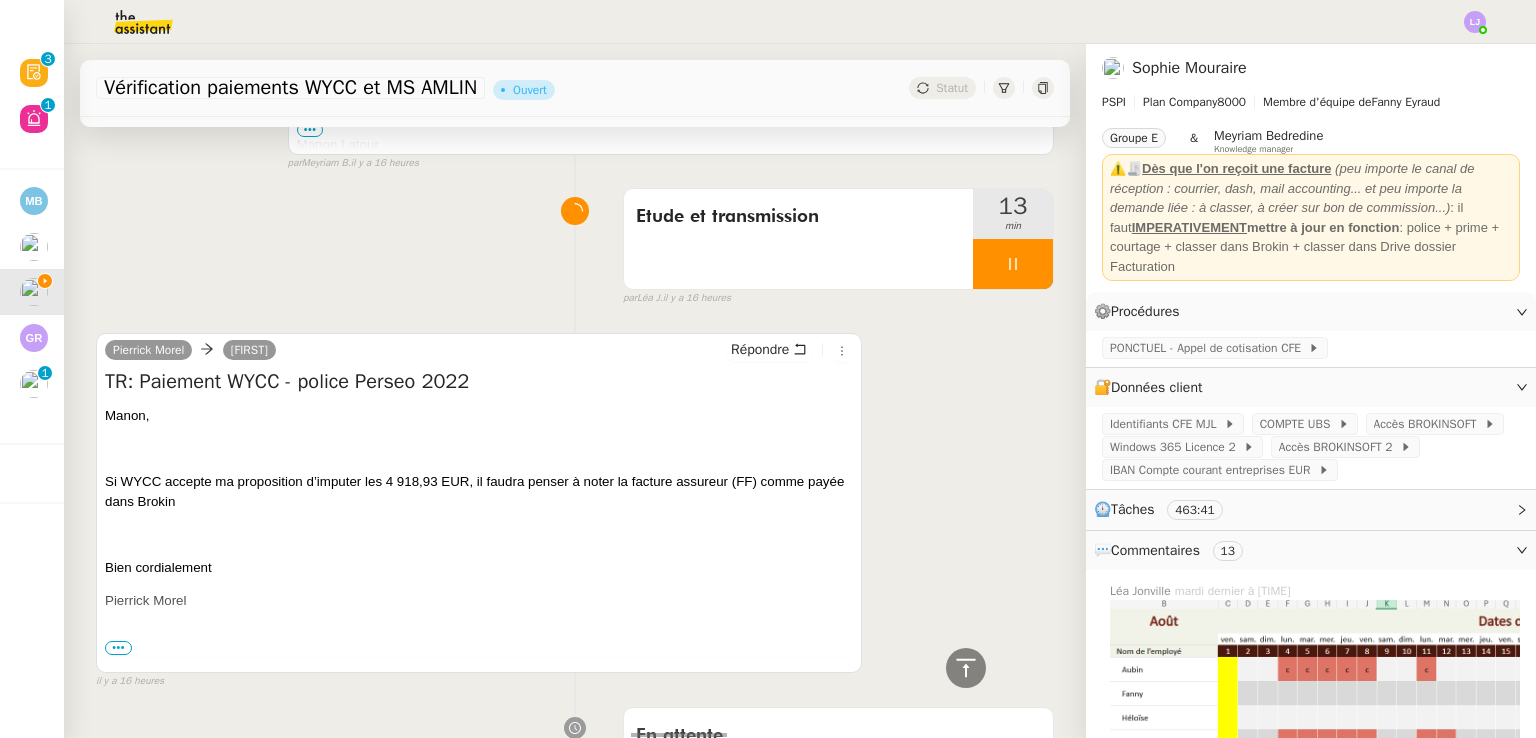 scroll, scrollTop: 4484, scrollLeft: 0, axis: vertical 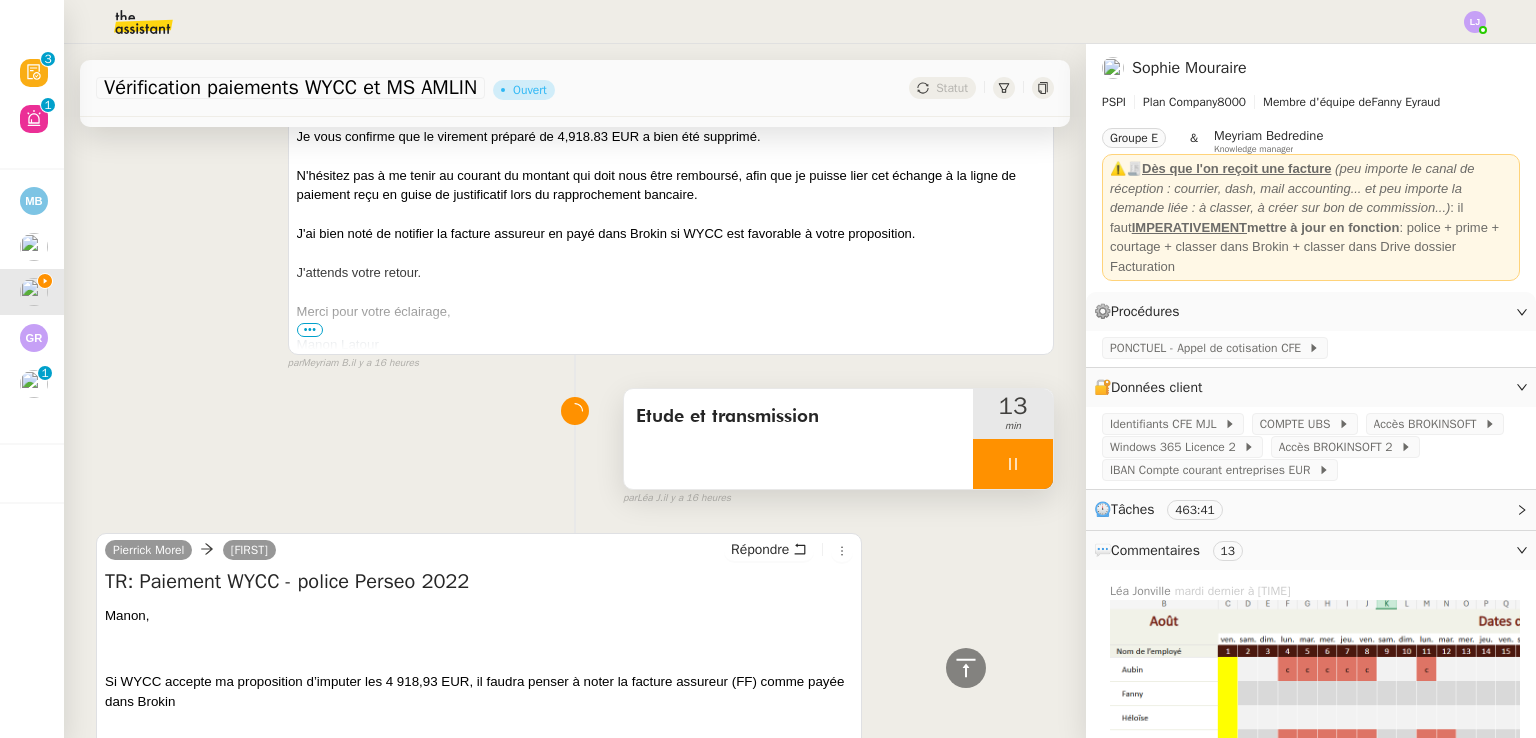 click at bounding box center [1013, 464] 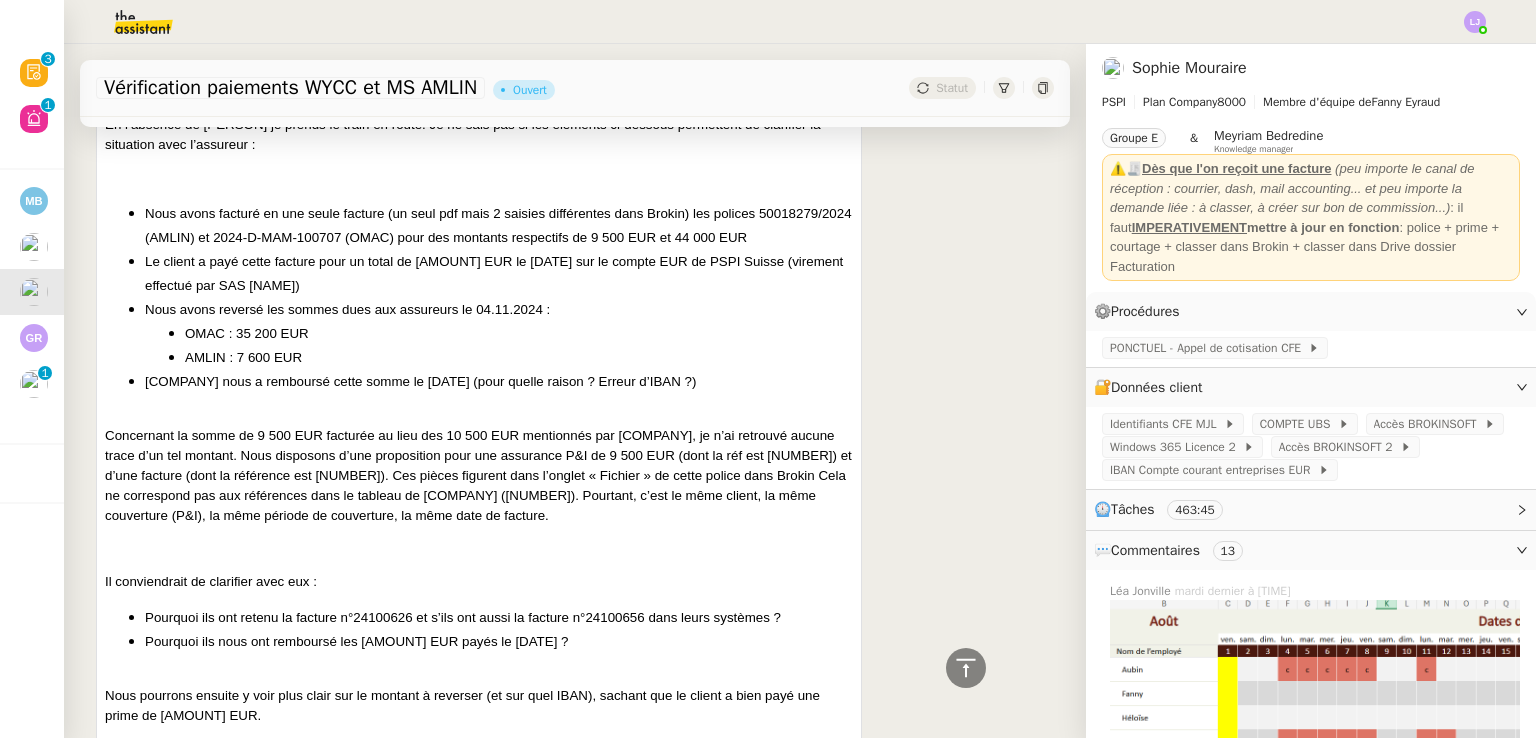 scroll, scrollTop: 556, scrollLeft: 0, axis: vertical 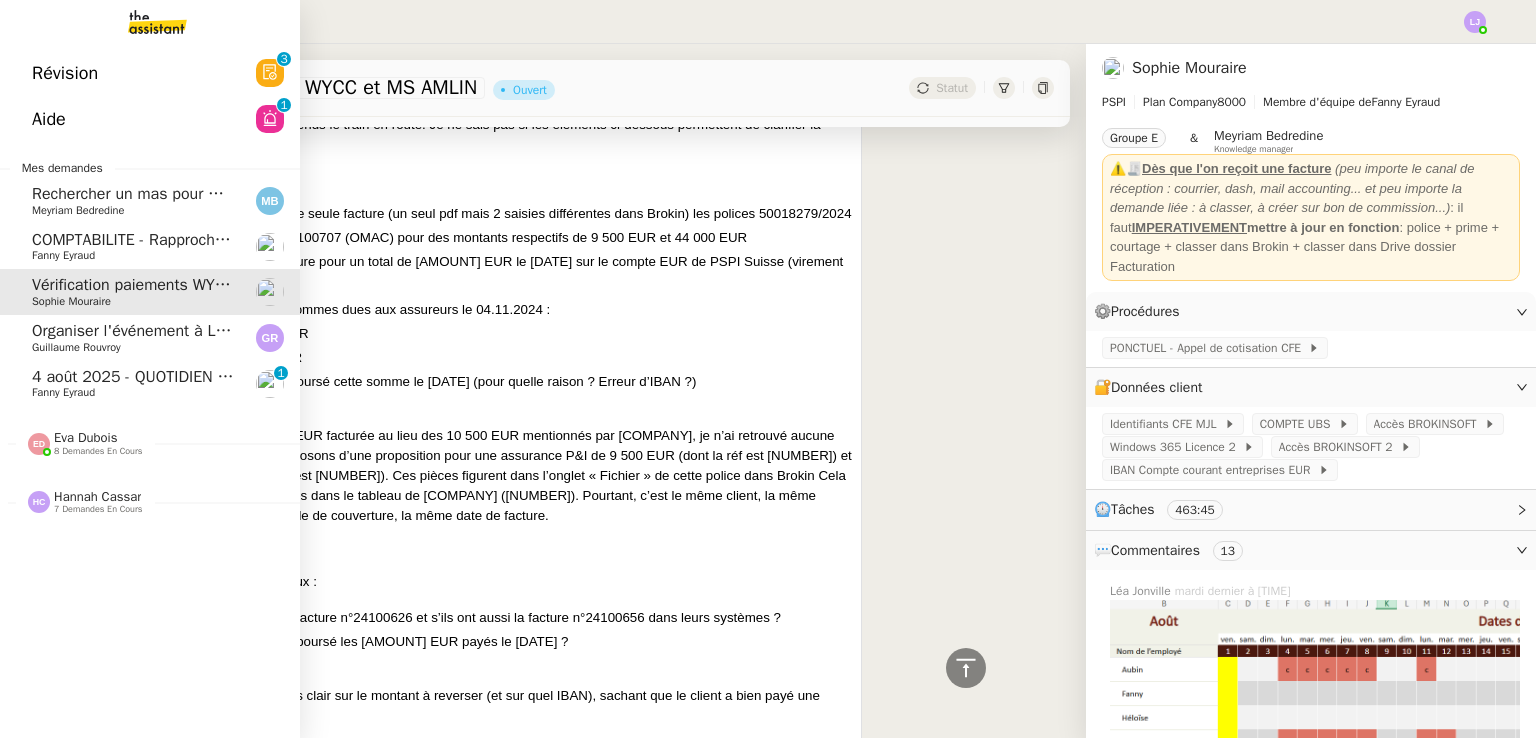 click on "Fanny Eyraud" 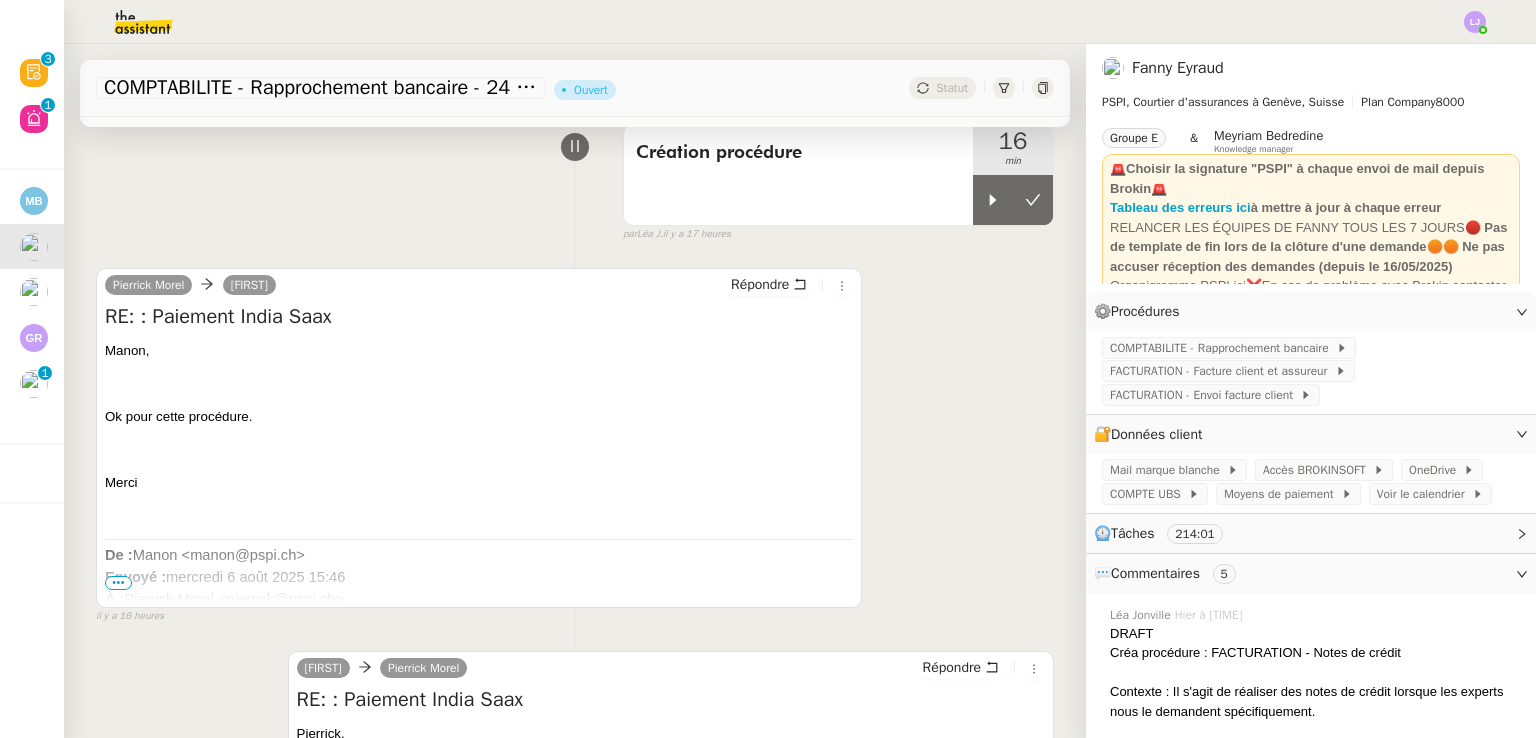 scroll, scrollTop: 204, scrollLeft: 0, axis: vertical 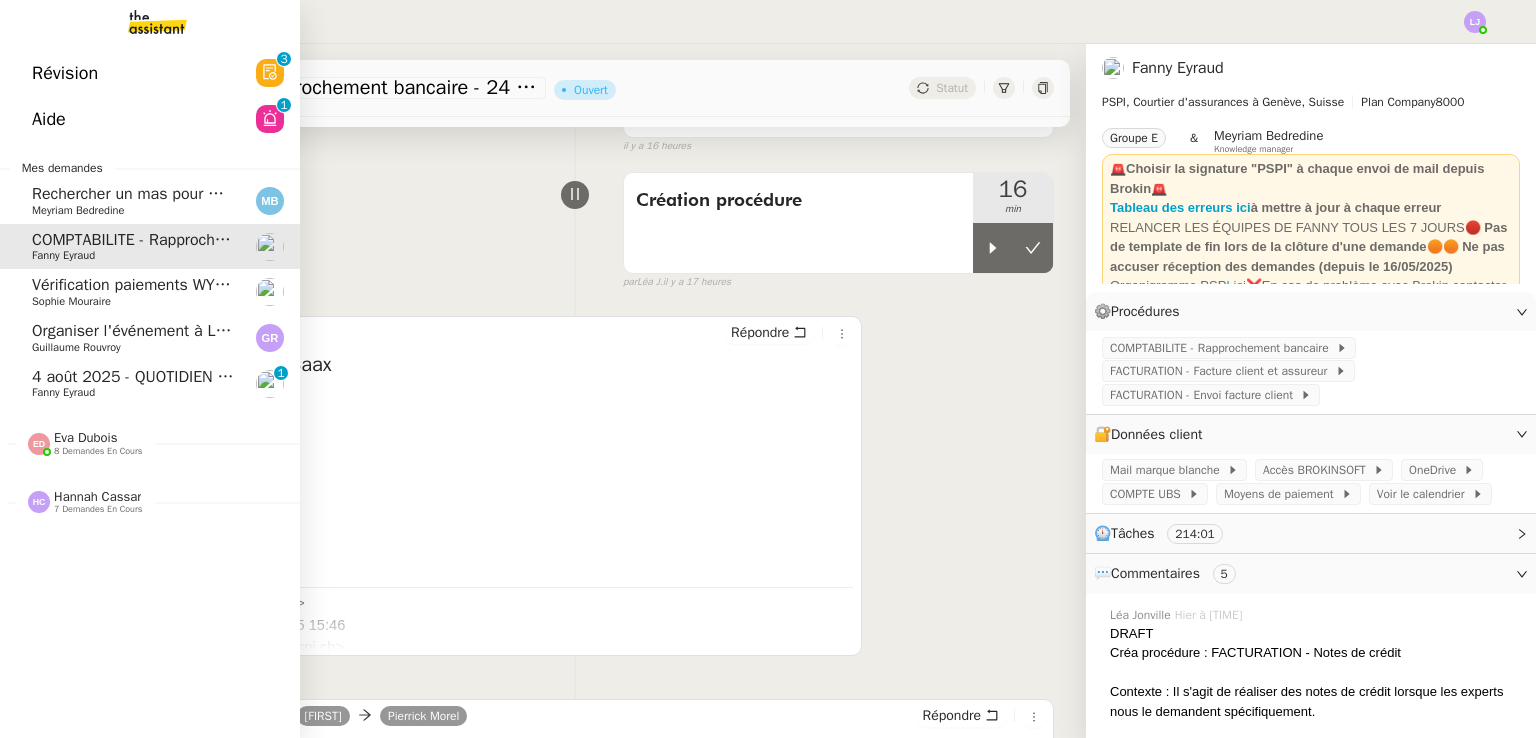 click on "Fanny Eyraud" 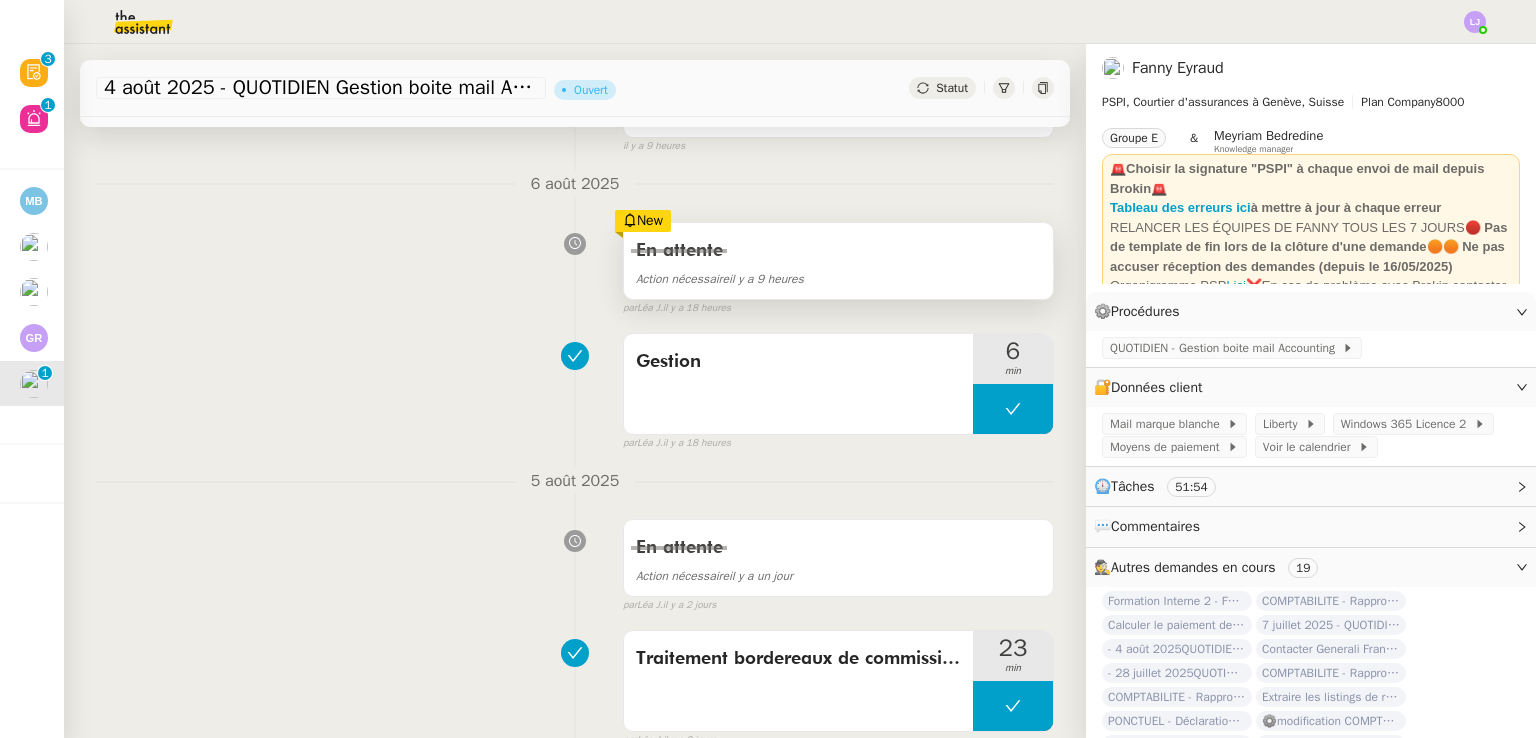 scroll, scrollTop: 0, scrollLeft: 0, axis: both 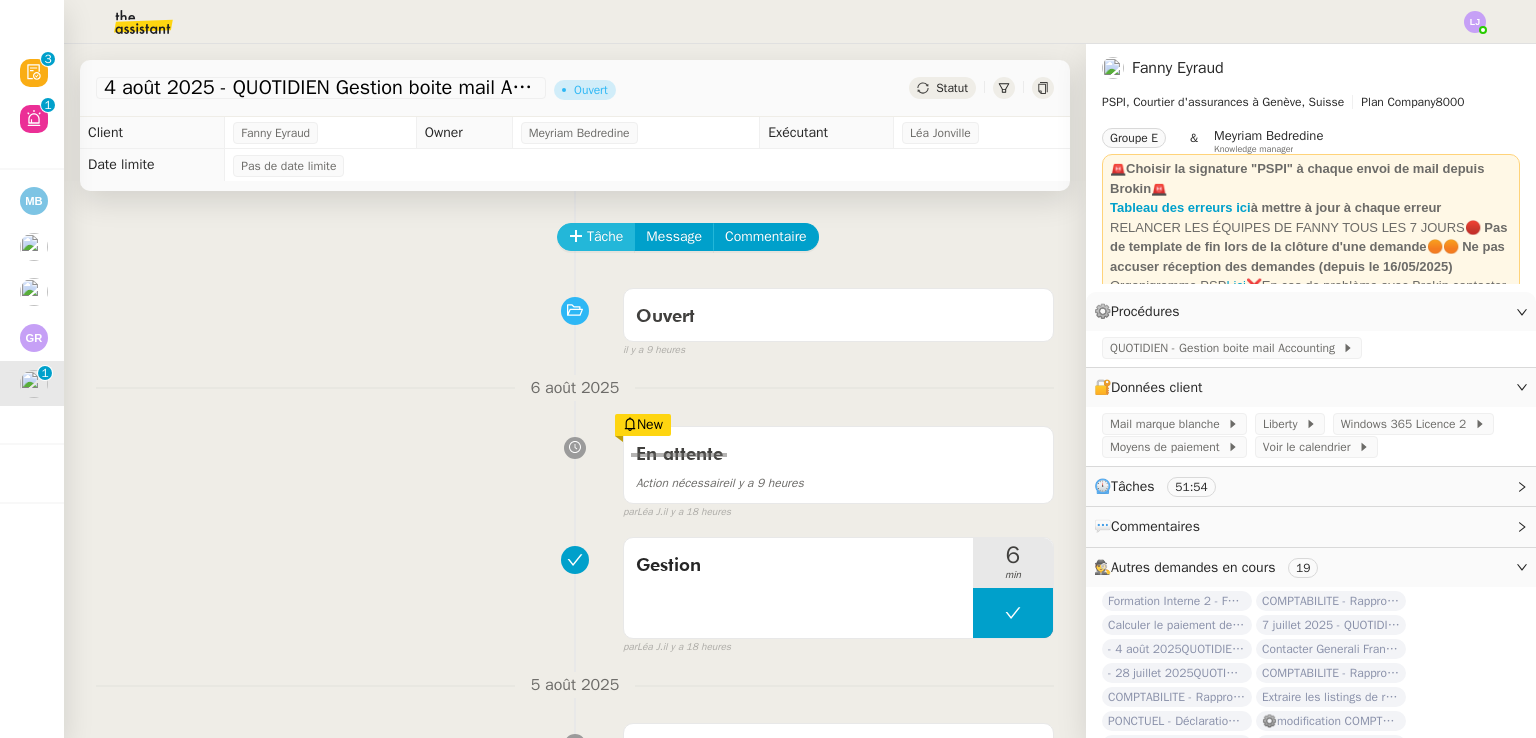 click on "Tâche" 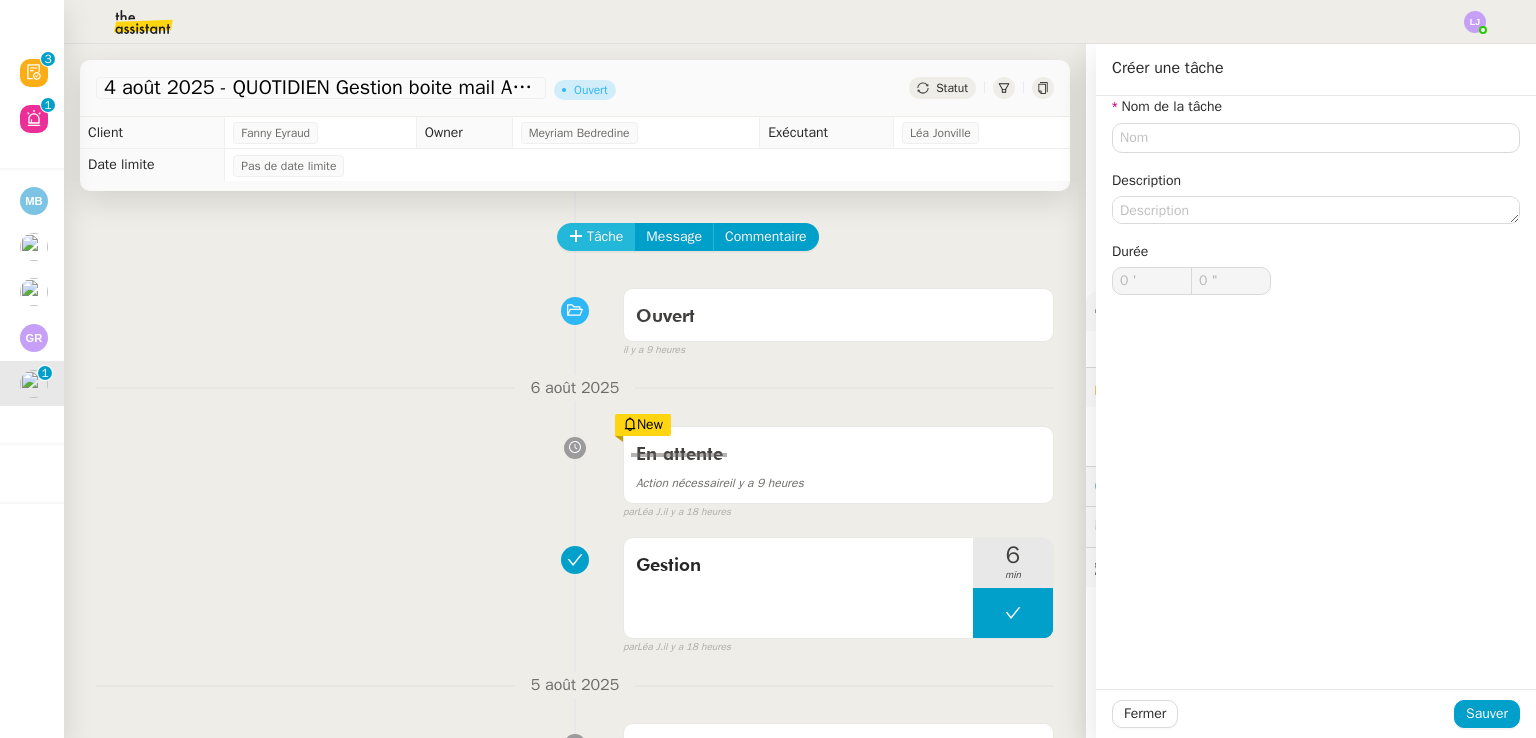 type 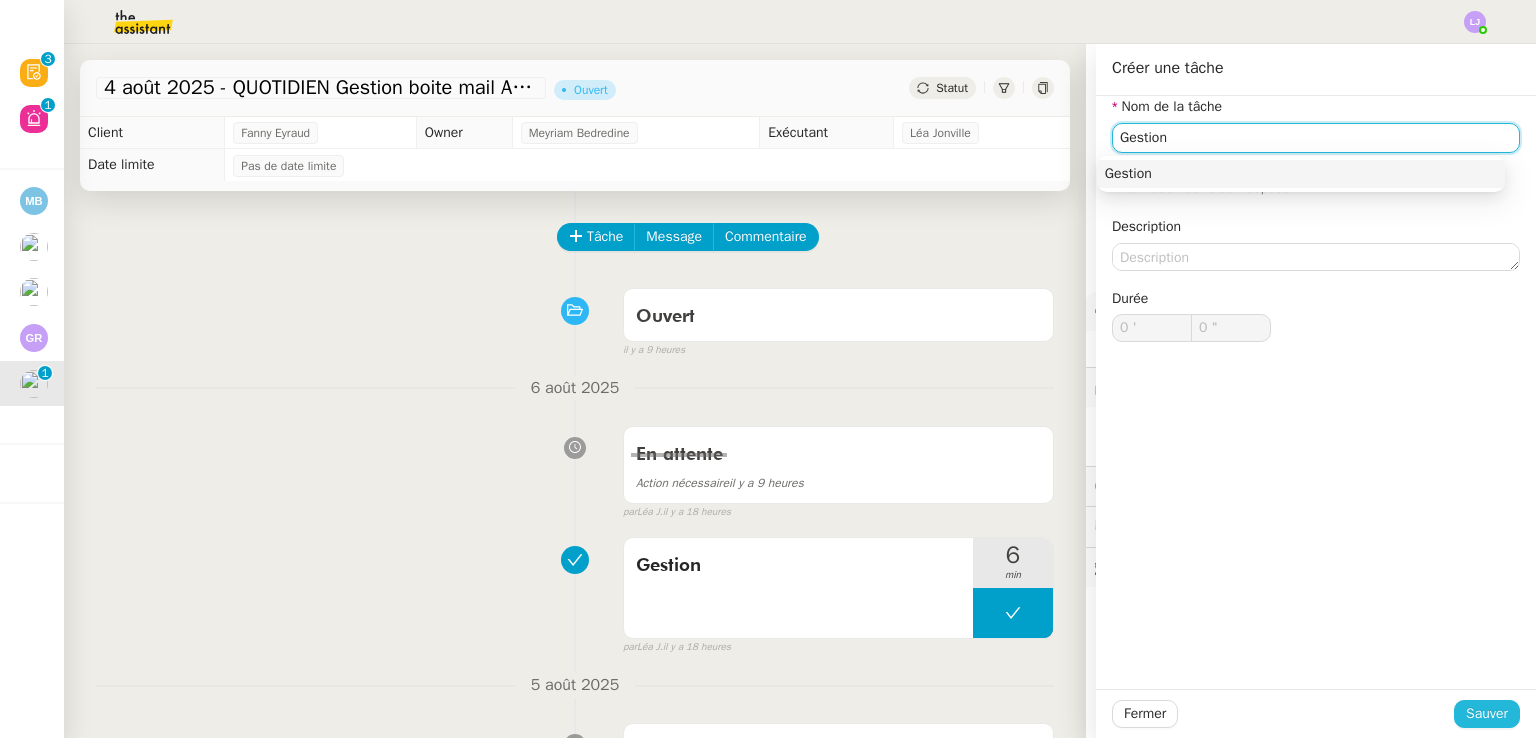 type on "Gestion" 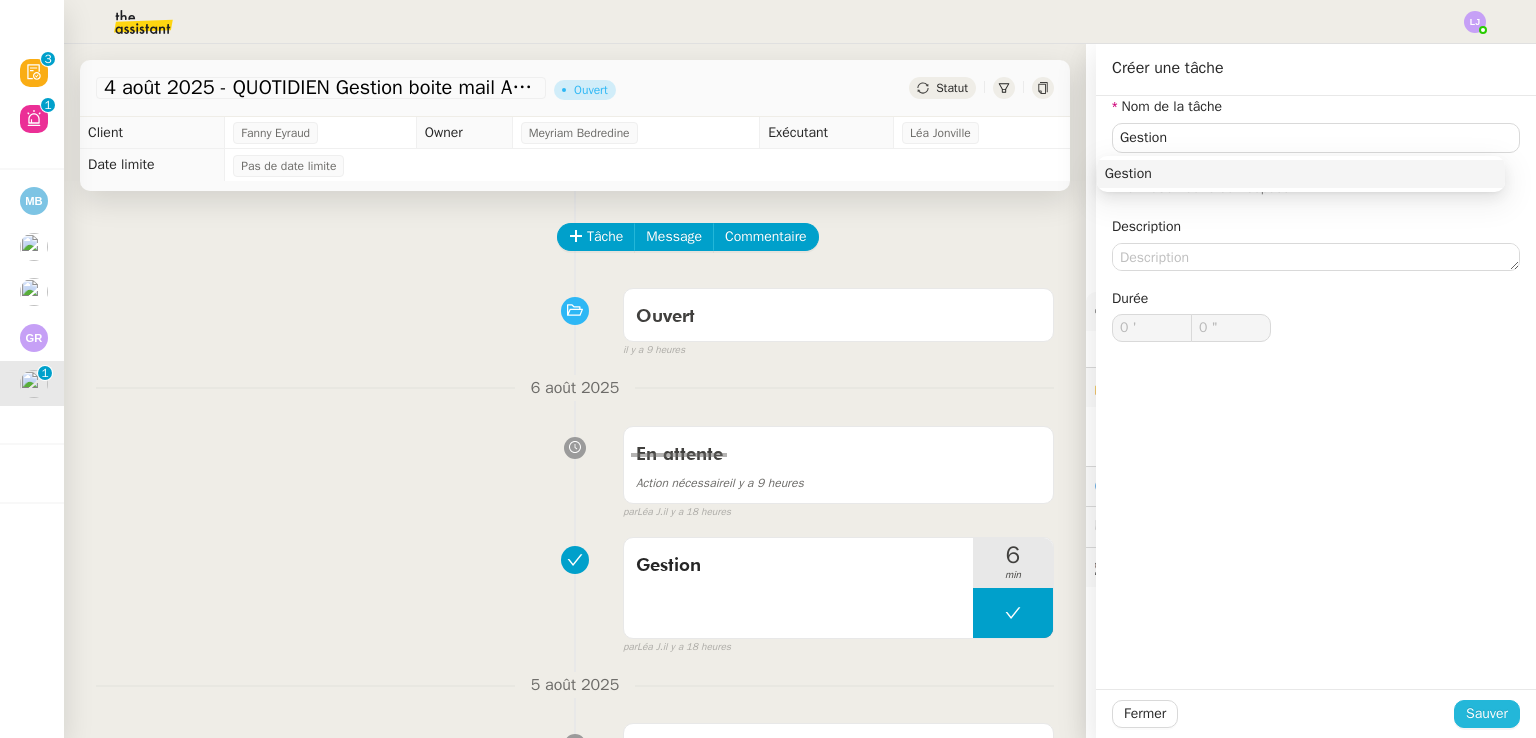click on "Sauver" 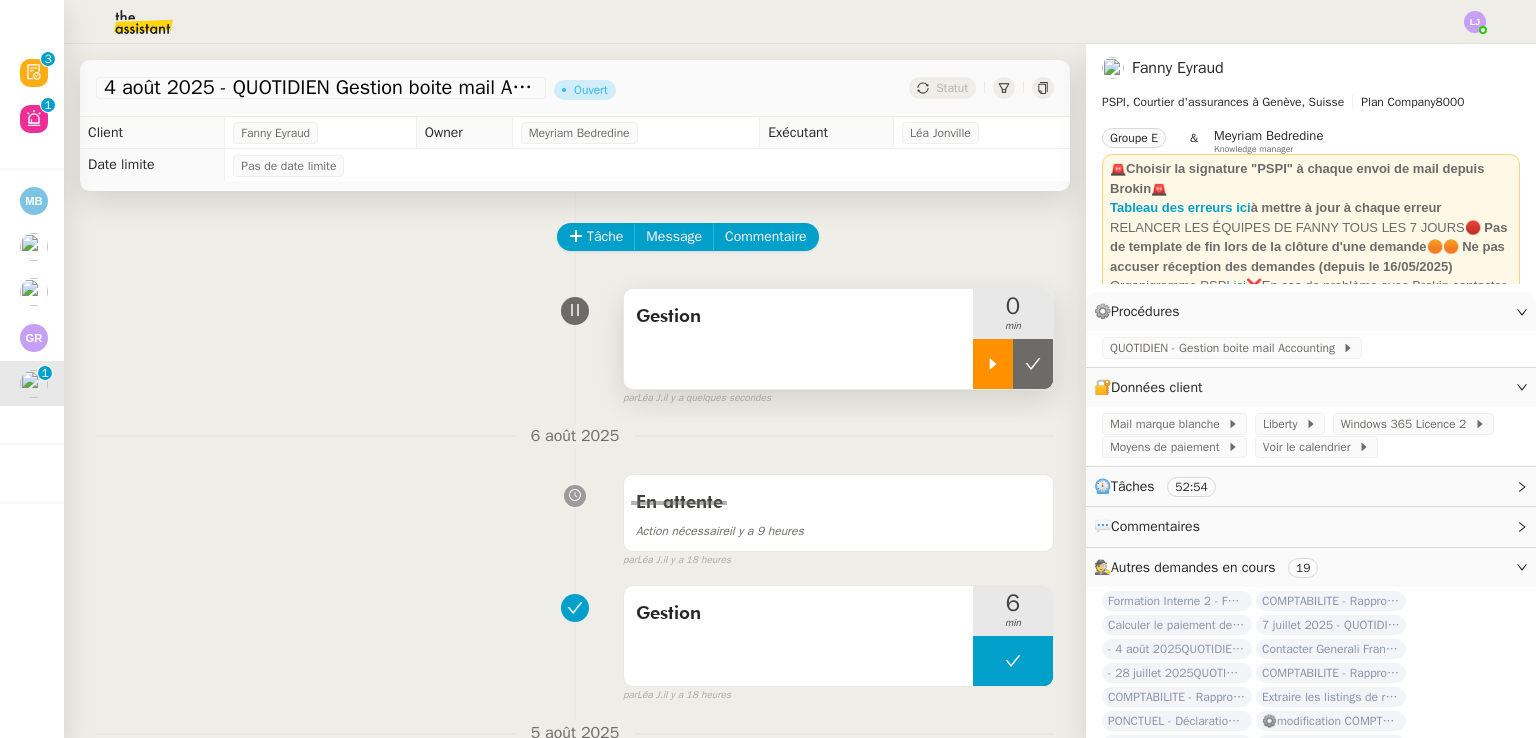 click 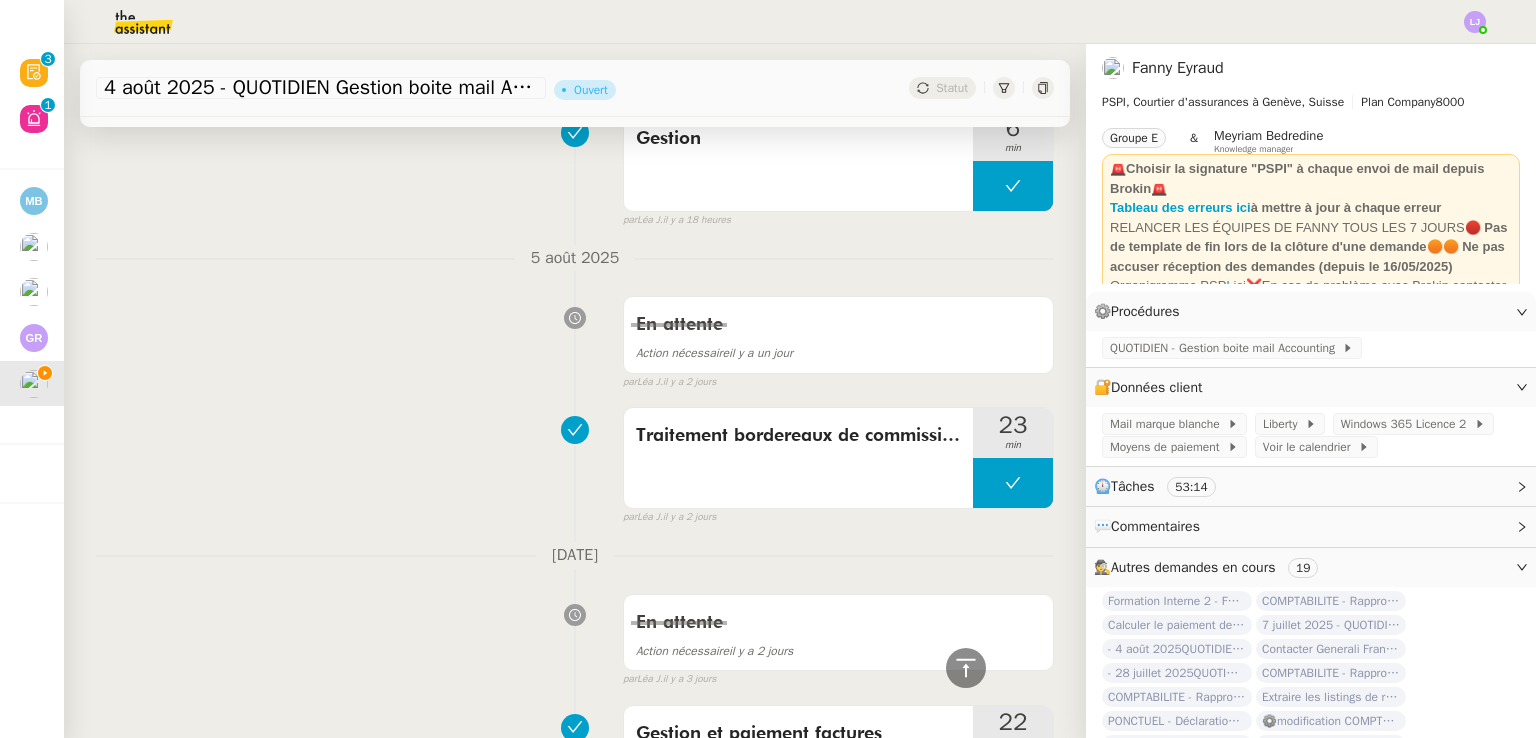 scroll, scrollTop: 0, scrollLeft: 0, axis: both 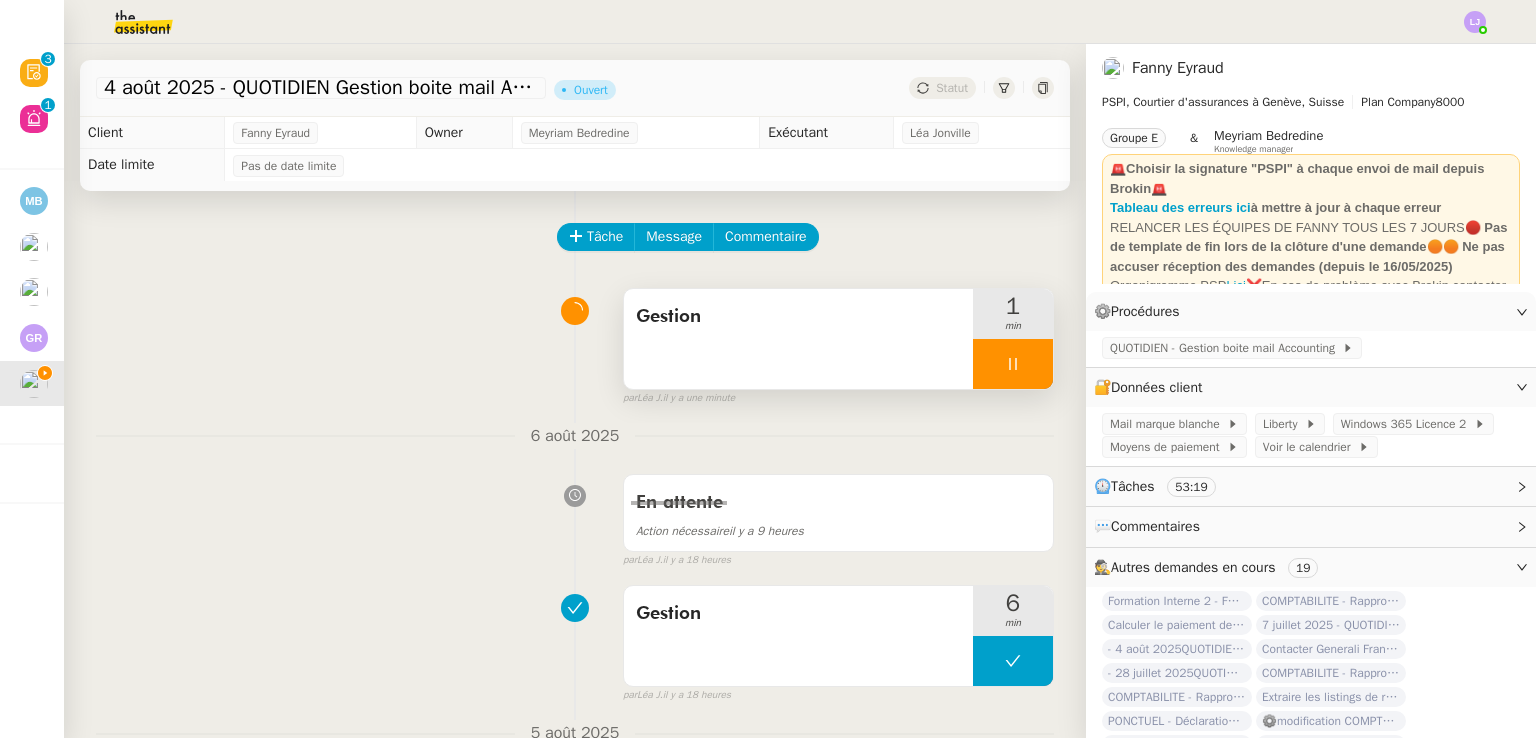 click at bounding box center (1013, 364) 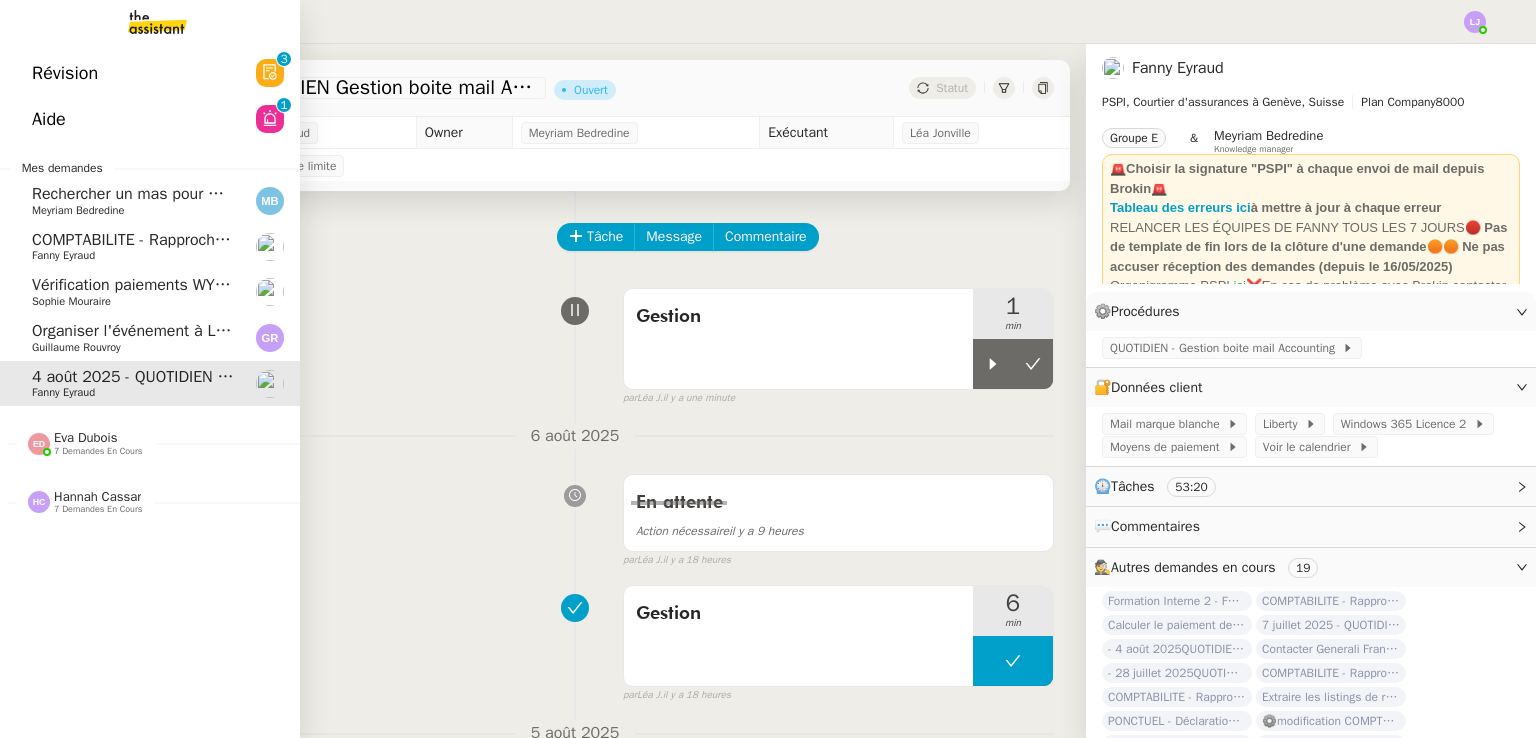 click on "Rechercher un mas pour Noël" 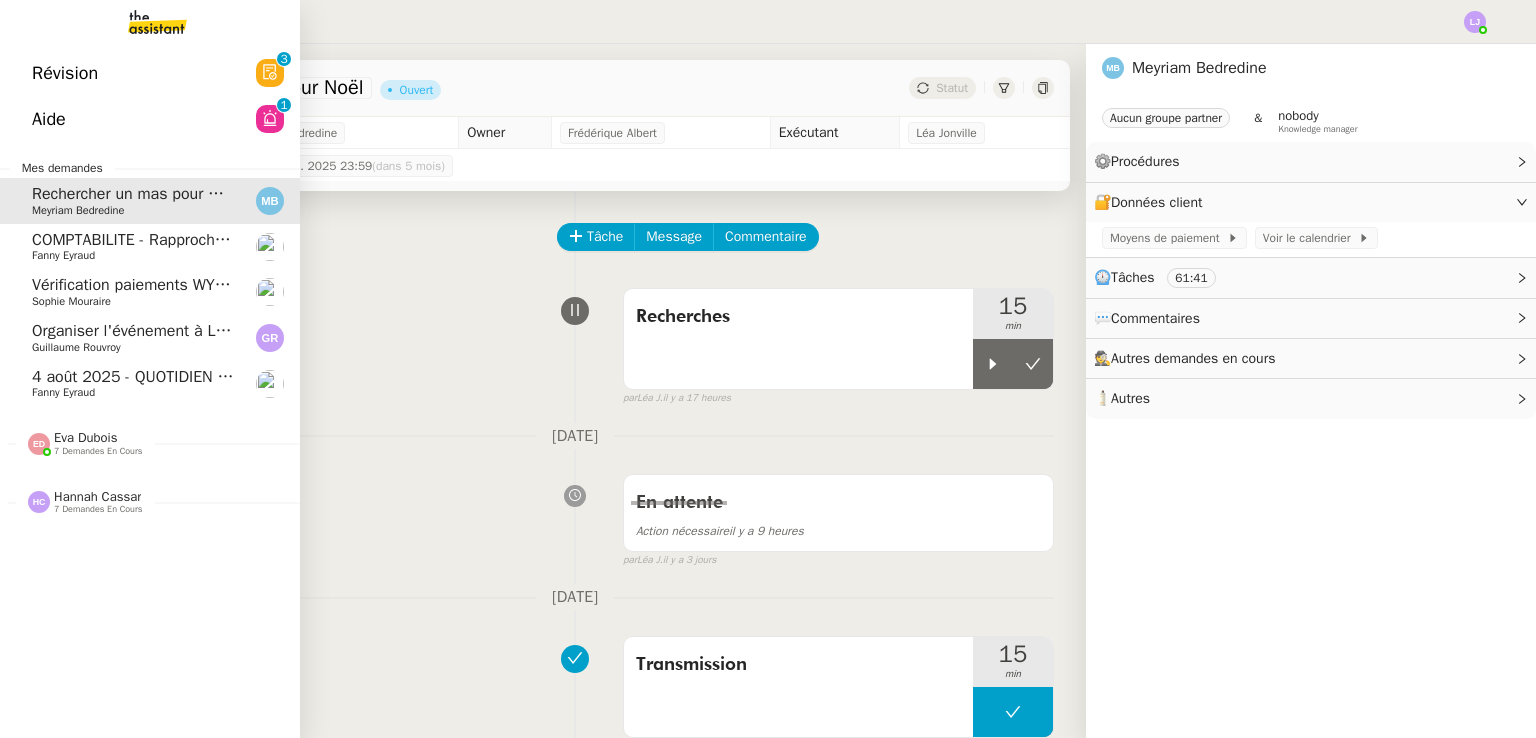 click on "COMPTABILITE - Rapprochement bancaire - 24 juillet 2025" 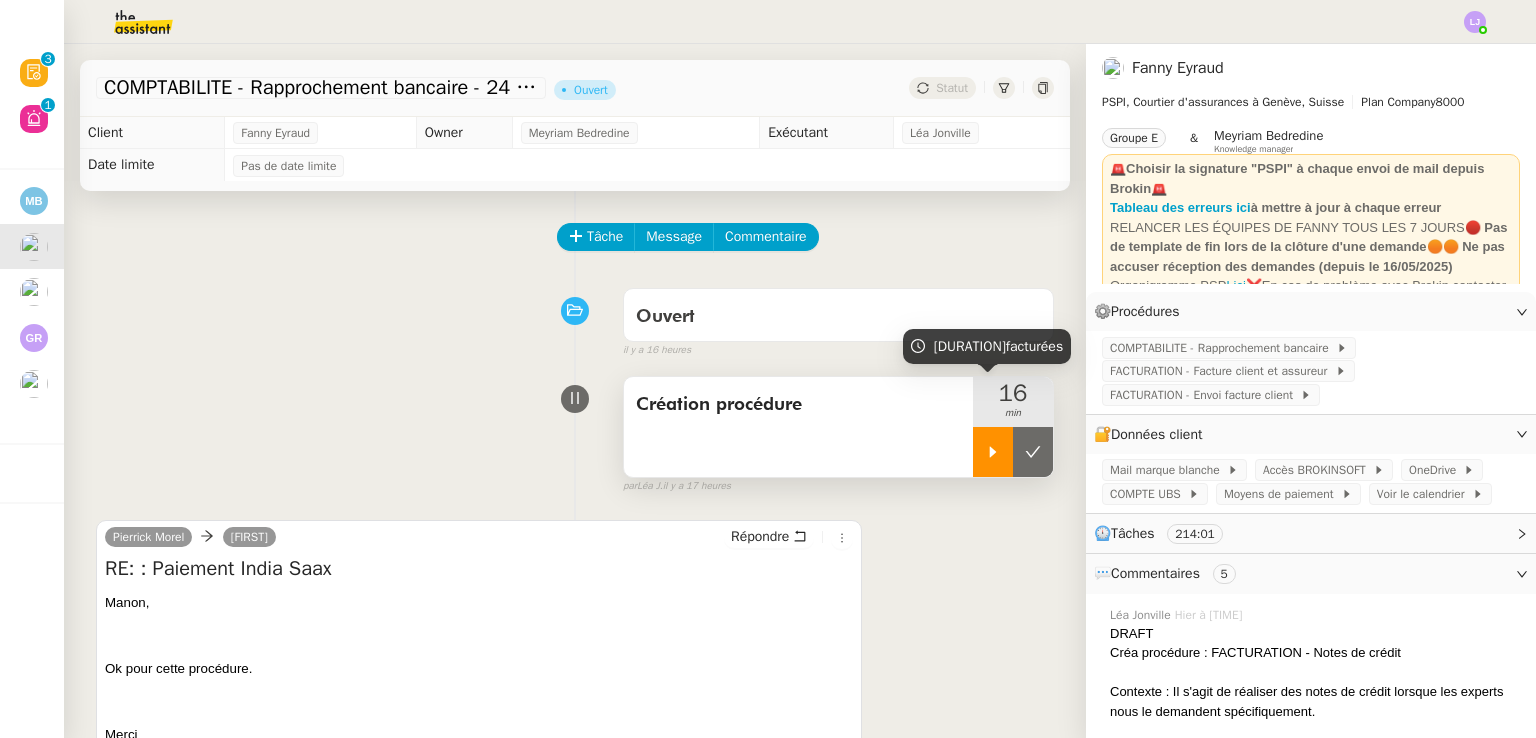 click 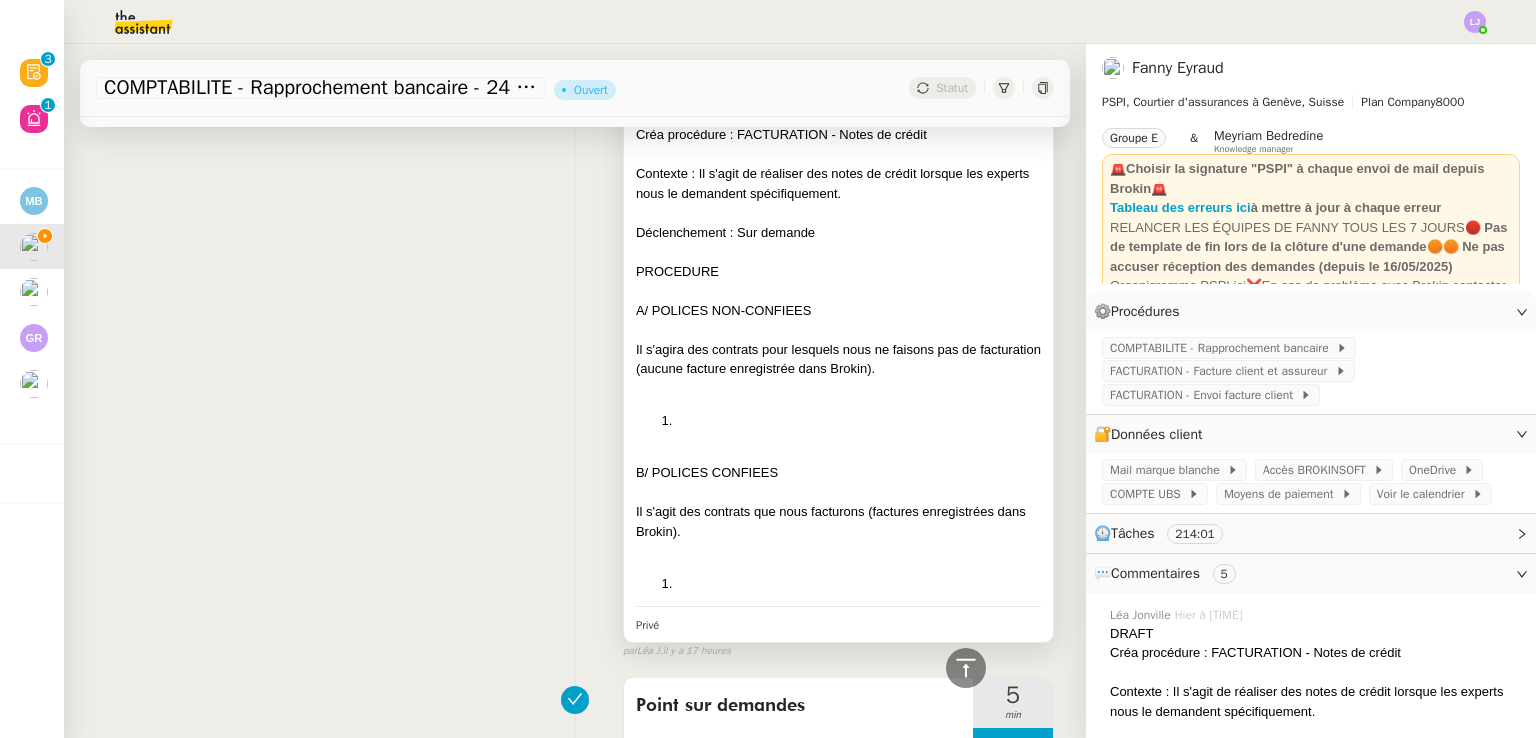 scroll, scrollTop: 1180, scrollLeft: 0, axis: vertical 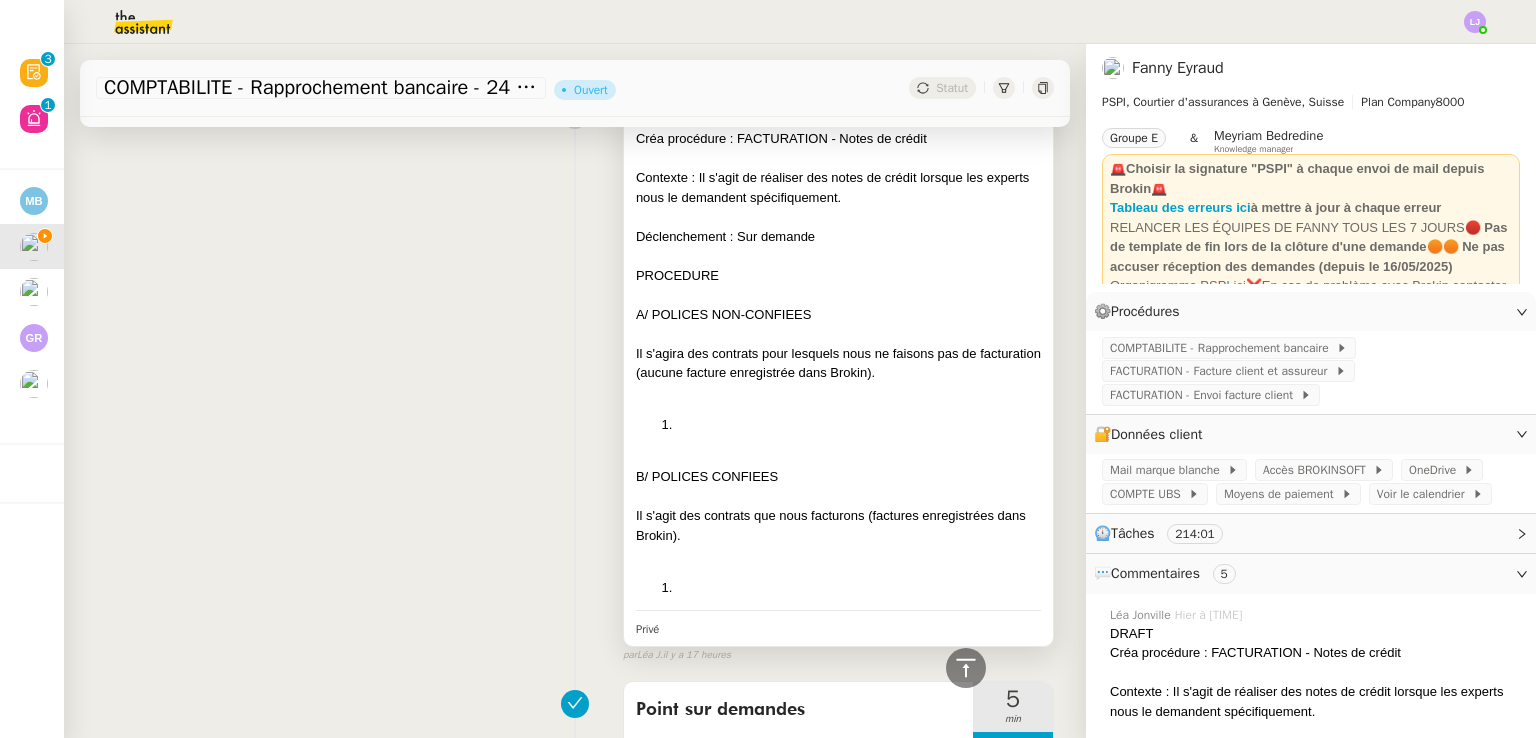 click at bounding box center (838, 393) 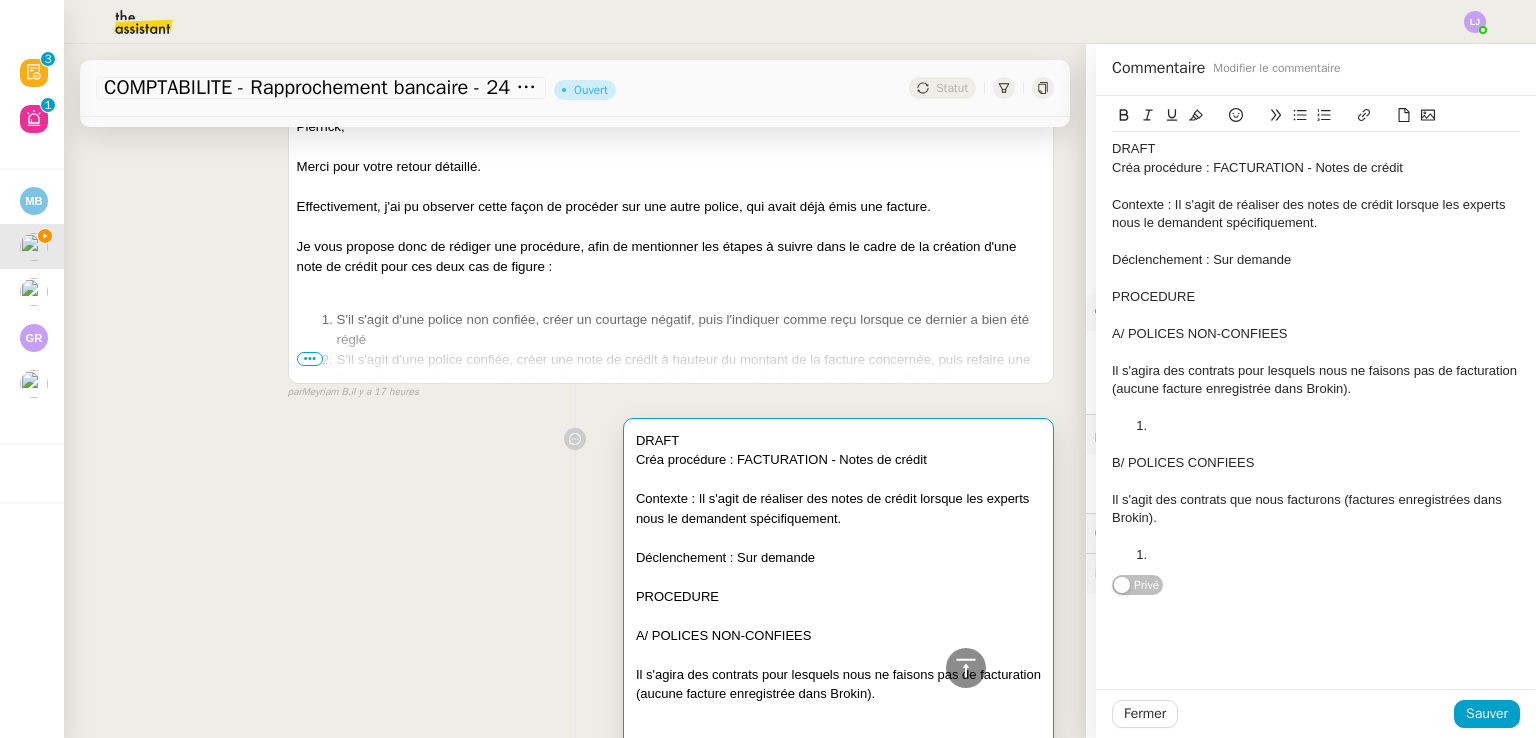 scroll, scrollTop: 799, scrollLeft: 0, axis: vertical 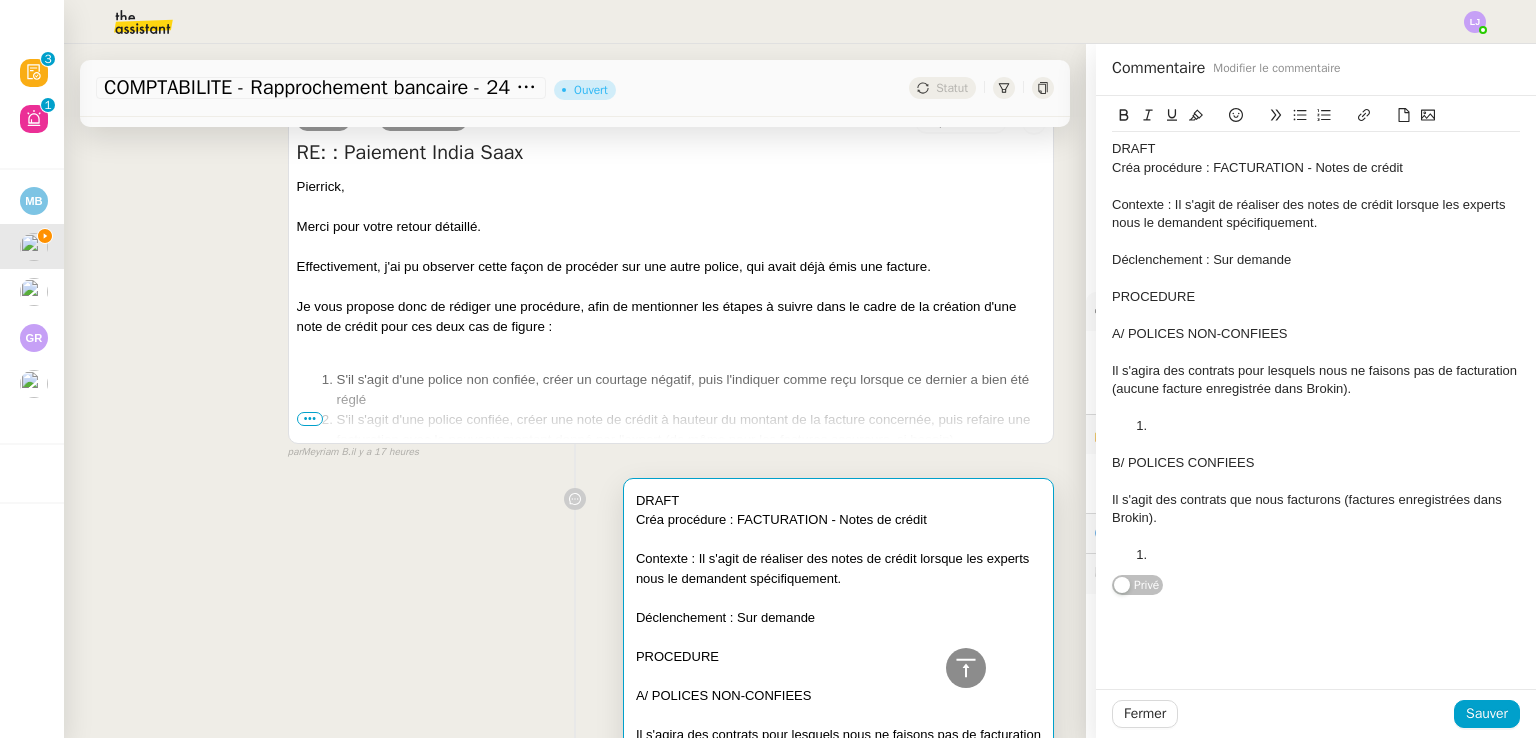 click on "•••" at bounding box center (310, 419) 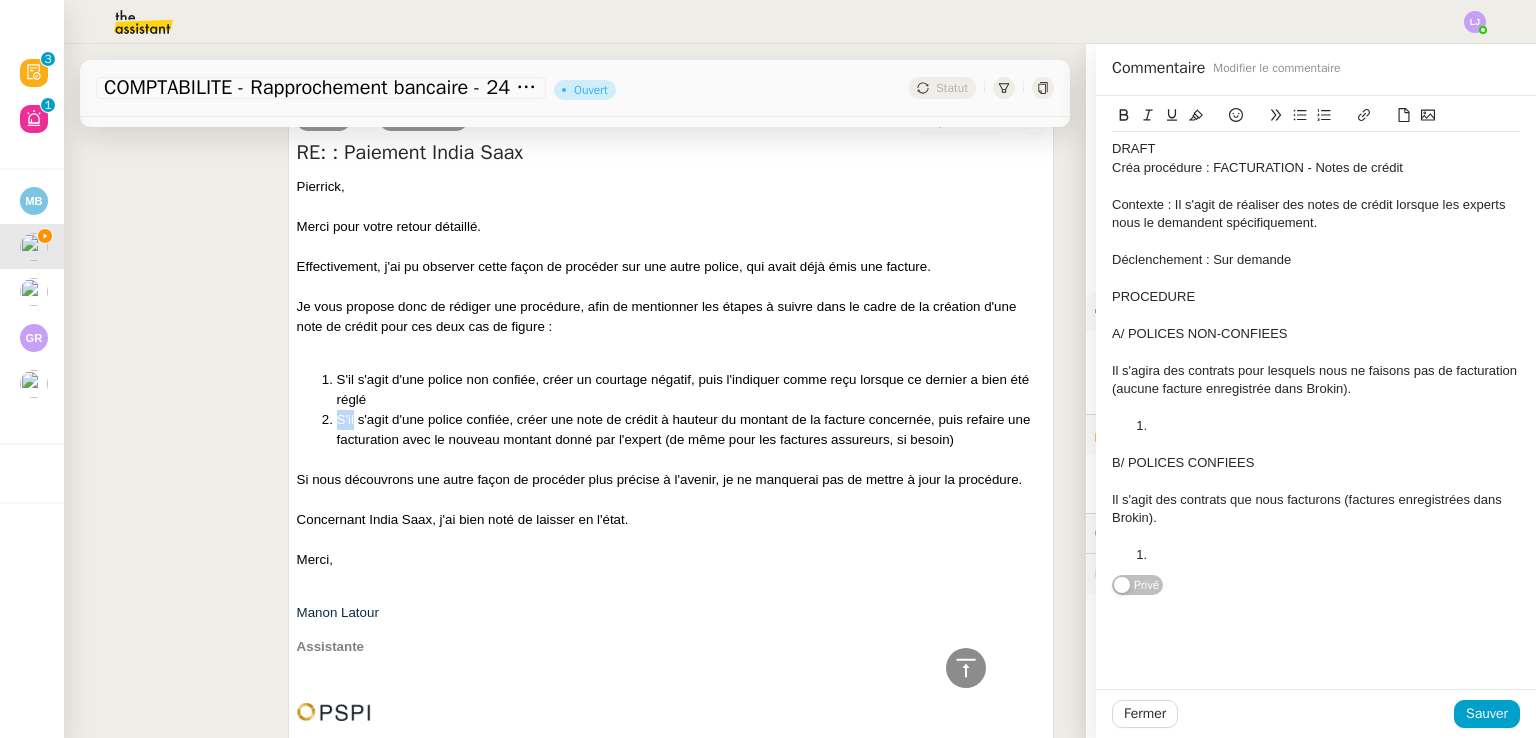 click on "S'il s'agit d'une police non confiée, créer un courtage négatif, puis l'indiquer comme reçu lorsque ce dernier a bien été réglé S'il s'agit d'une police confiée, créer une note de crédit à hauteur du montant de la facture concernée, puis refaire une facturation avec le nouveau montant donné par l'expert (de même pour les factures assureurs, si besoin)" at bounding box center (671, 410) 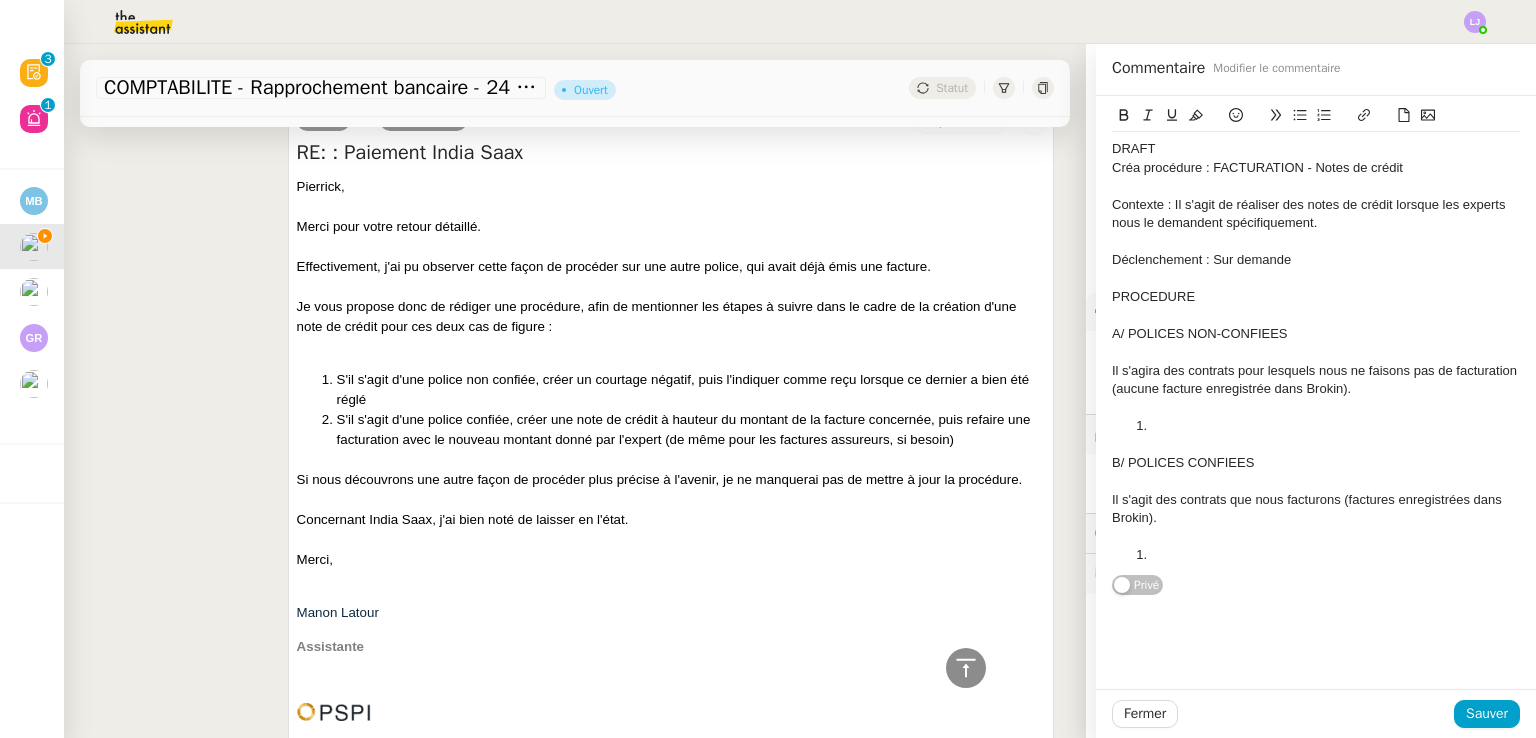 click on "Si nous découvrons une autre façon de procéder plus précise à l'avenir, je ne manquerai pas de mettre à jour la procédure." at bounding box center [671, 480] 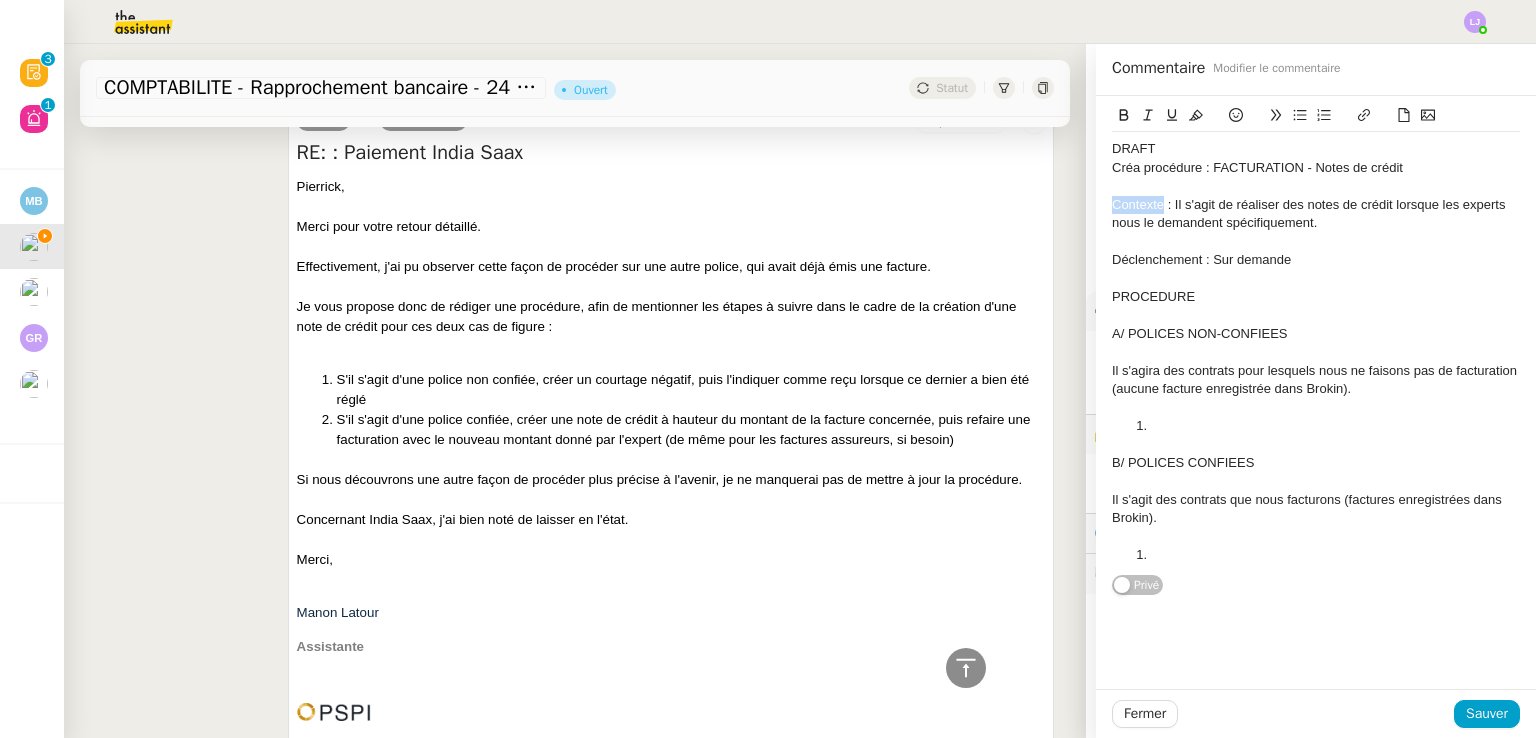 click on "Contexte : Il s'agit de réaliser des notes de crédit lorsque les experts nous le demandent spécifiquement." 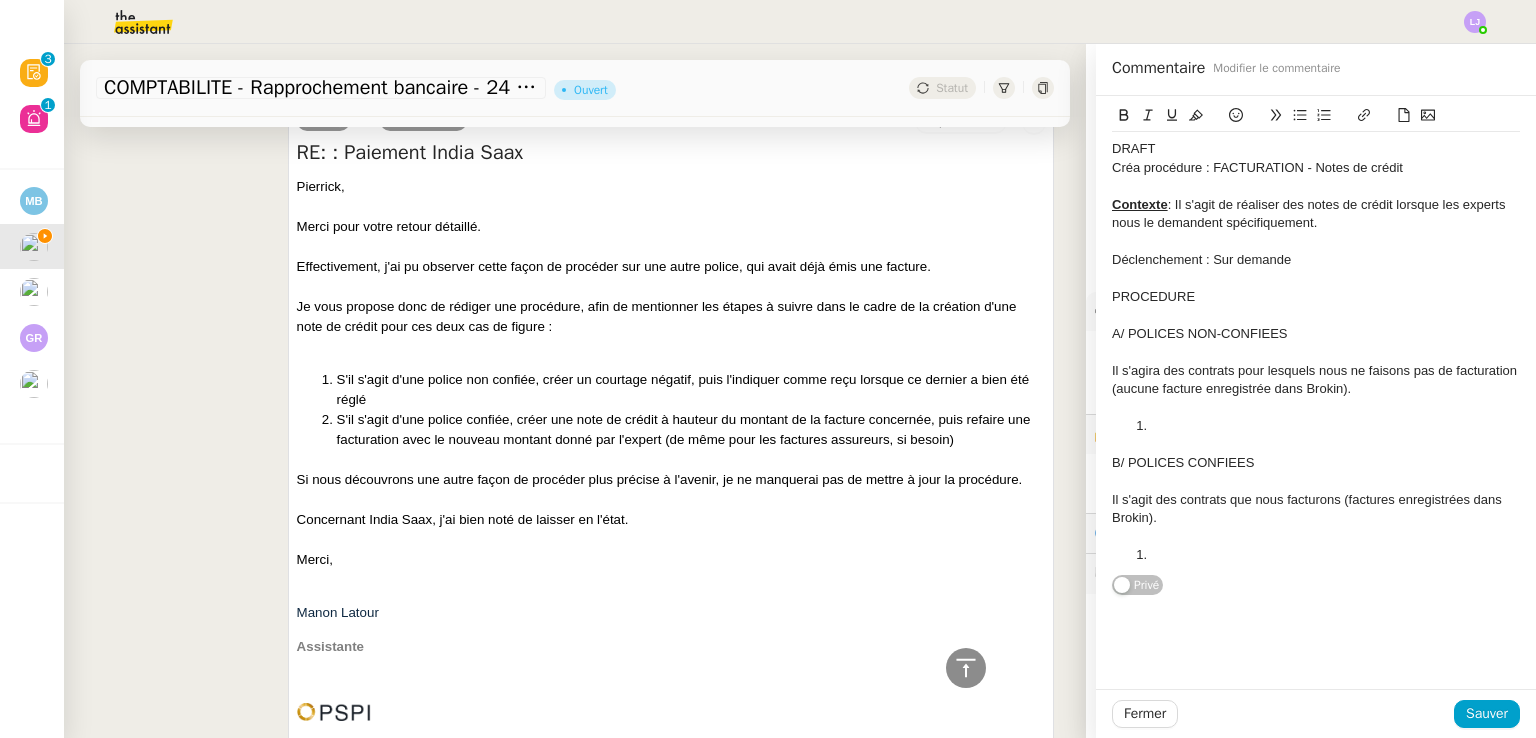 click on "Déclenchement : Sur demande" 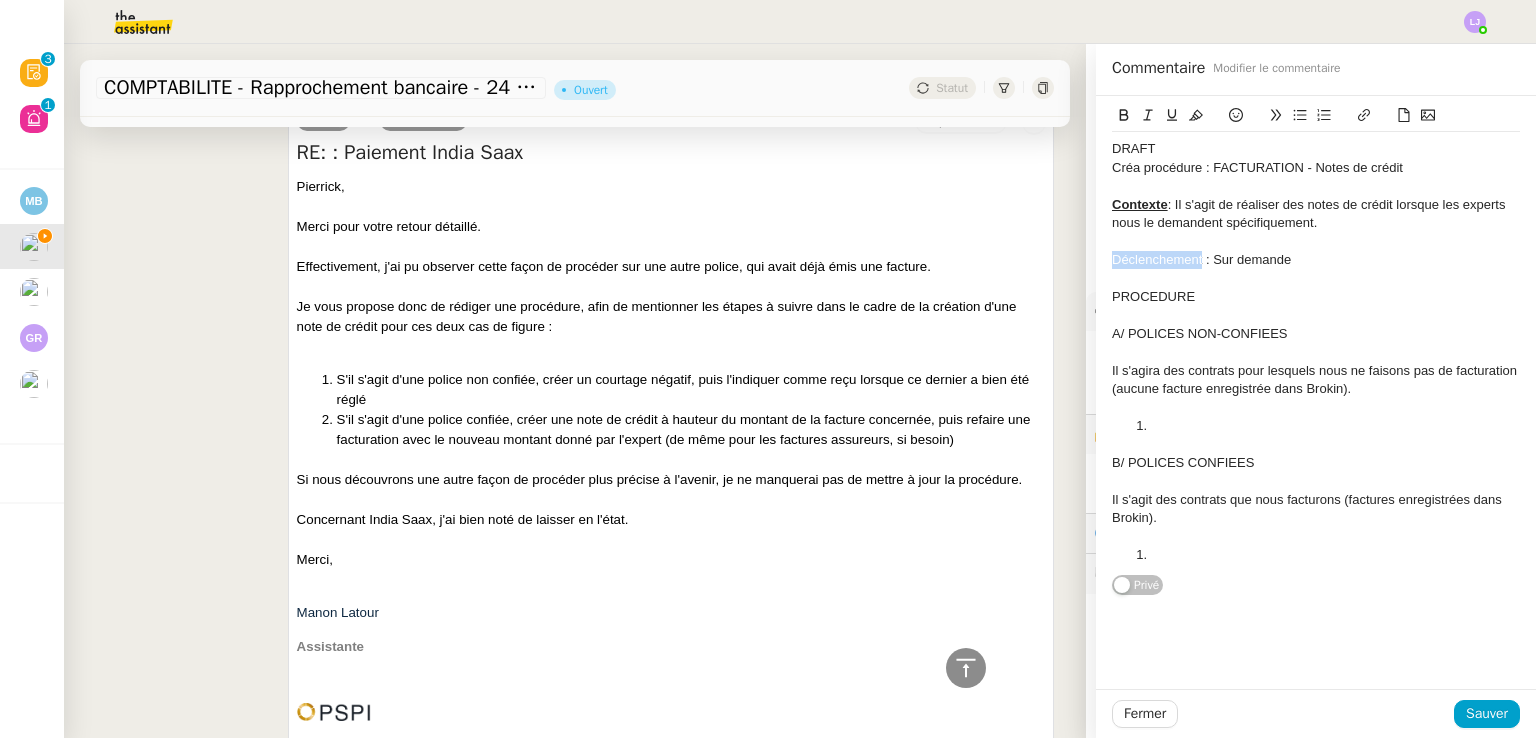 click on "Déclenchement : Sur demande" 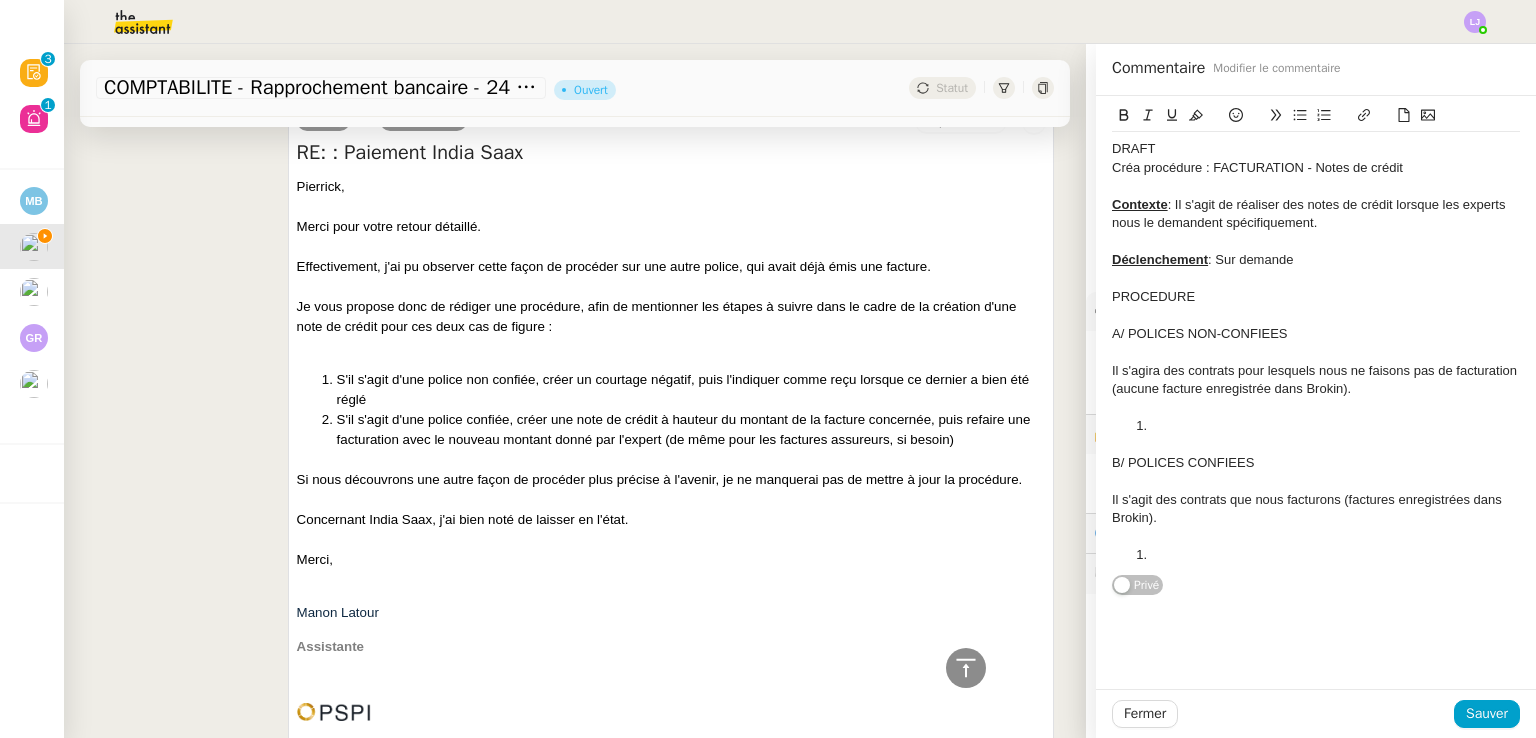 click on "PROCEDURE" 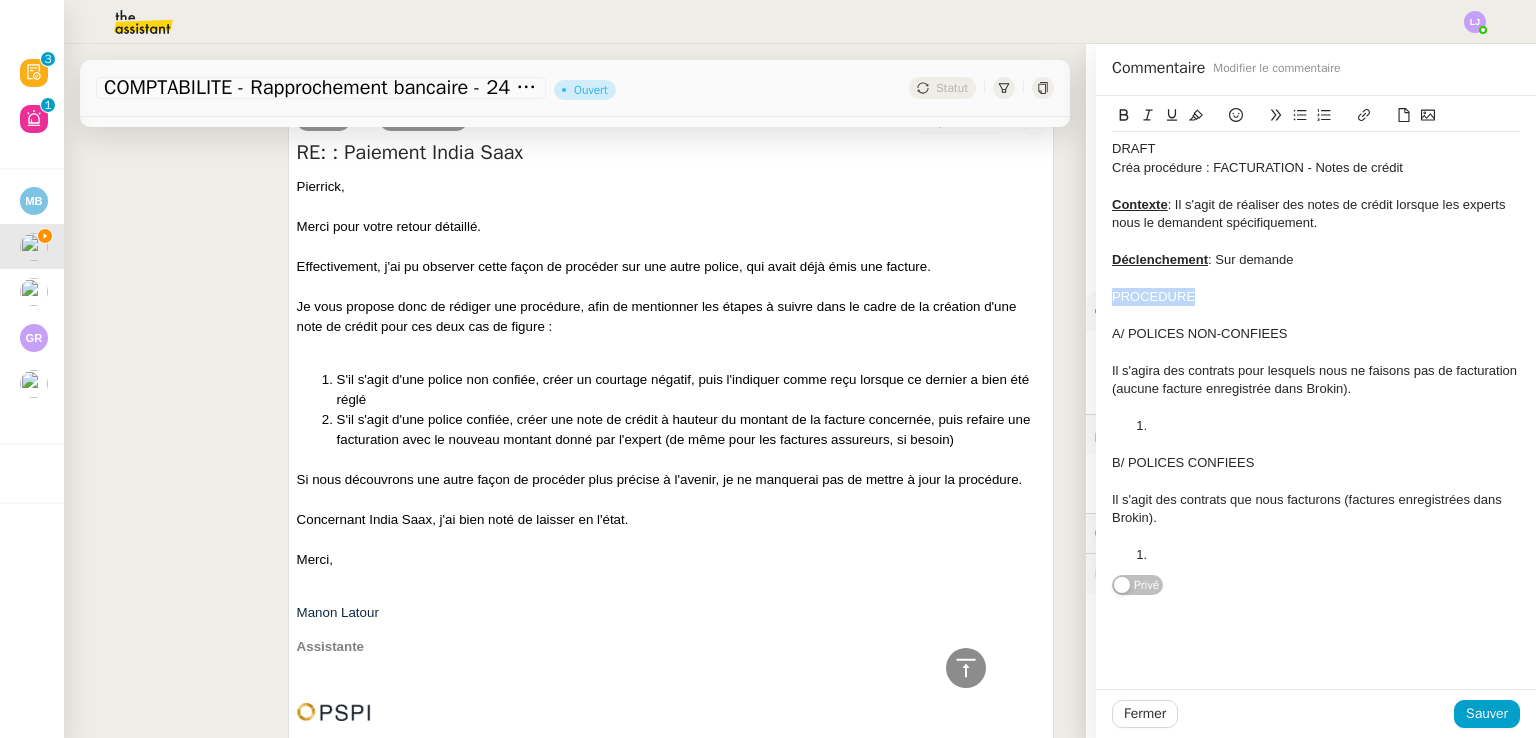 click on "PROCEDURE" 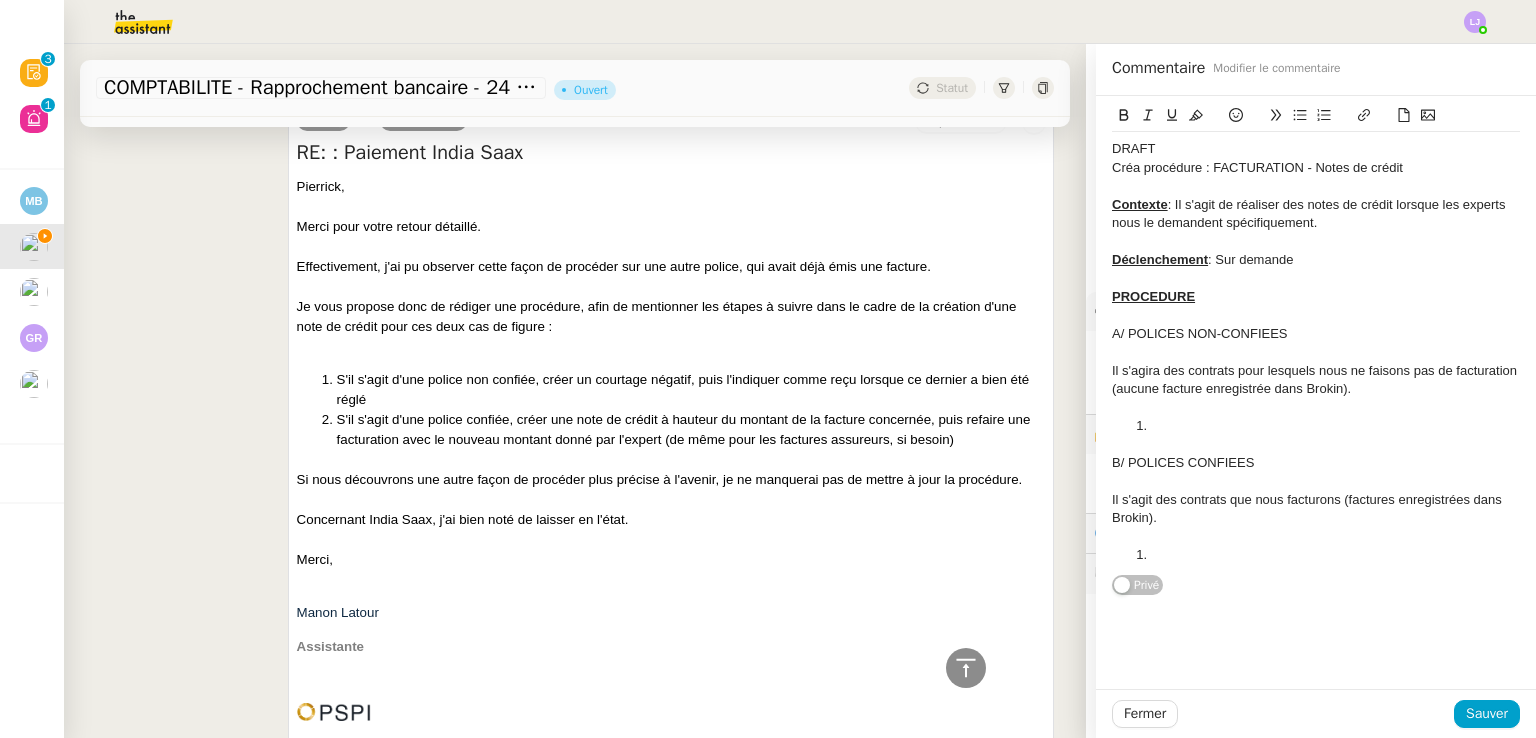 click on "A/ POLICES NON-CONFIEES" 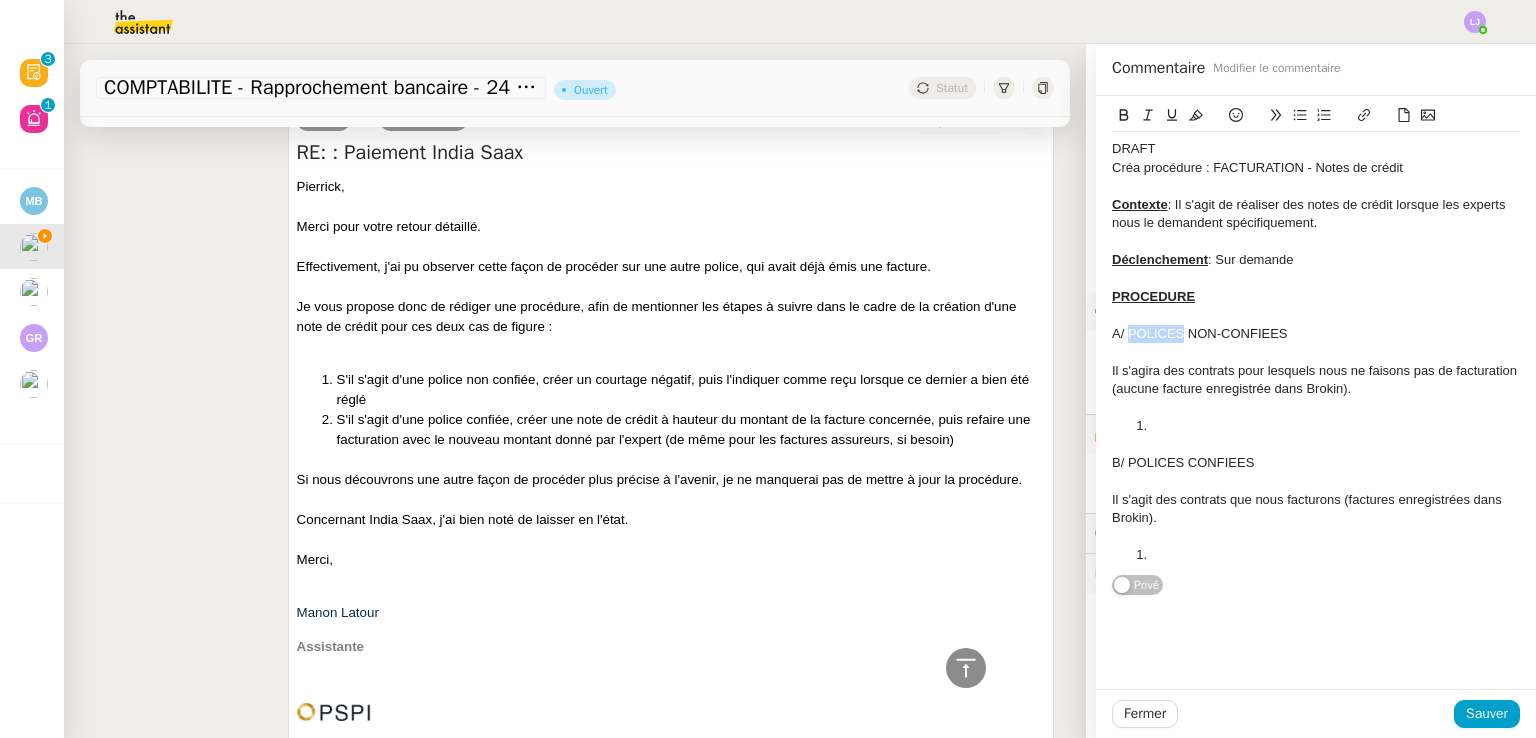 click on "A/ POLICES NON-CONFIEES" 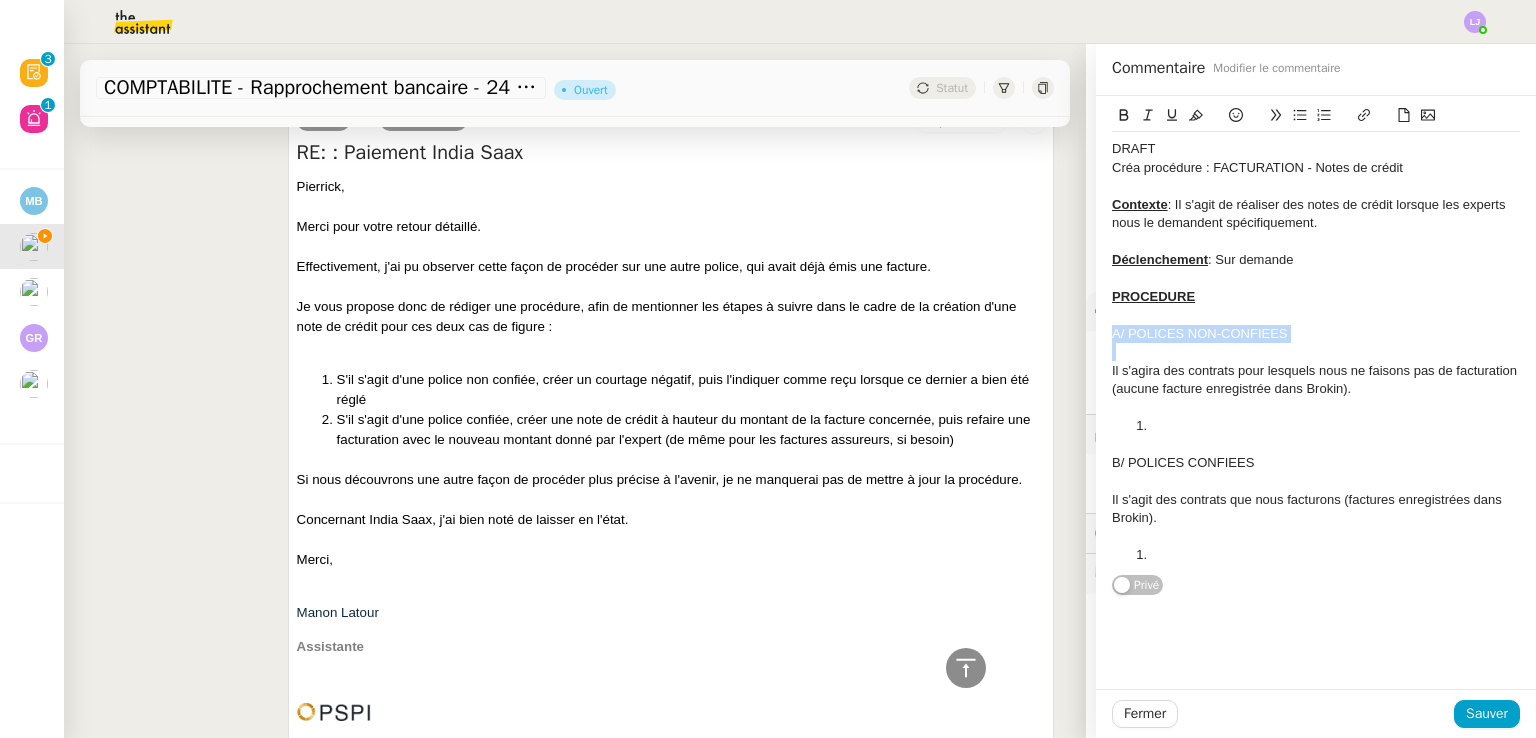 click on "A/ POLICES NON-CONFIEES" 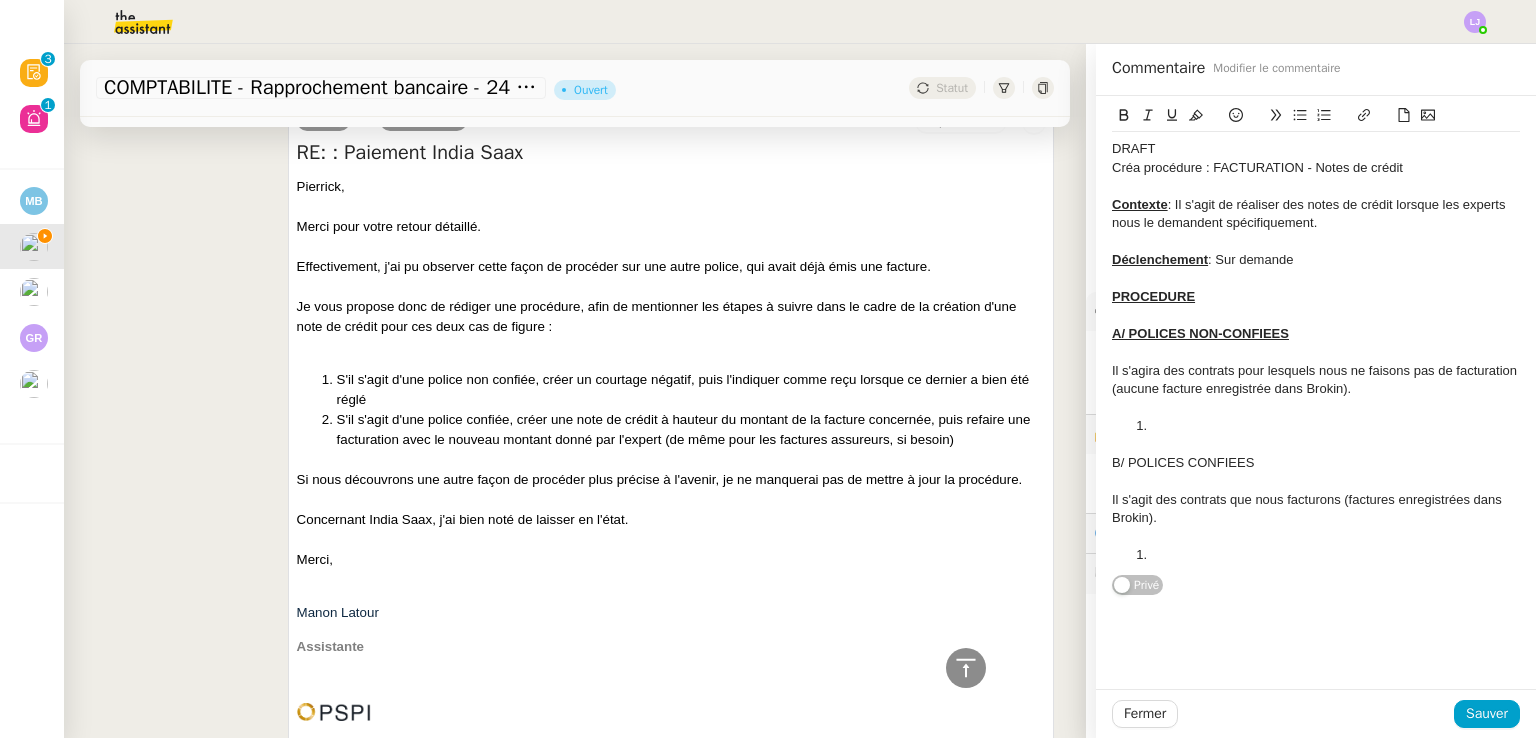 click on "B/ POLICES CONFIEES" 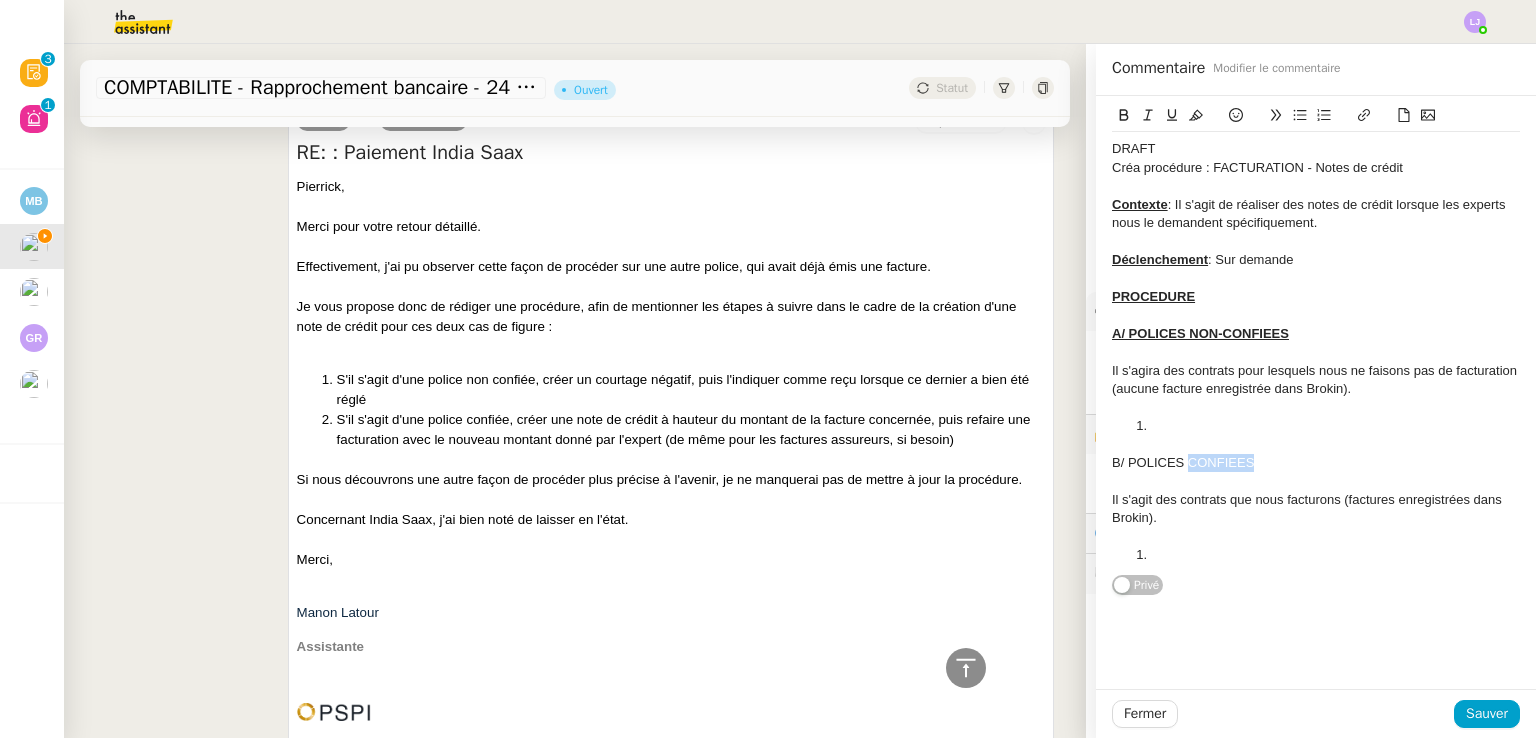 click on "B/ POLICES CONFIEES" 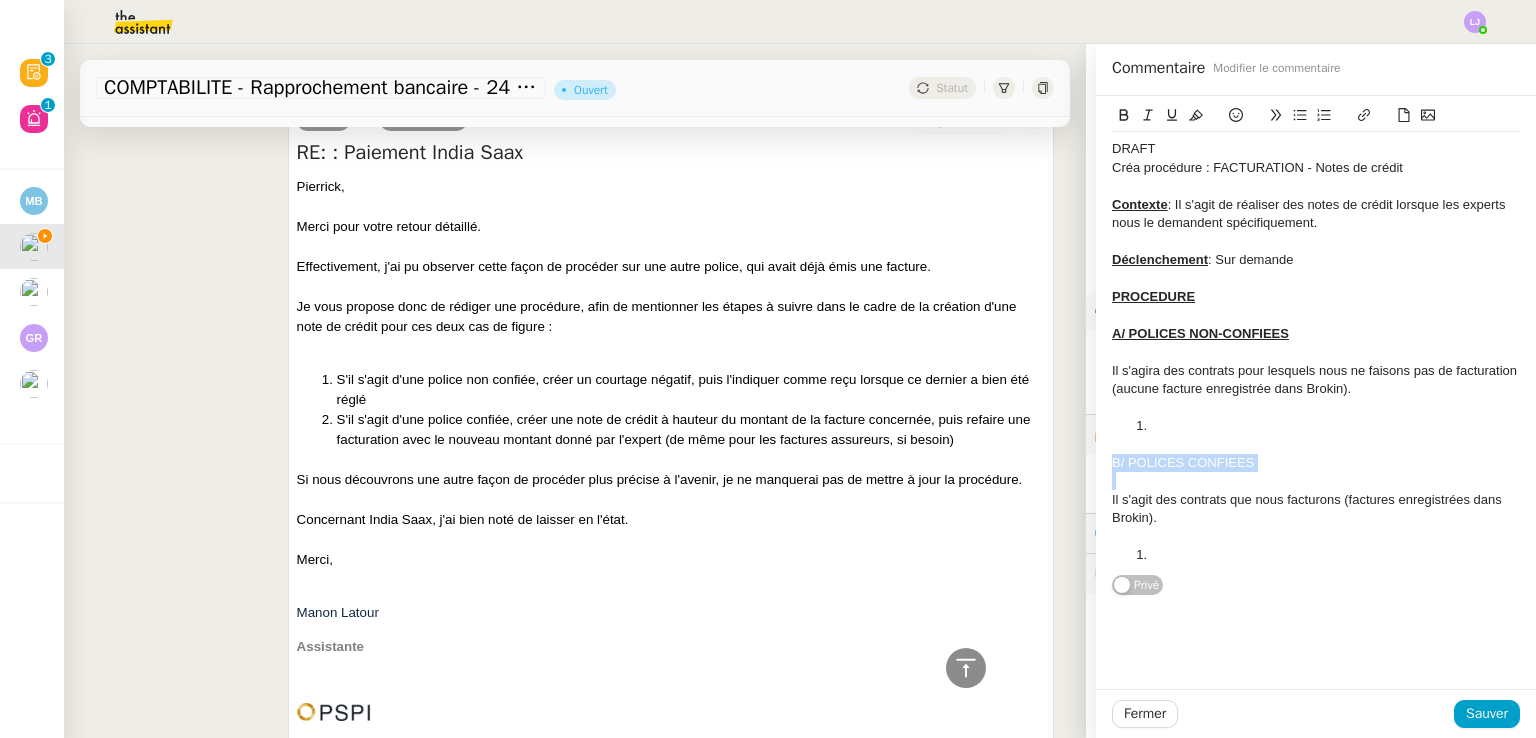 click on "B/ POLICES CONFIEES" 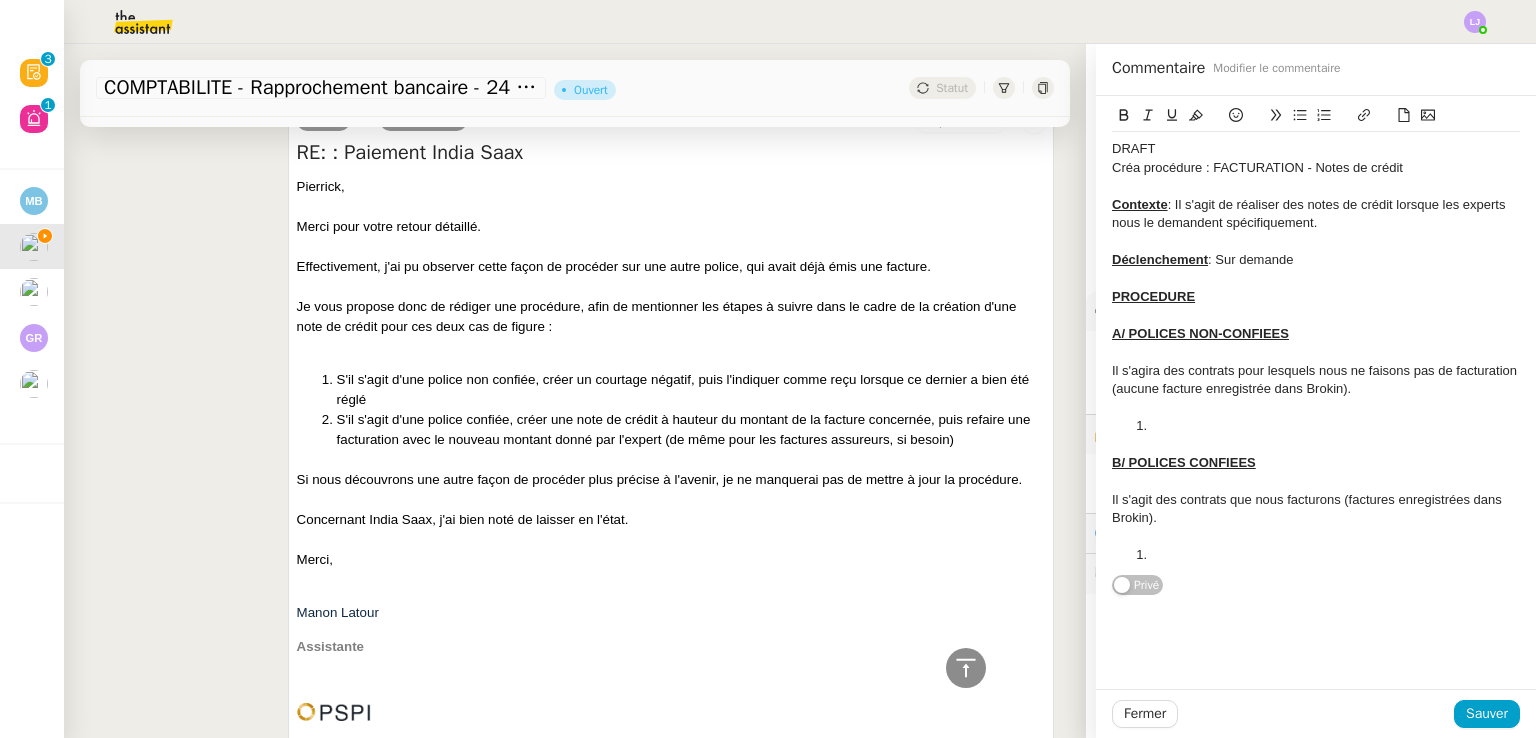 click on "Il s'agira des contrats pour lesquels nous ne faisons pas de facturation (aucune facture enregistrée dans Brokin)." 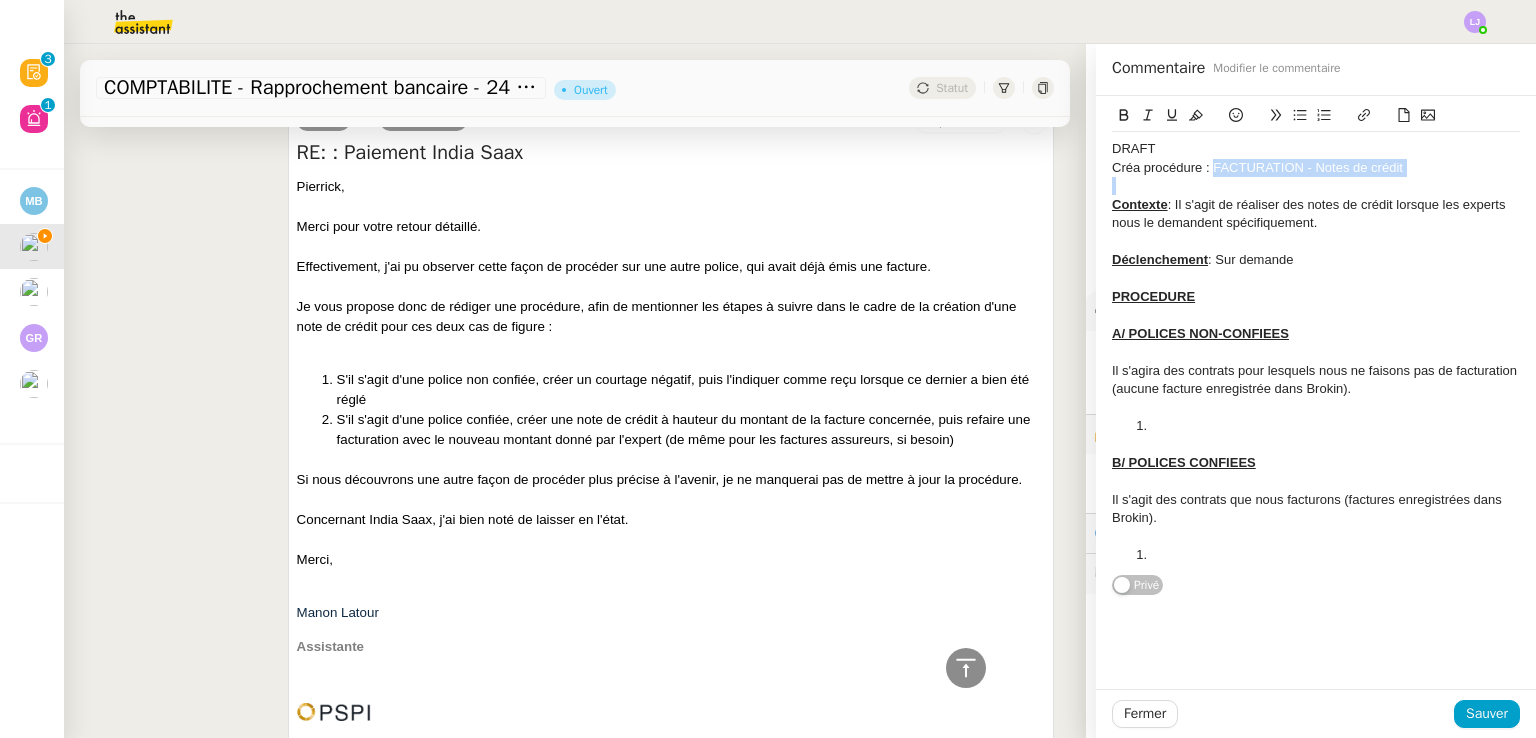 drag, startPoint x: 1197, startPoint y: 168, endPoint x: 1433, endPoint y: 182, distance: 236.41489 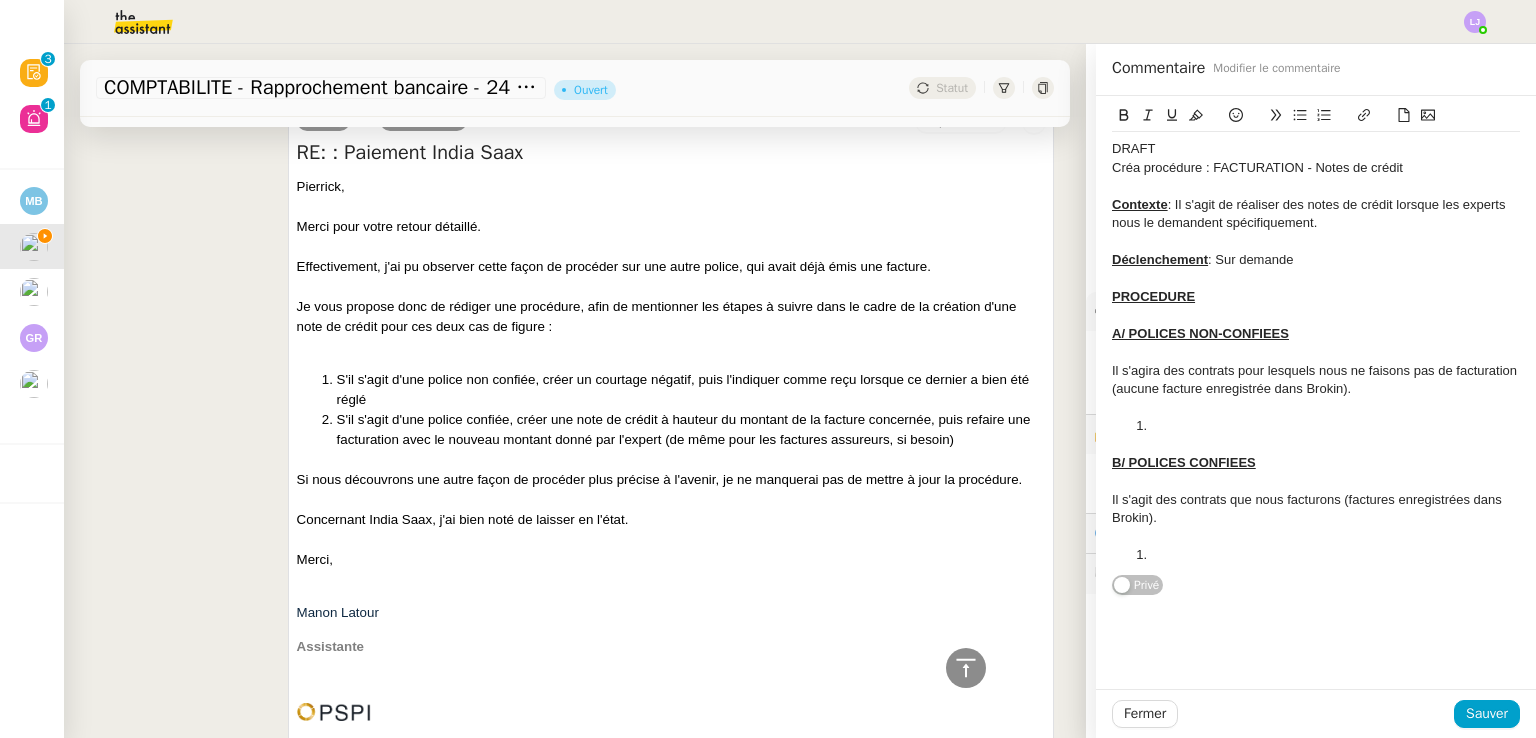 click on "Contexte : Il s'agit de réaliser des notes de crédit lorsque les experts nous le demandent spécifiquement." 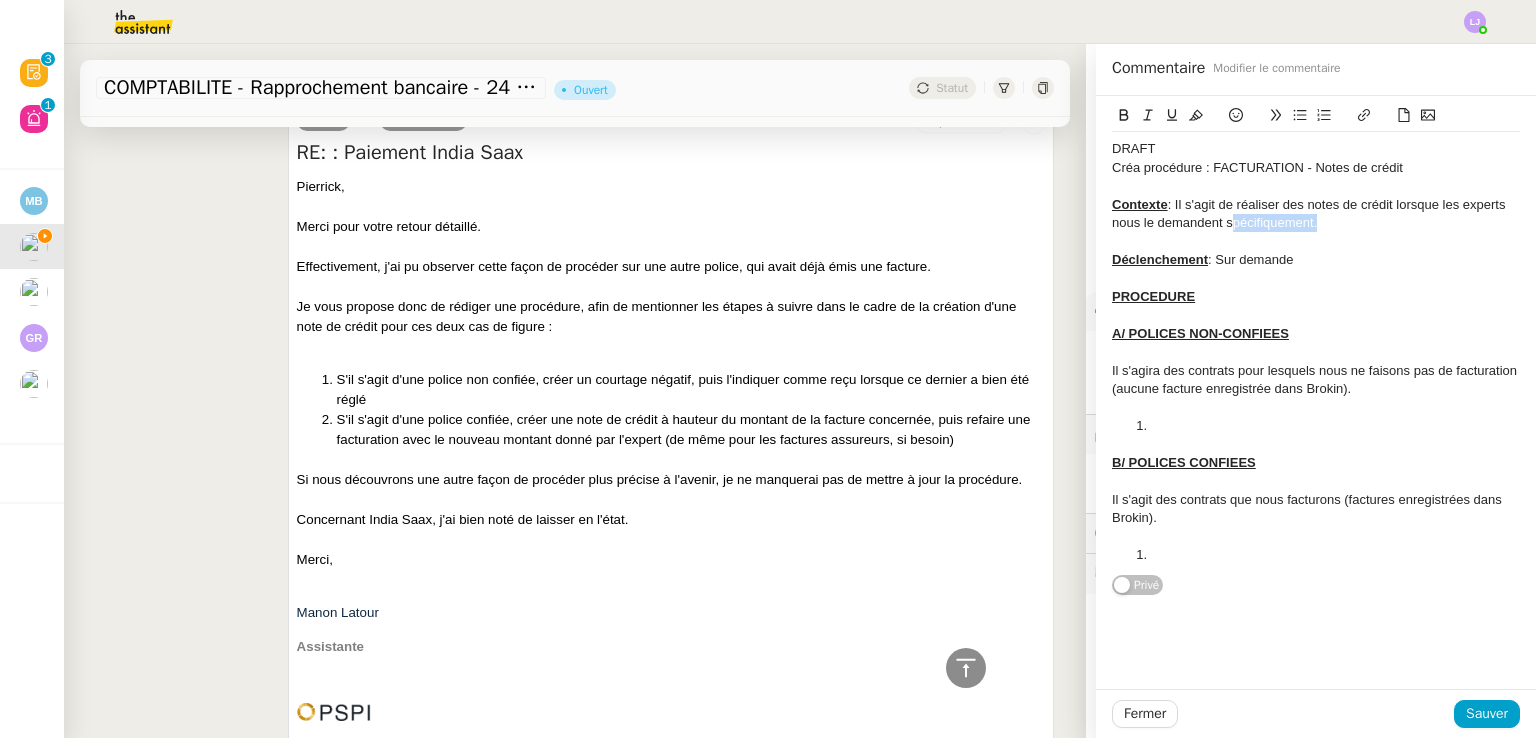 click on "Contexte : Il s'agit de réaliser des notes de crédit lorsque les experts nous le demandent spécifiquement." 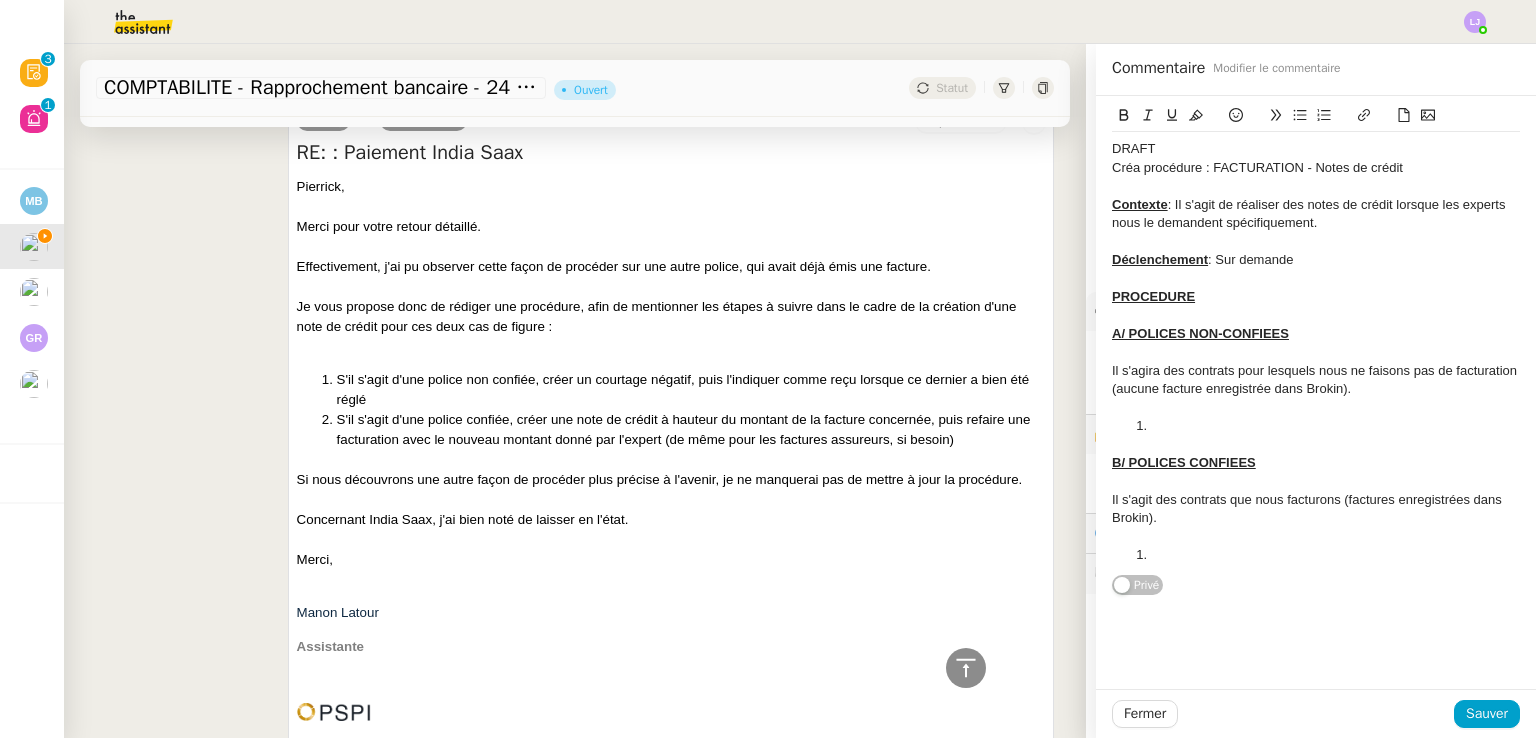 click on "Contexte : Il s'agit de réaliser des notes de crédit lorsque les experts nous le demandent spécifiquement." 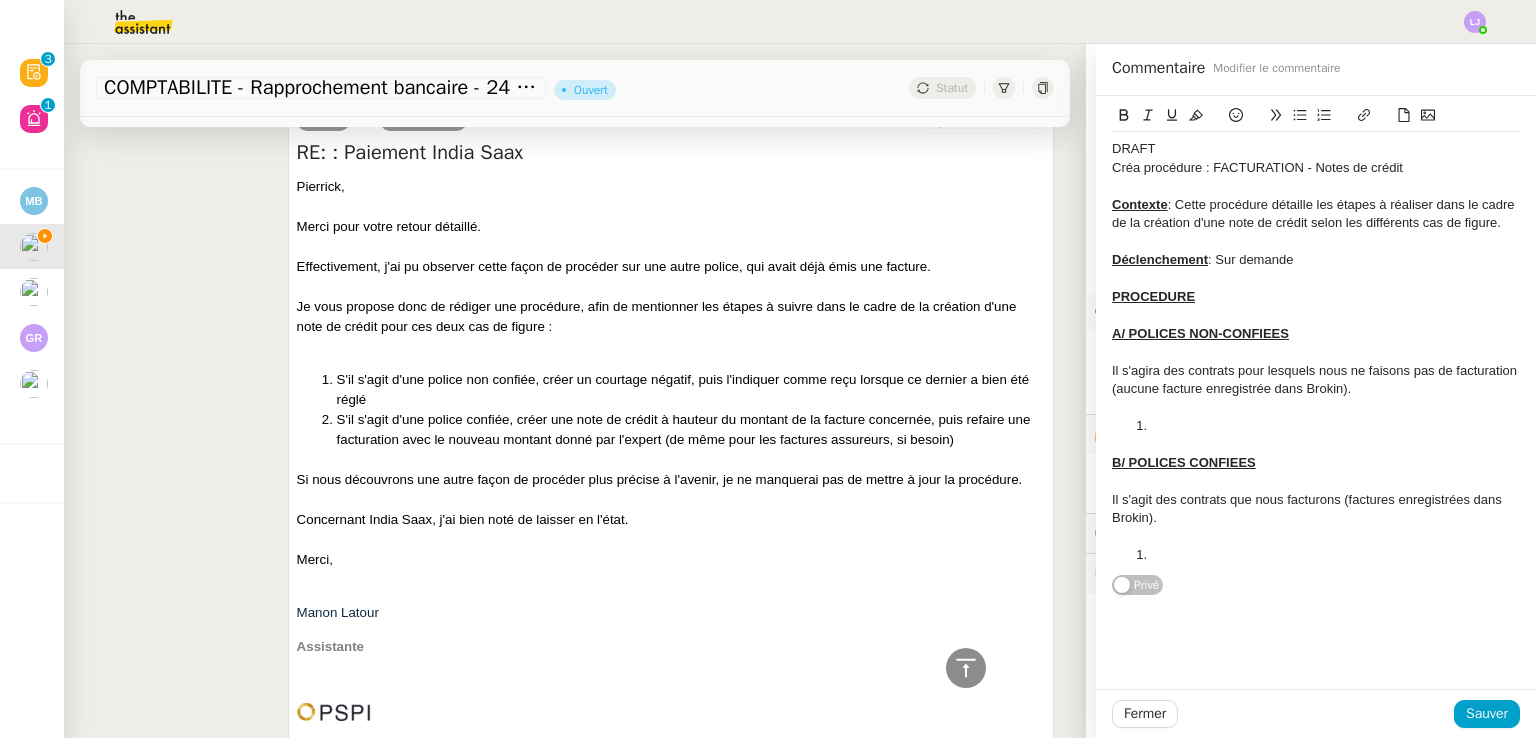 click 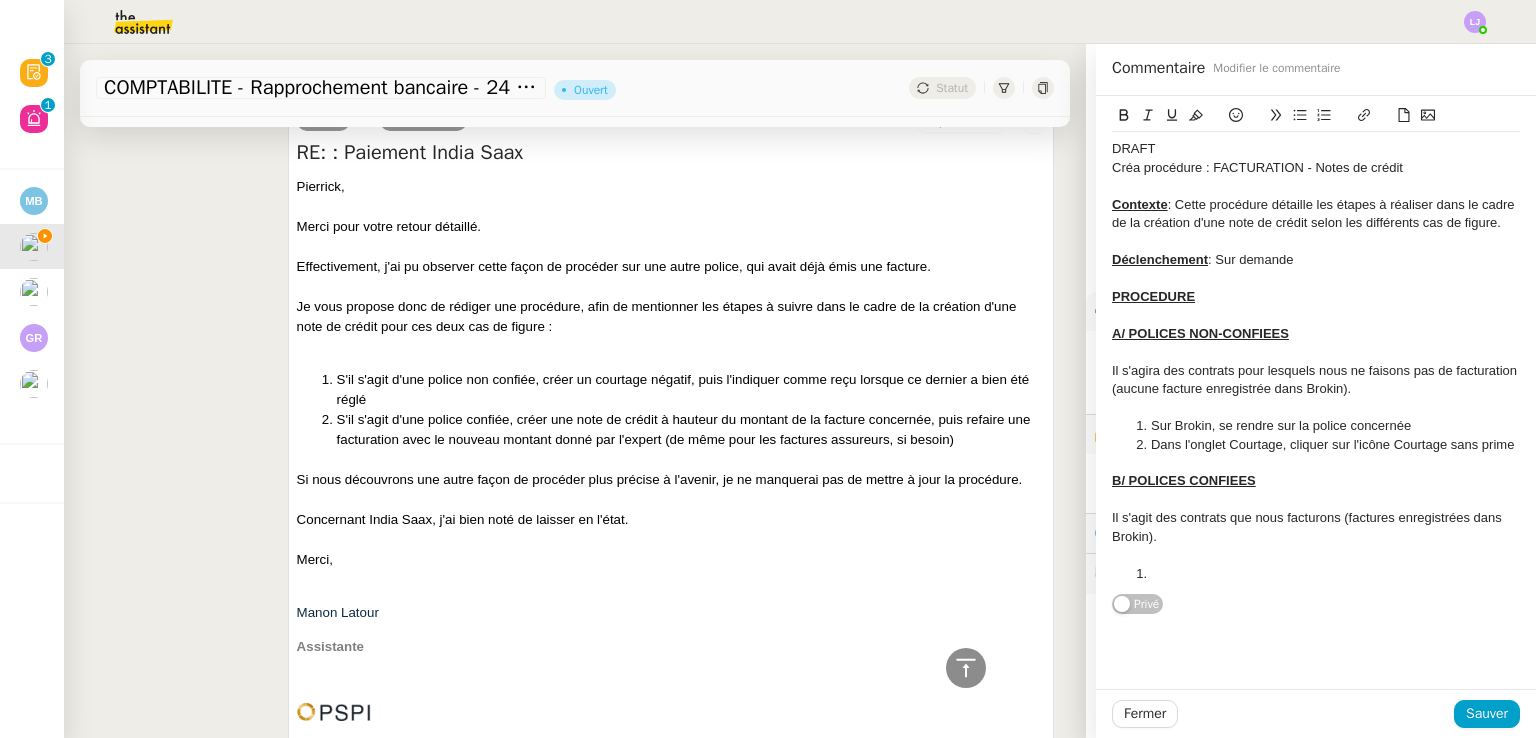 click on "Dans l'onglet Courtage, cliquer sur l'icône Courtage sans prime" 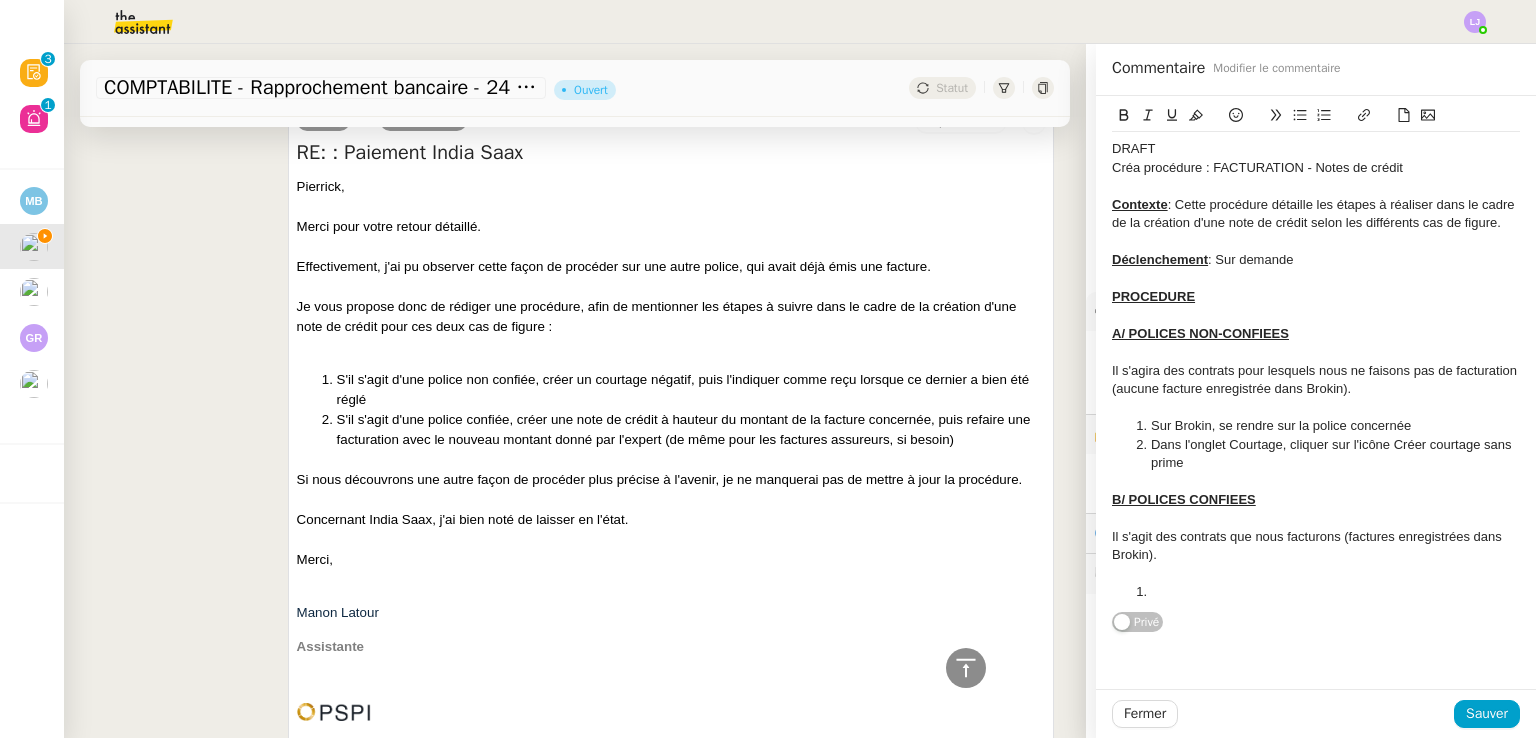 click on "Dans l'onglet Courtage, cliquer sur l'icône Créer courtage sans prime" 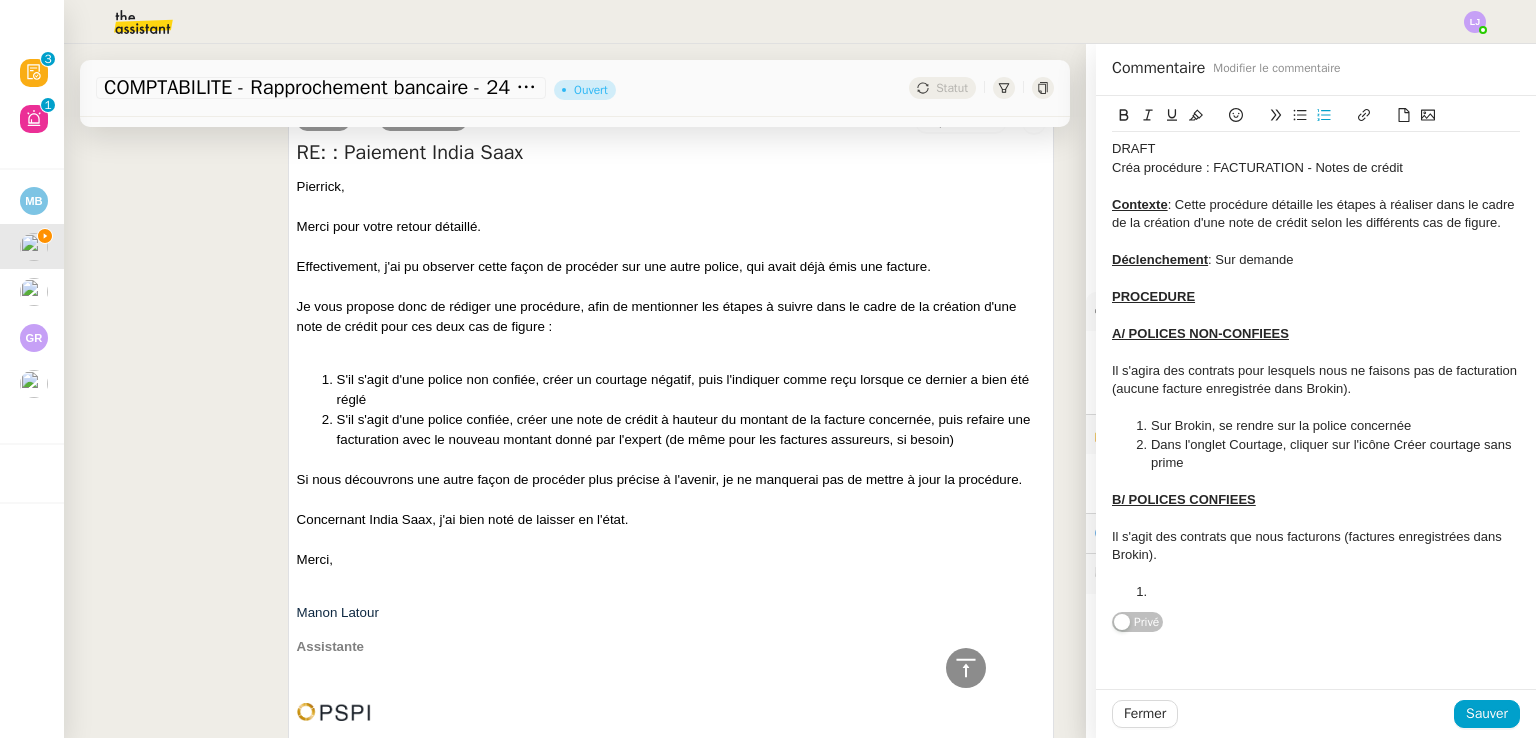 click on "Dans l'onglet Courtage, cliquer sur l'icône Créer courtage sans prime" 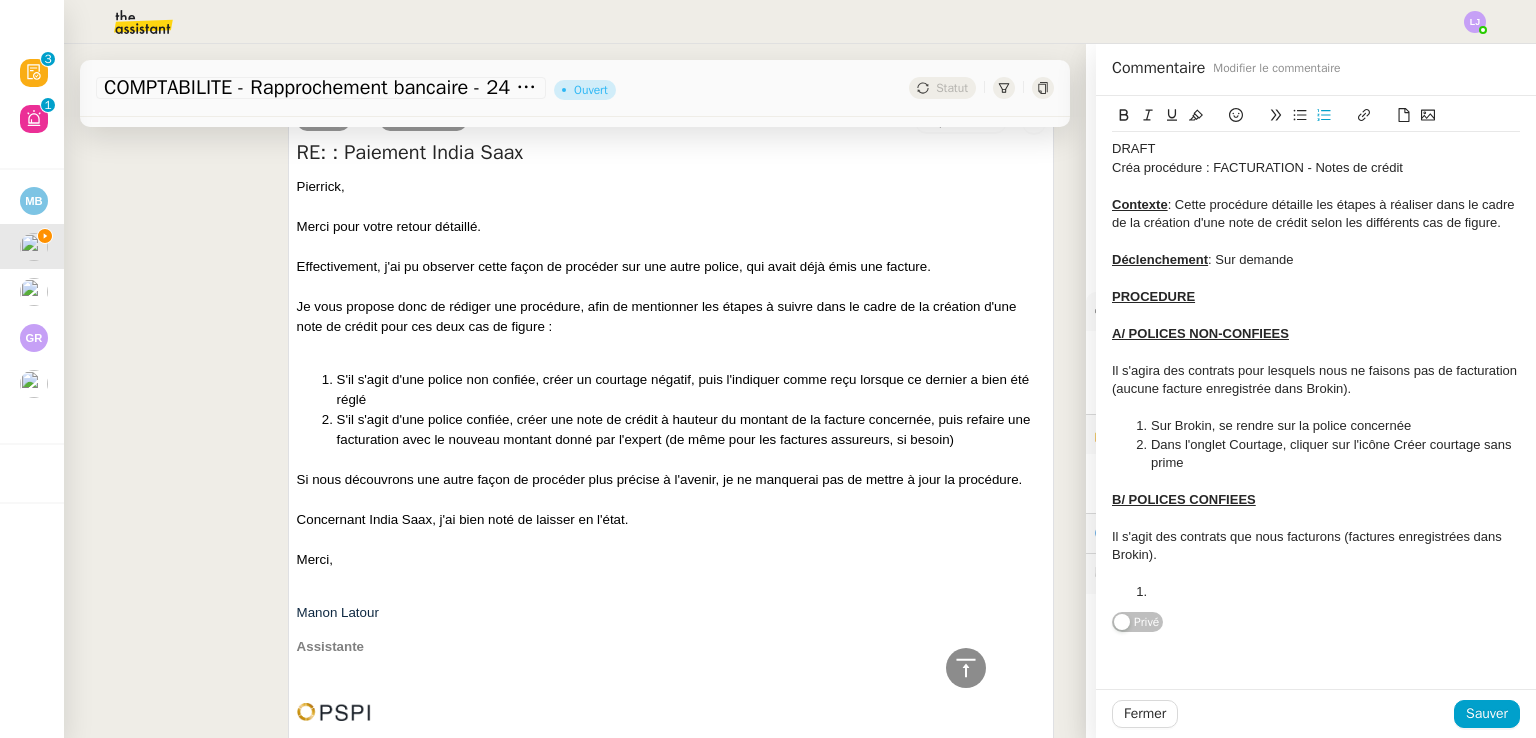 click 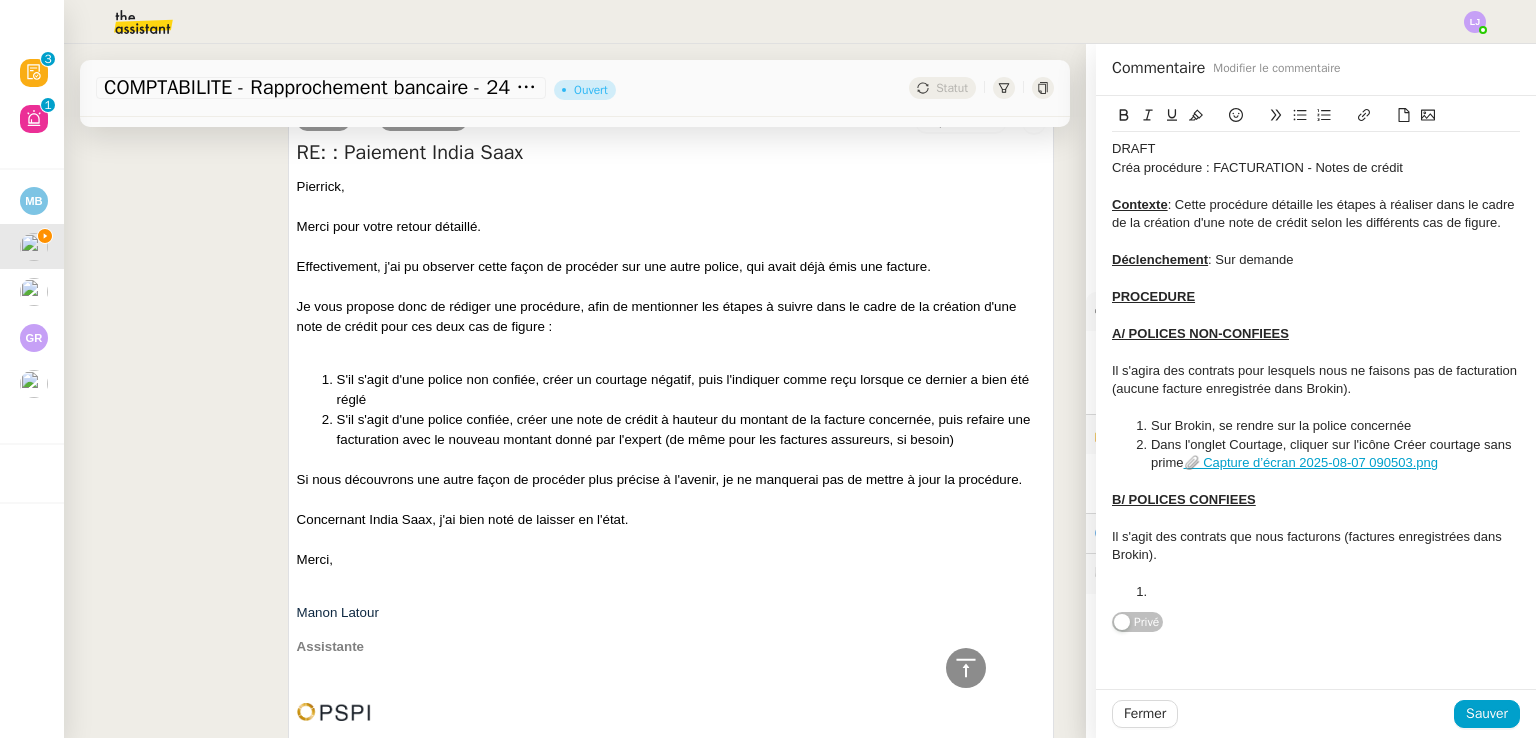 click on "📎 Capture d’écran 2025-08-07 090503.png" 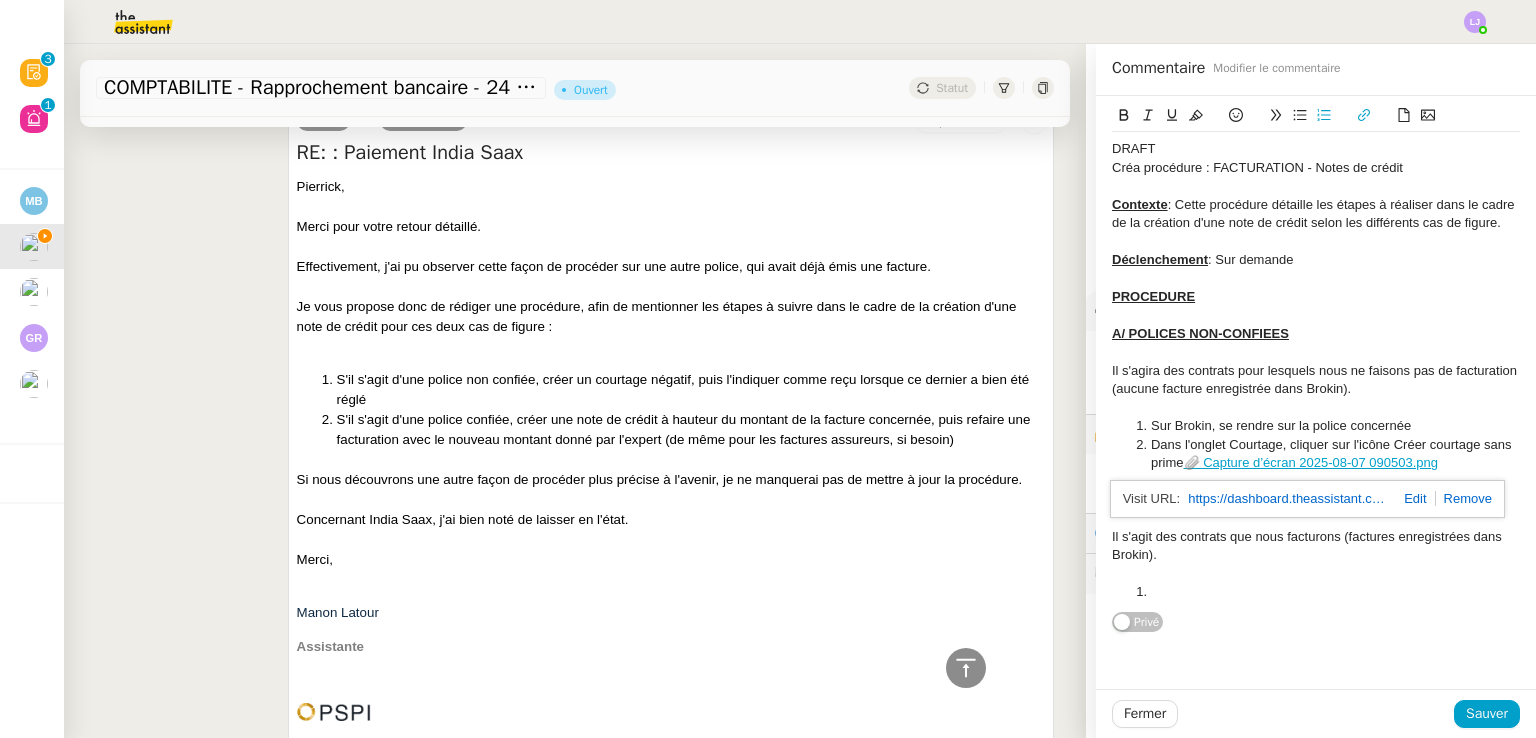 click 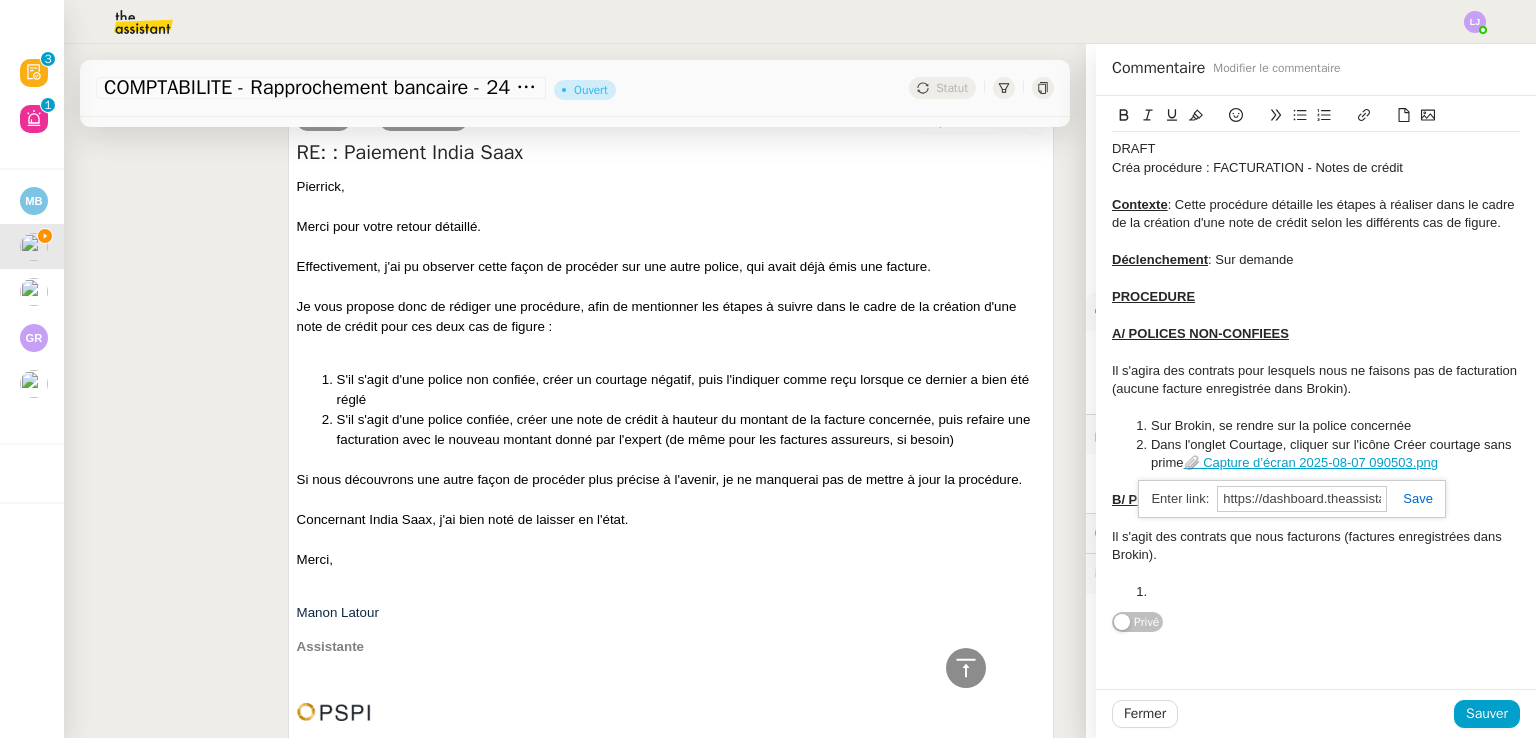 click on "Dans l'onglet Courtage, cliquer sur l'icône Créer courtage sans prime 📎 Capture d’écran 2025-08-07 090503.png" 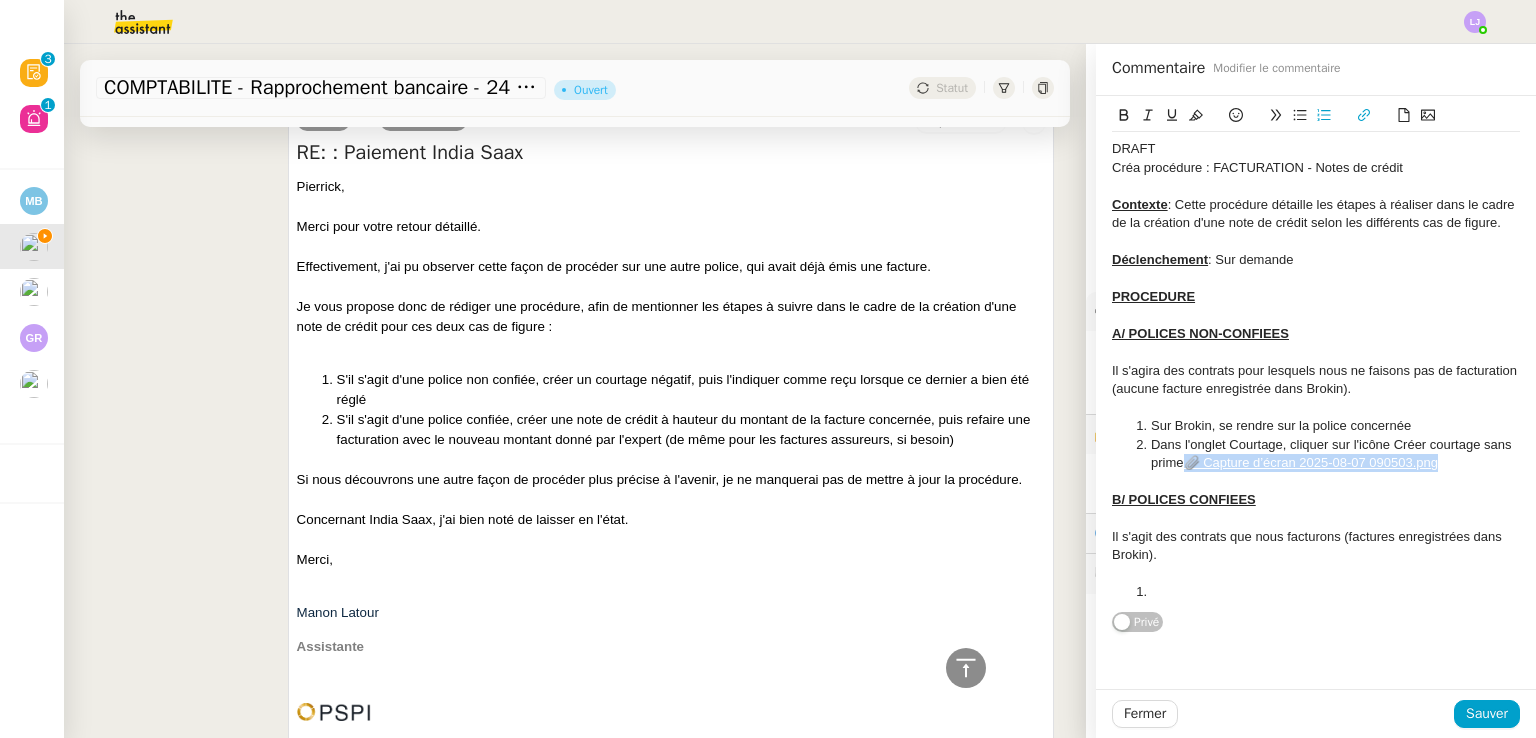 drag, startPoint x: 1457, startPoint y: 461, endPoint x: 1166, endPoint y: 461, distance: 291 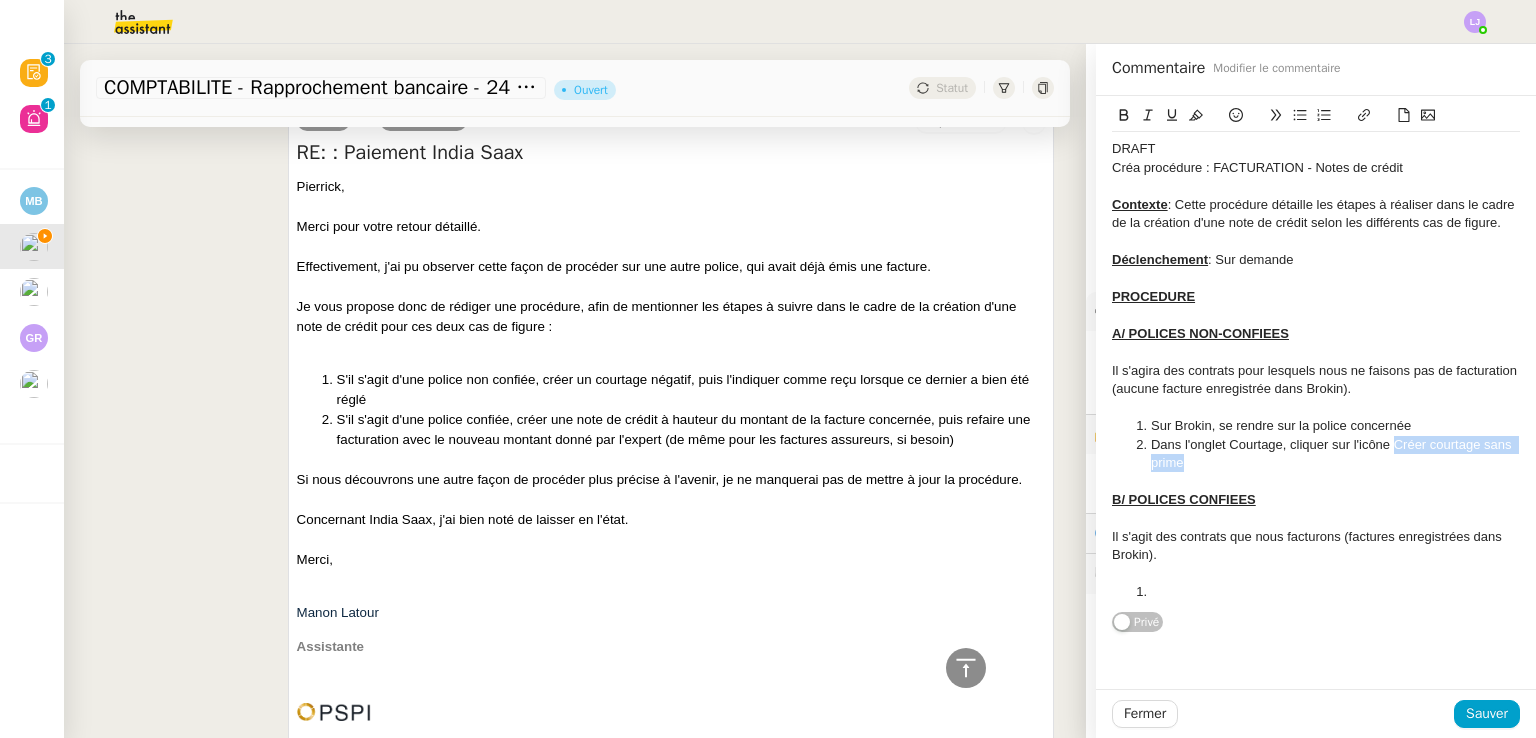 drag, startPoint x: 1166, startPoint y: 461, endPoint x: 1378, endPoint y: 440, distance: 213.03755 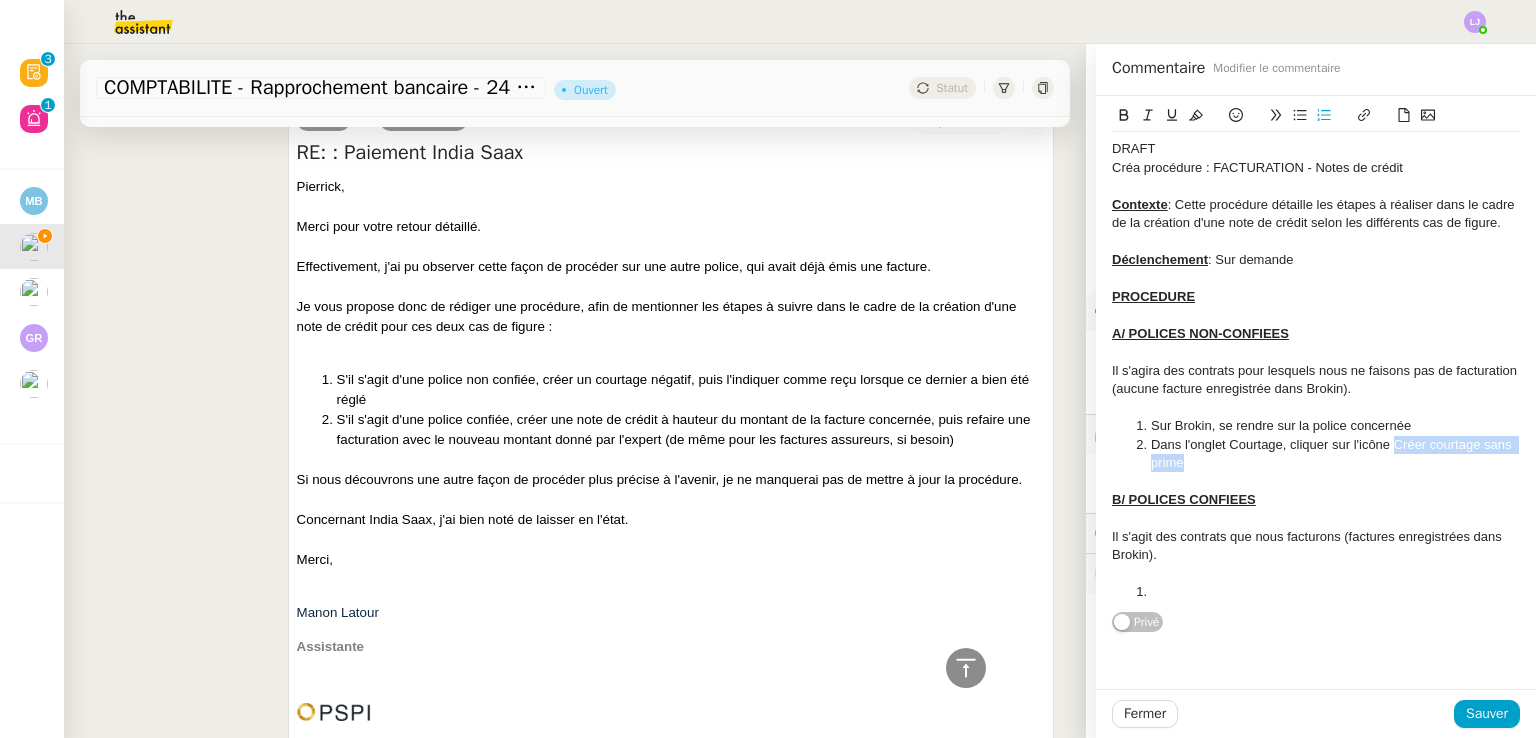 click 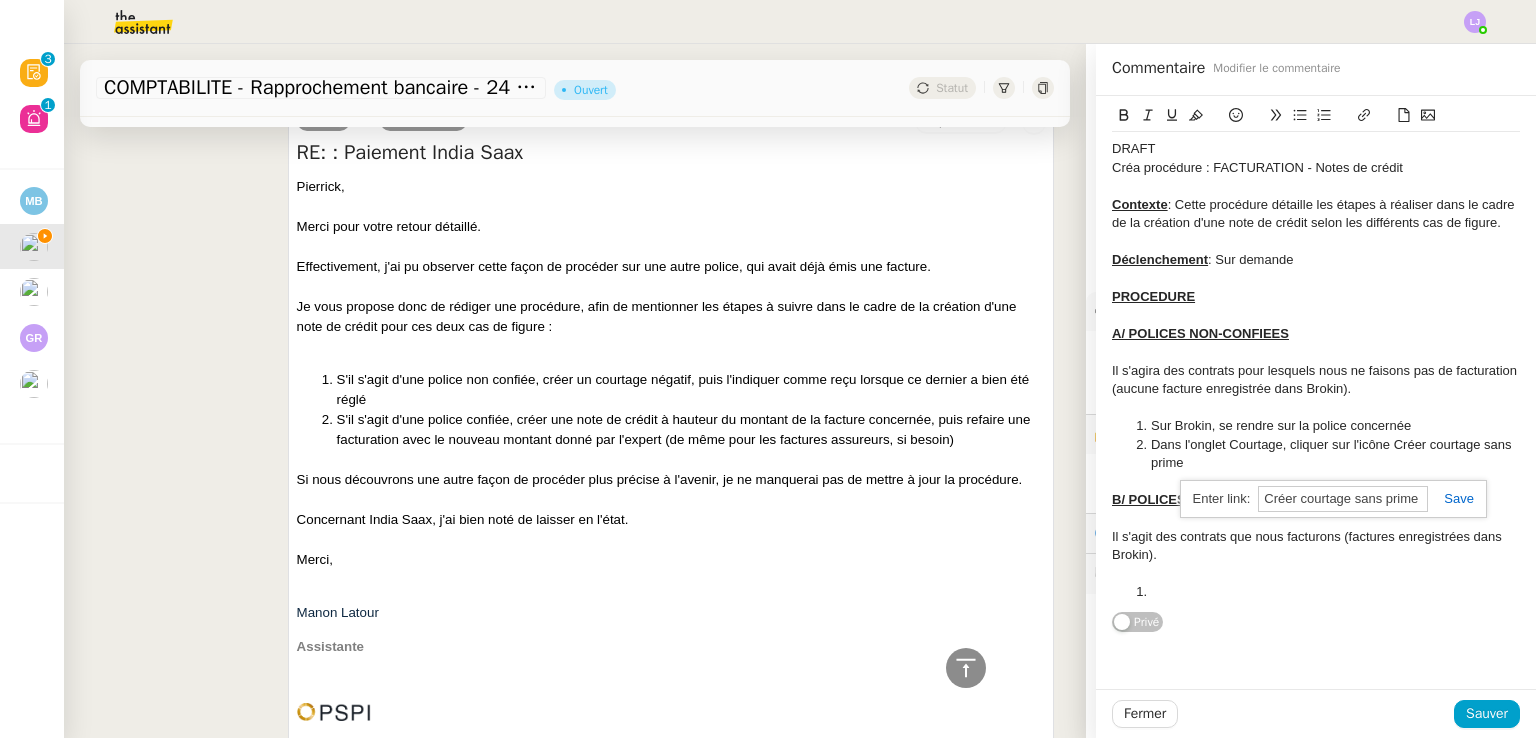 paste on "https://dashboard.theassistant.com/file/hvPz1kxh3nhjAIOONgWH" 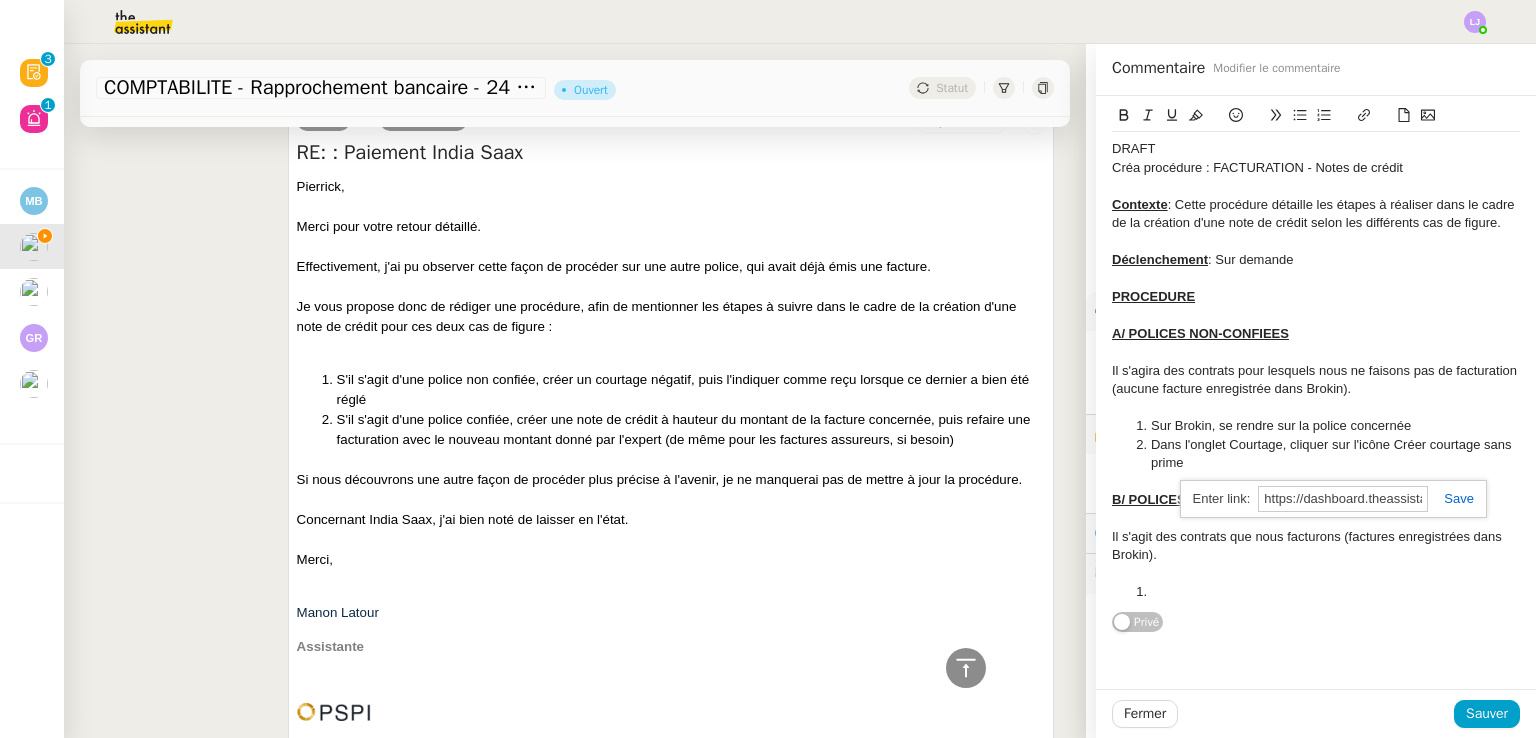scroll, scrollTop: 0, scrollLeft: 0, axis: both 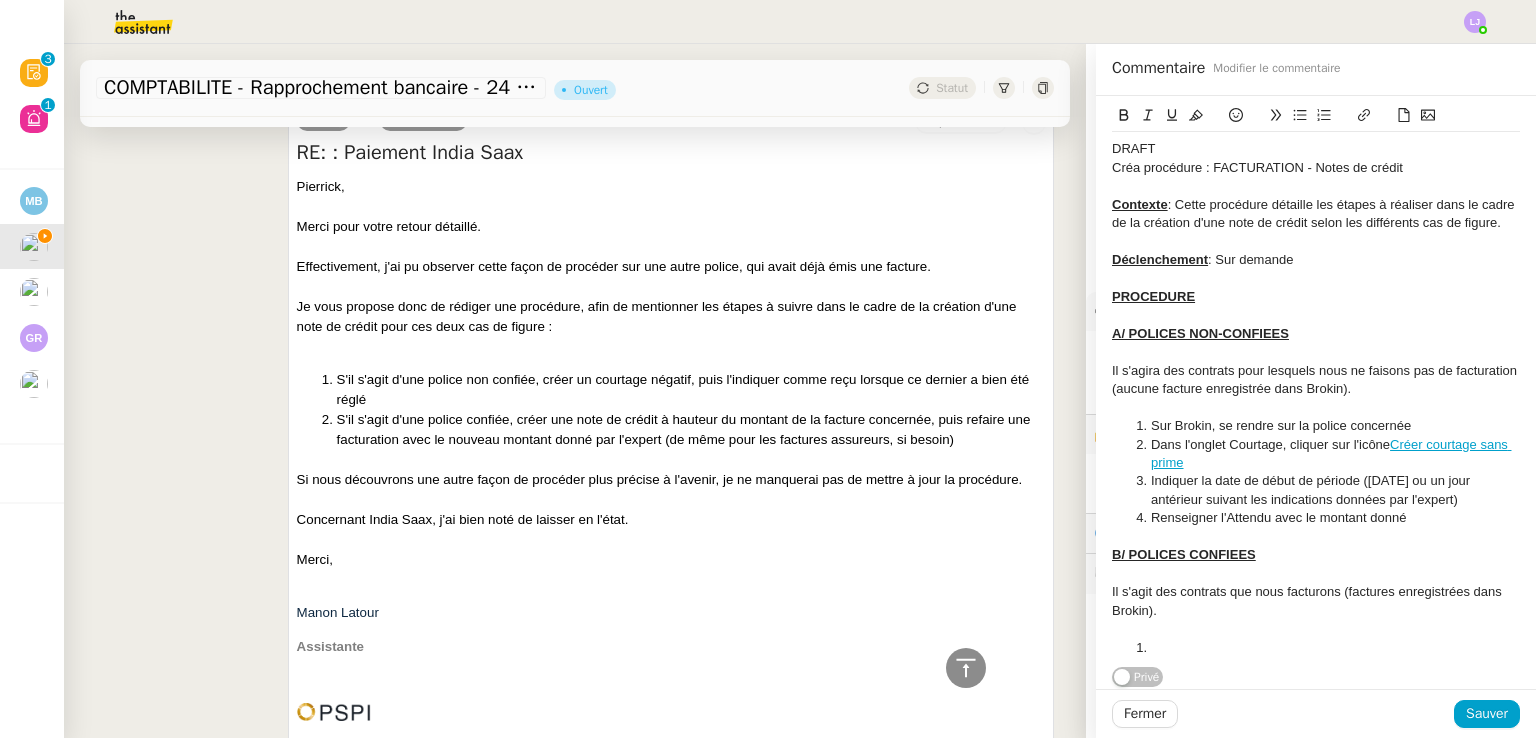 click on "Renseigner l'Attendu avec le montant donné" 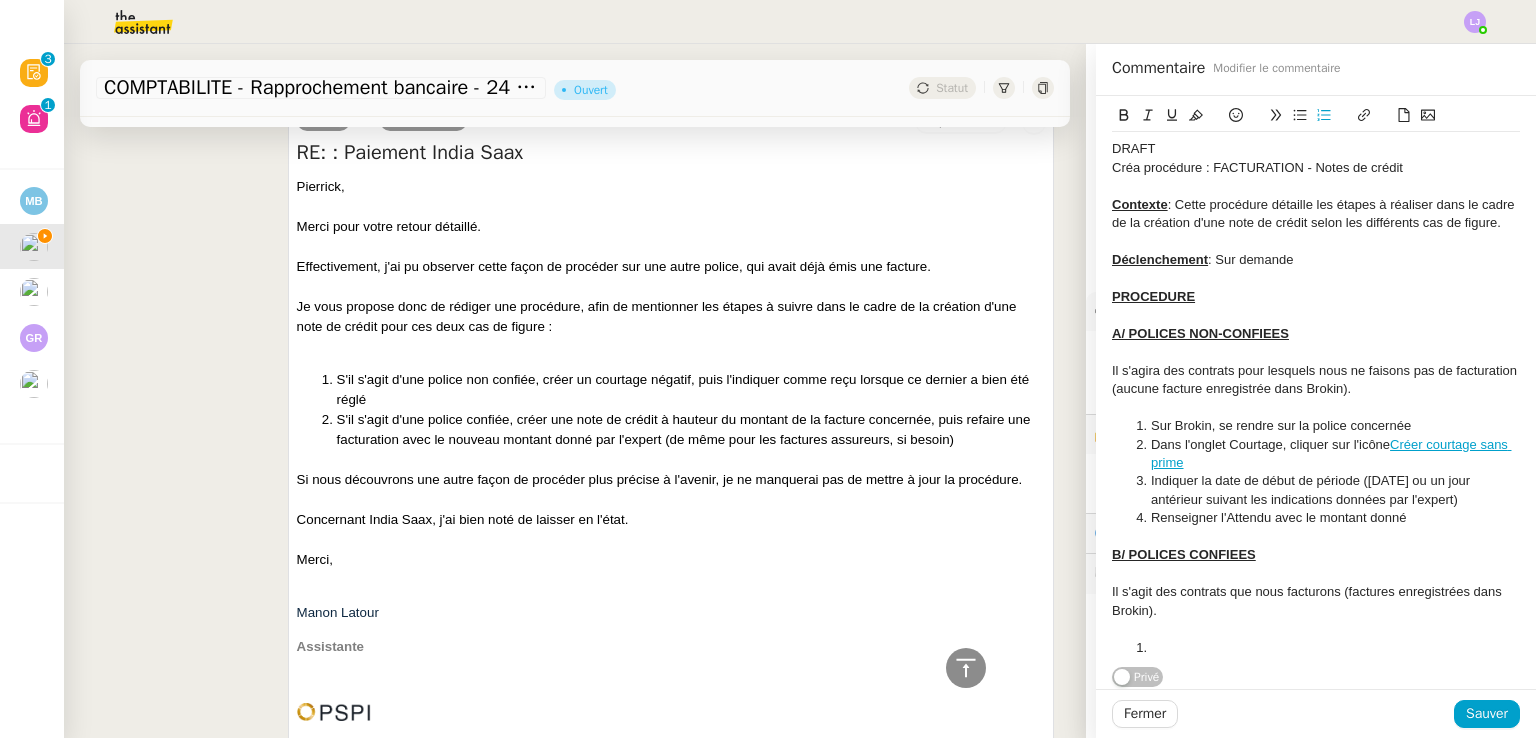 click on "Renseigner l'Attendu avec le montant donné" 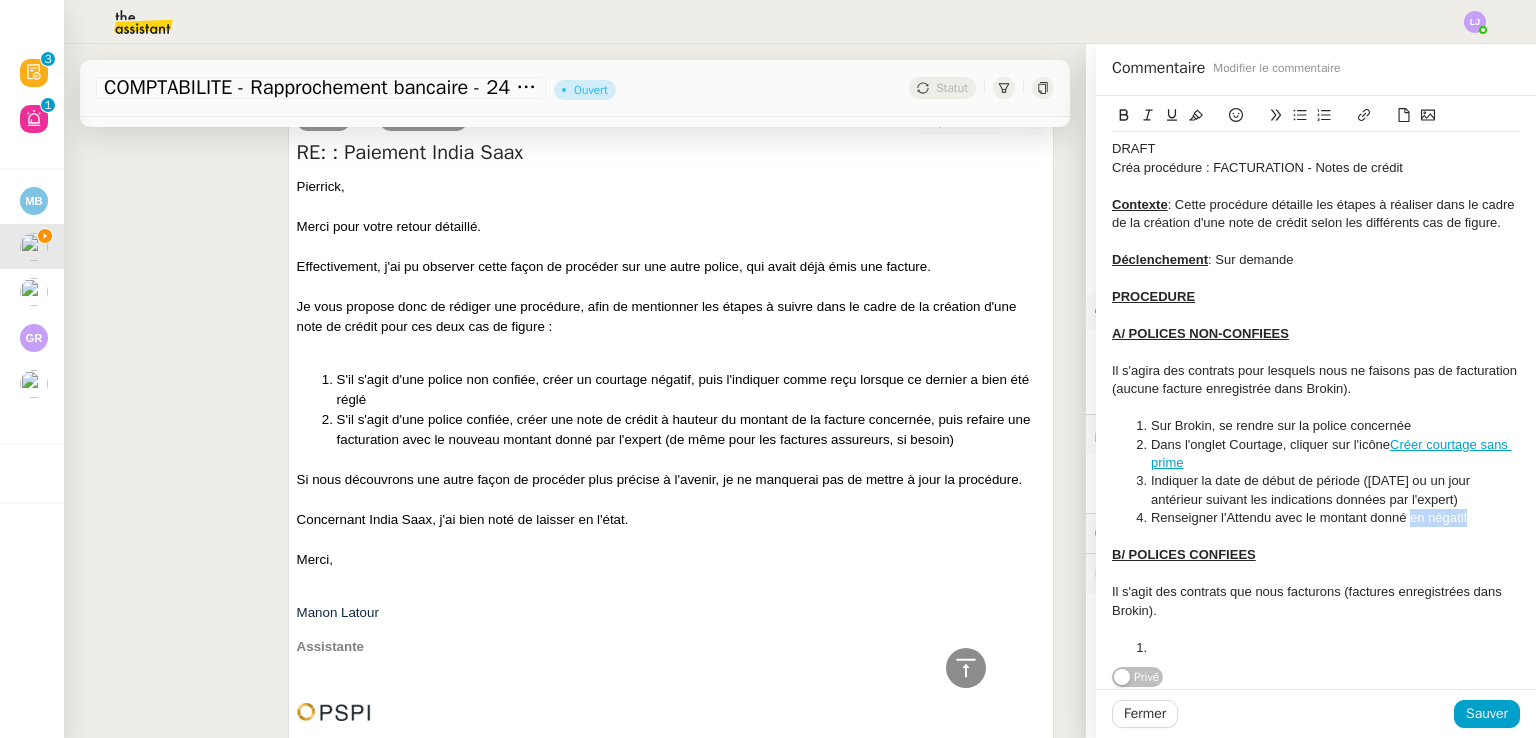 drag, startPoint x: 1472, startPoint y: 518, endPoint x: 1396, endPoint y: 522, distance: 76.105194 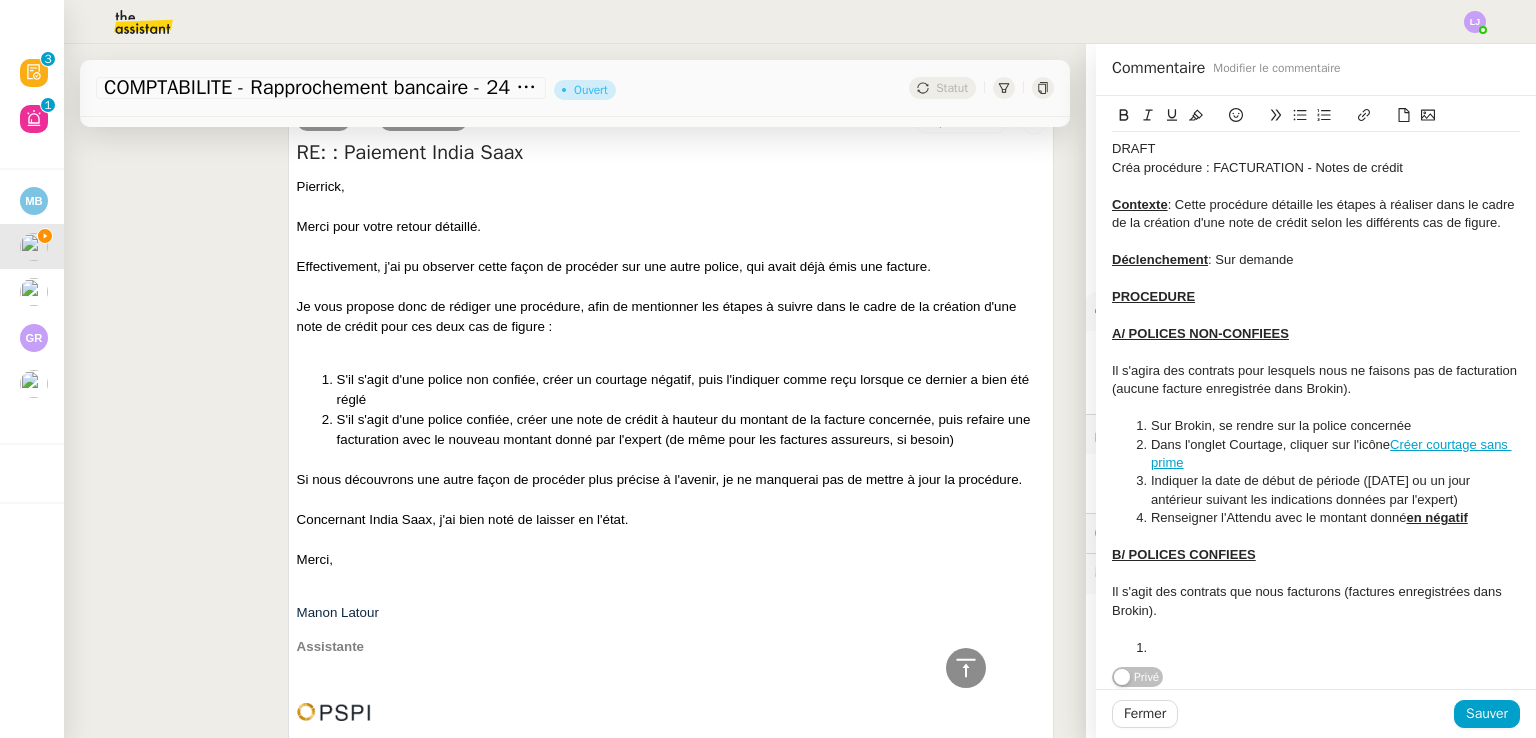 click on "Renseigner l'Attendu avec le montant donné  en négatif" 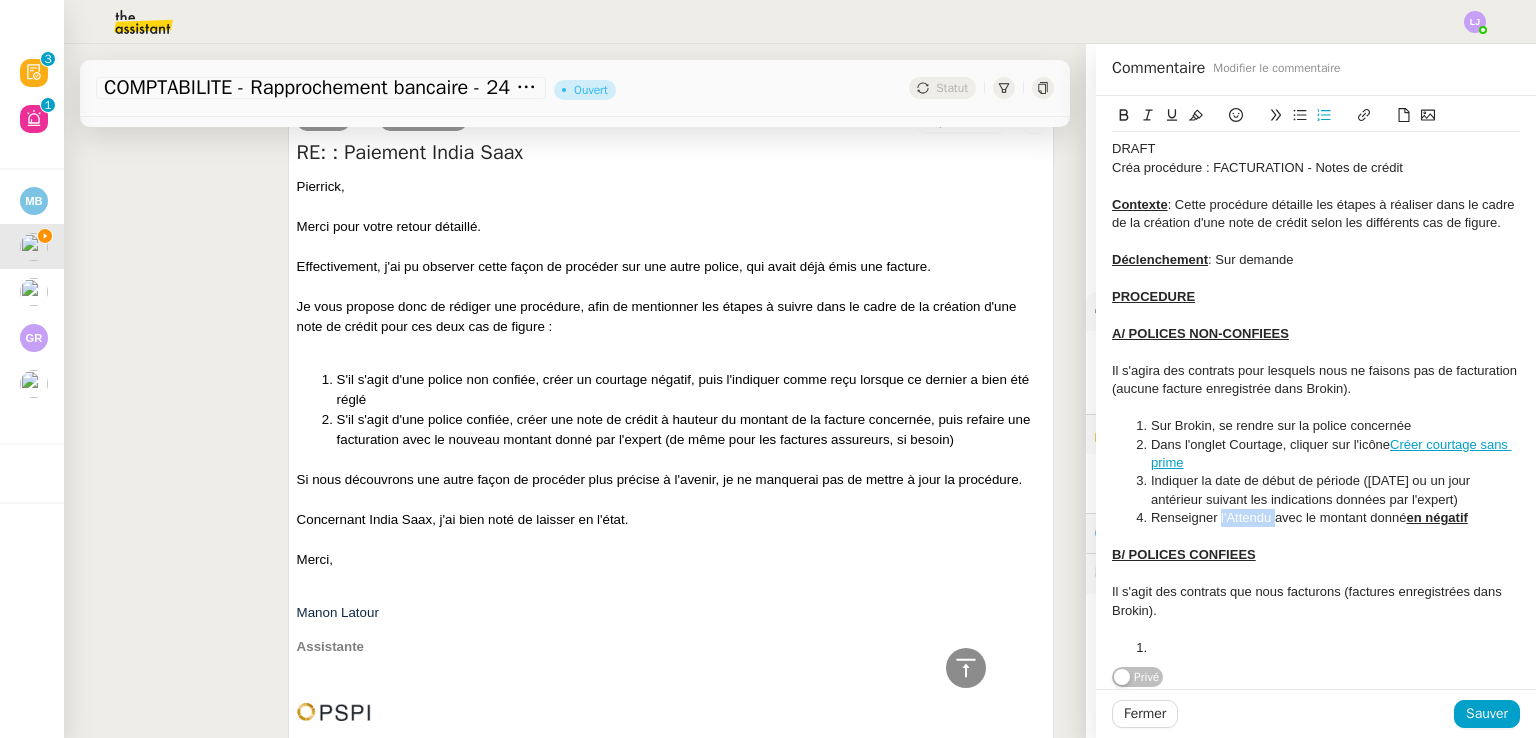 click on "Renseigner l'Attendu avec le montant donné  en négatif" 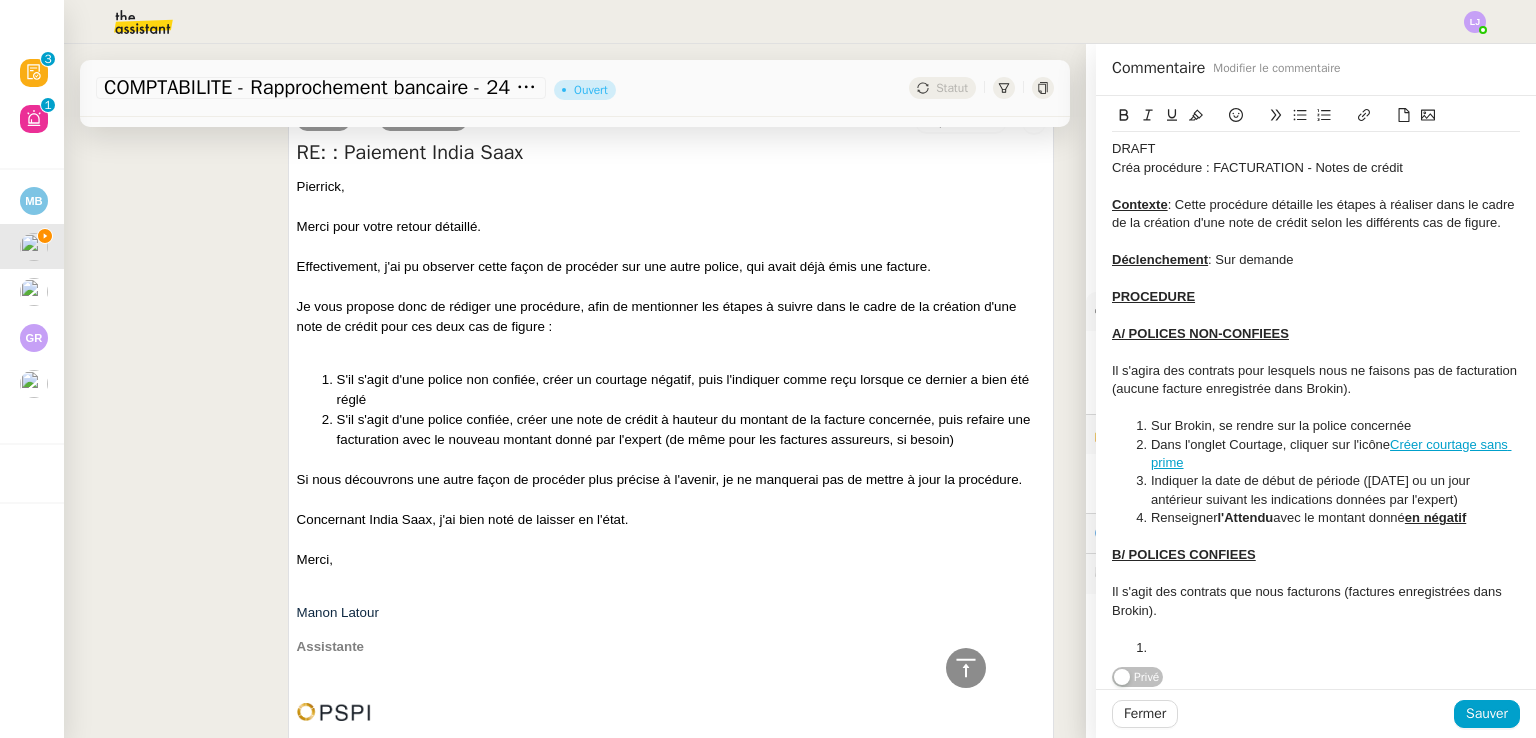 click on "Renseigner  l'Attendu  avec le montant donné  en négatif" 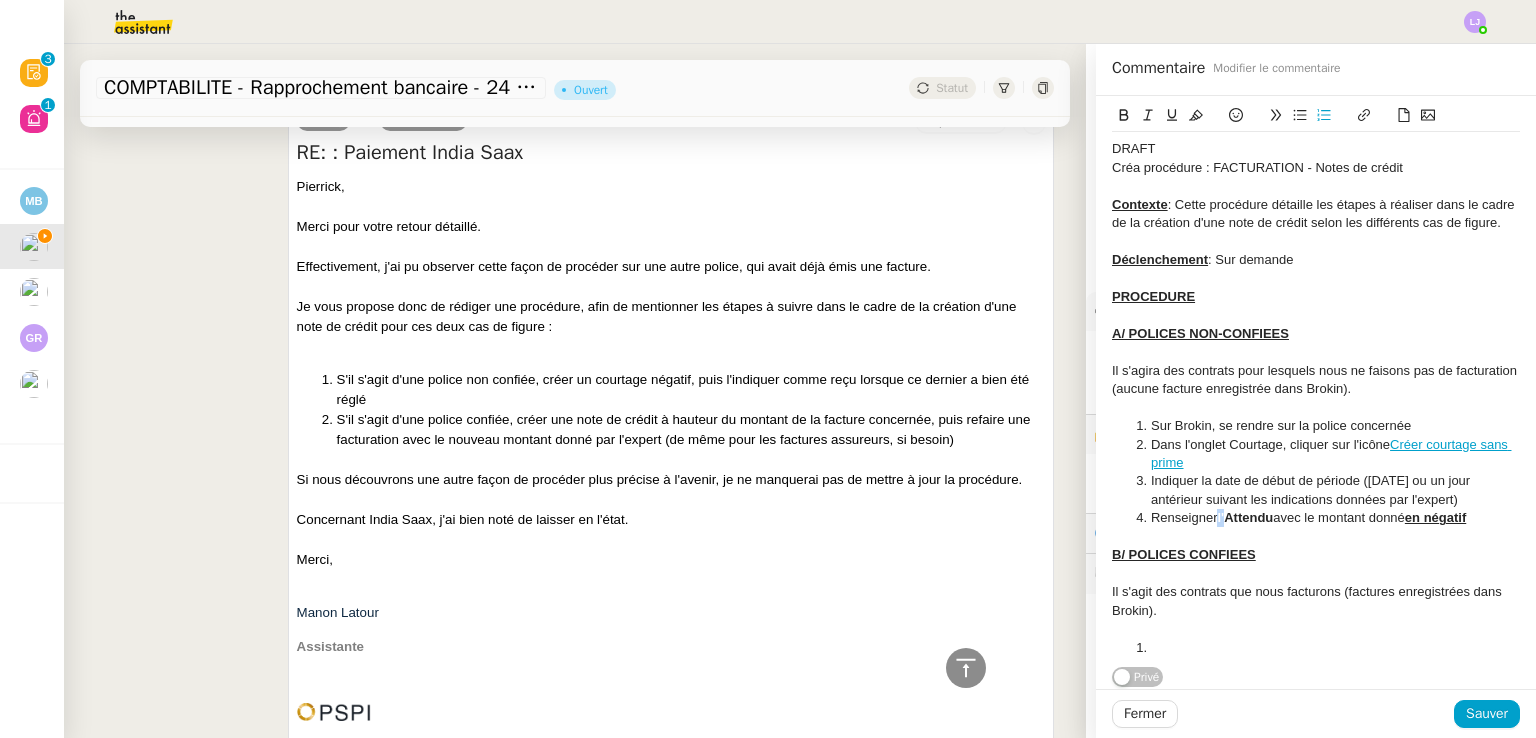 click on "Renseigner  l'Attendu  avec le montant donné  en négatif" 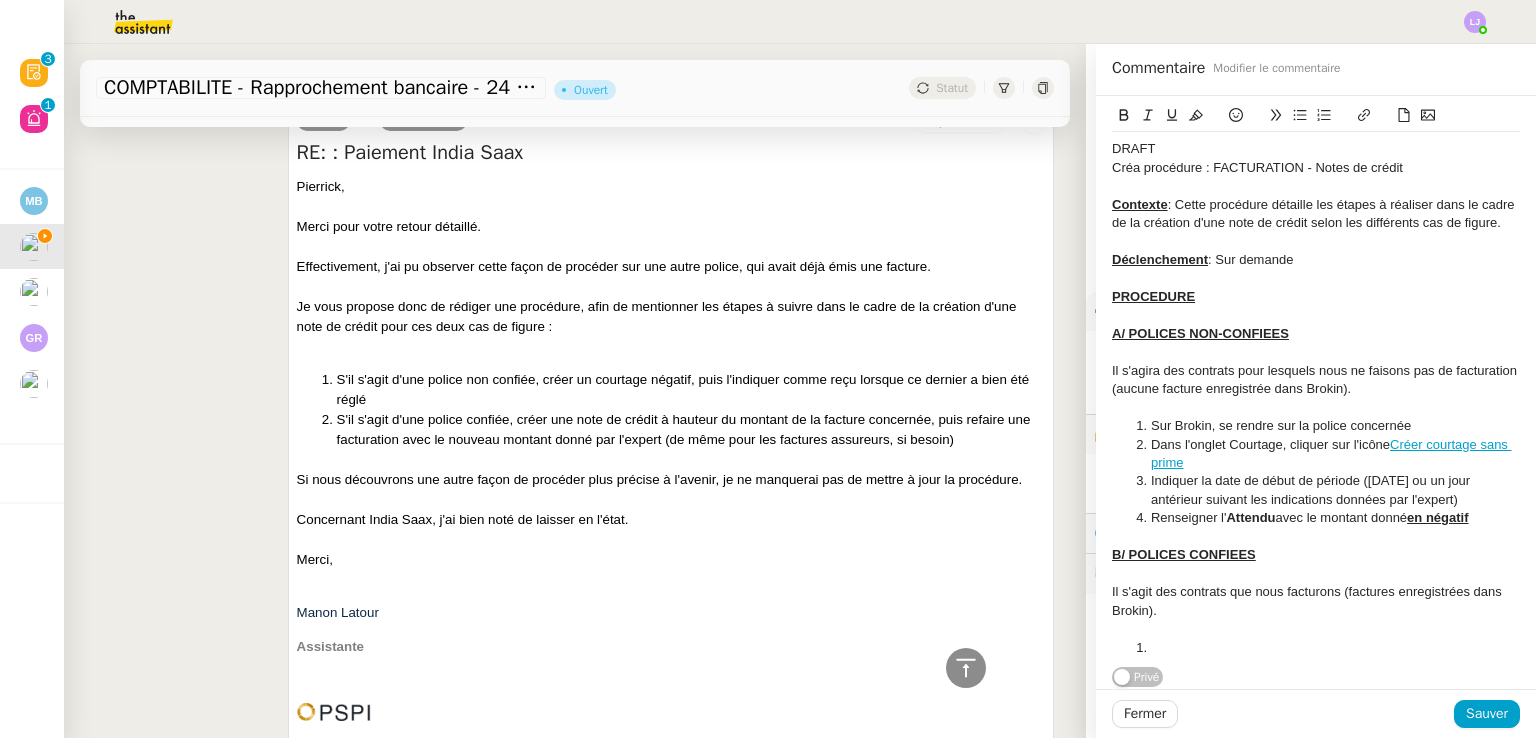click on "Renseigner l' Attendu  avec le montant donné  en négatif" 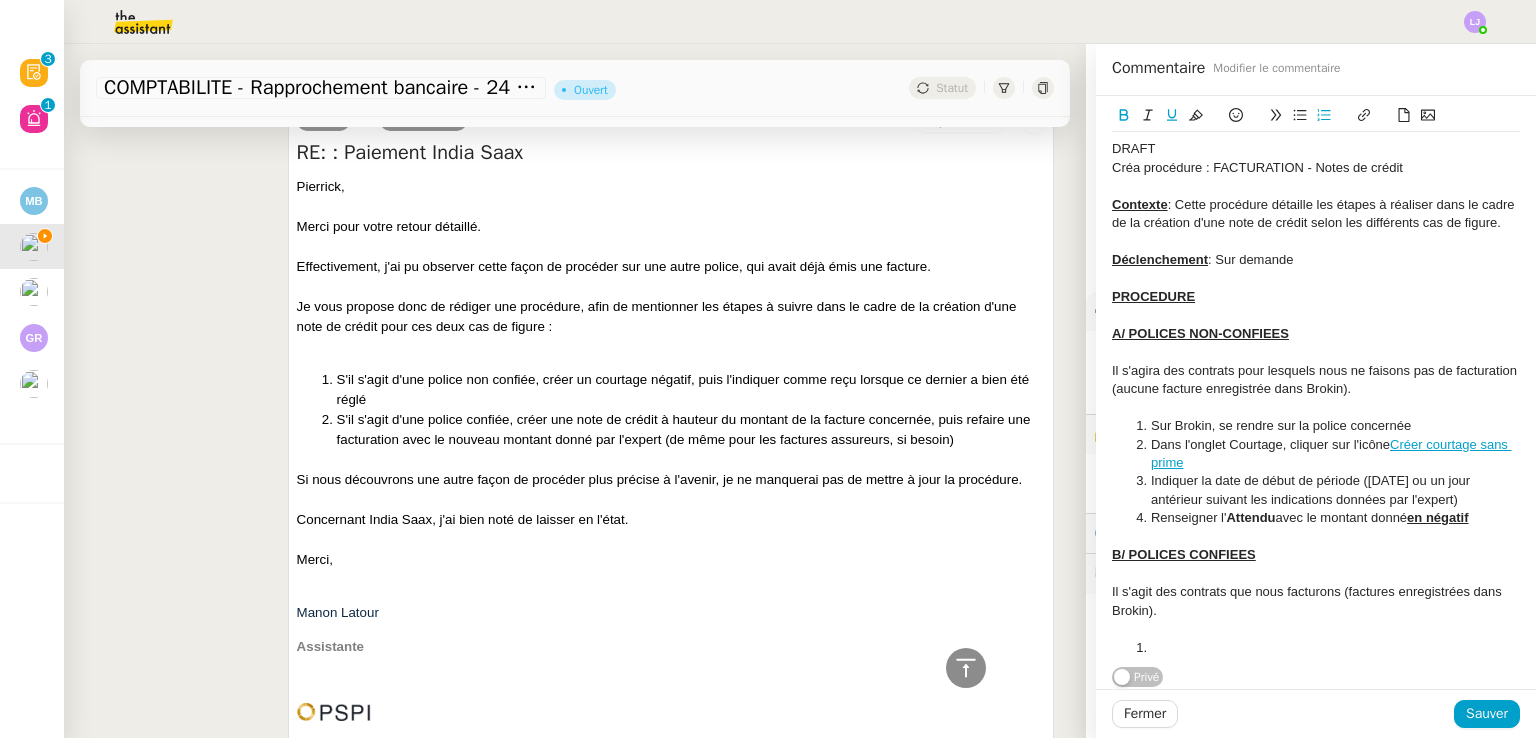 click on "Sur Brokin, se rendre sur la police concernée" 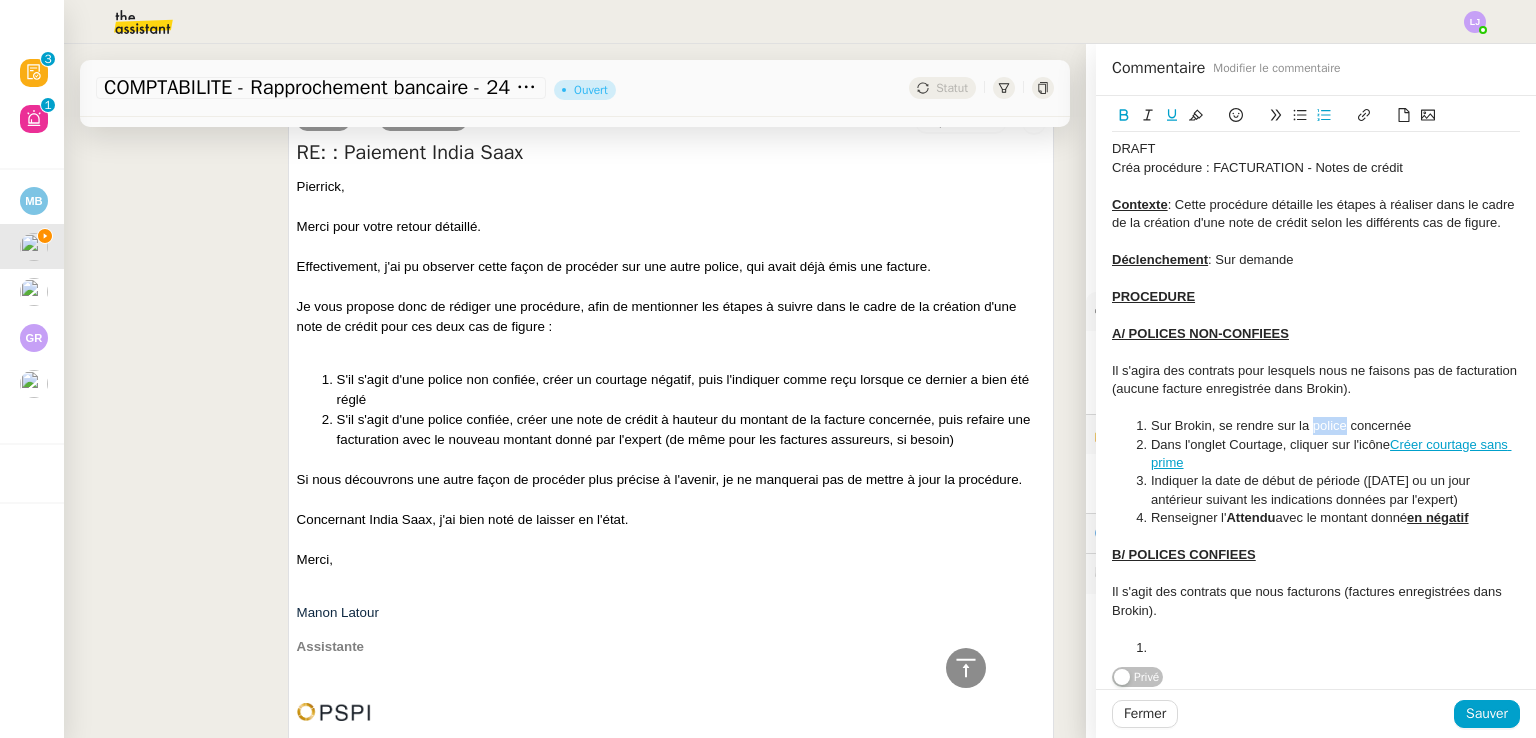 click on "Sur Brokin, se rendre sur la police concernée" 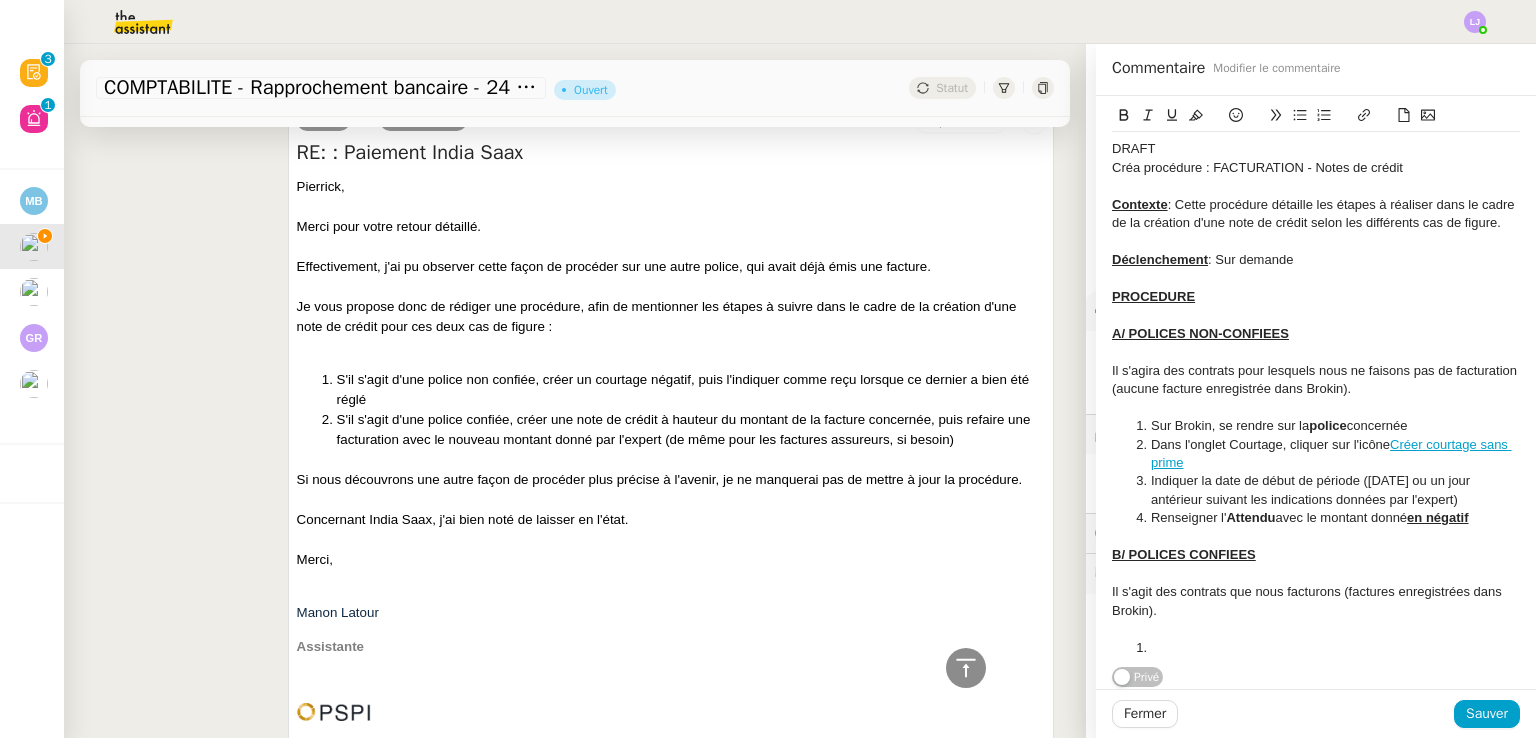 click on "Dans l'onglet Courtage, cliquer sur l'icône Créer courtage sans prime" 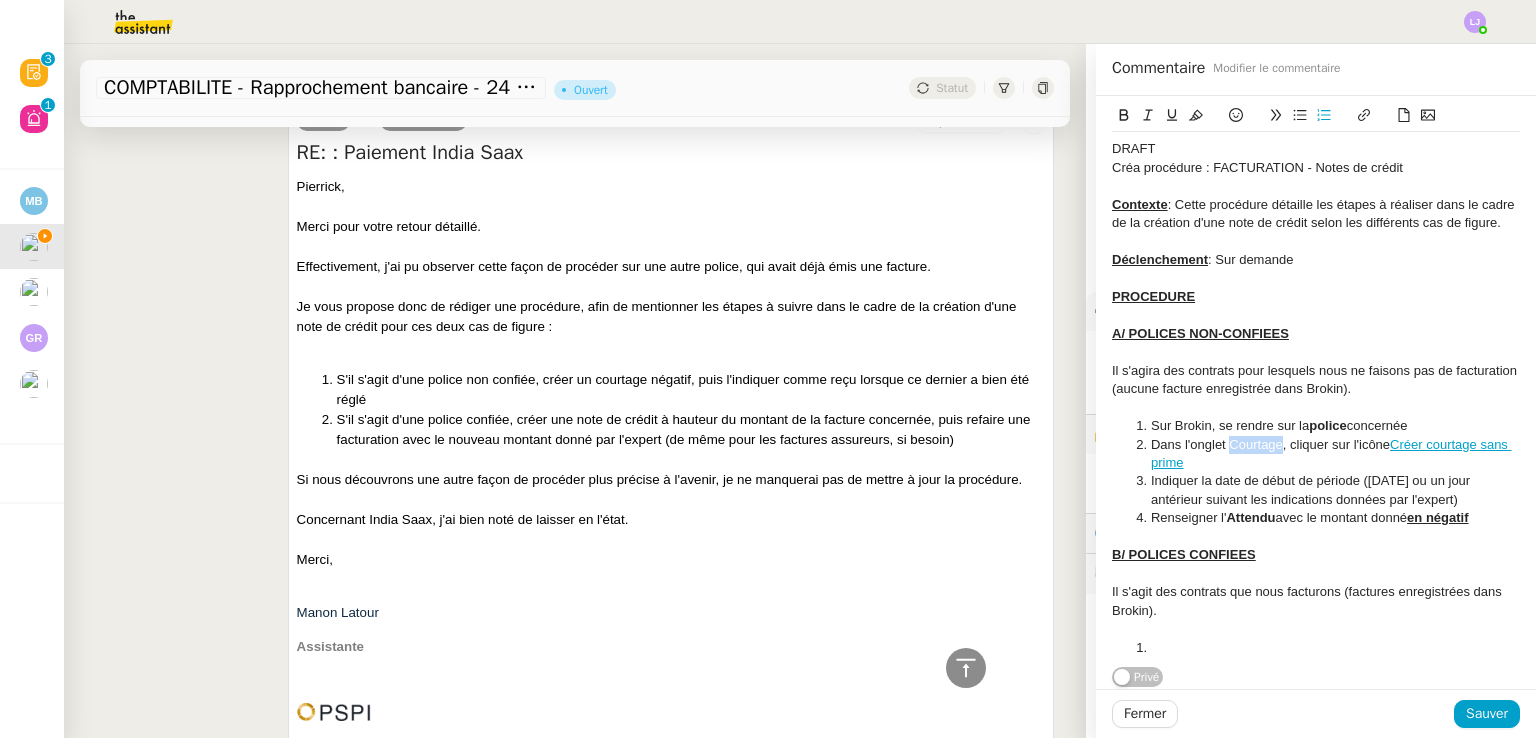 click on "Dans l'onglet Courtage, cliquer sur l'icône Créer courtage sans prime" 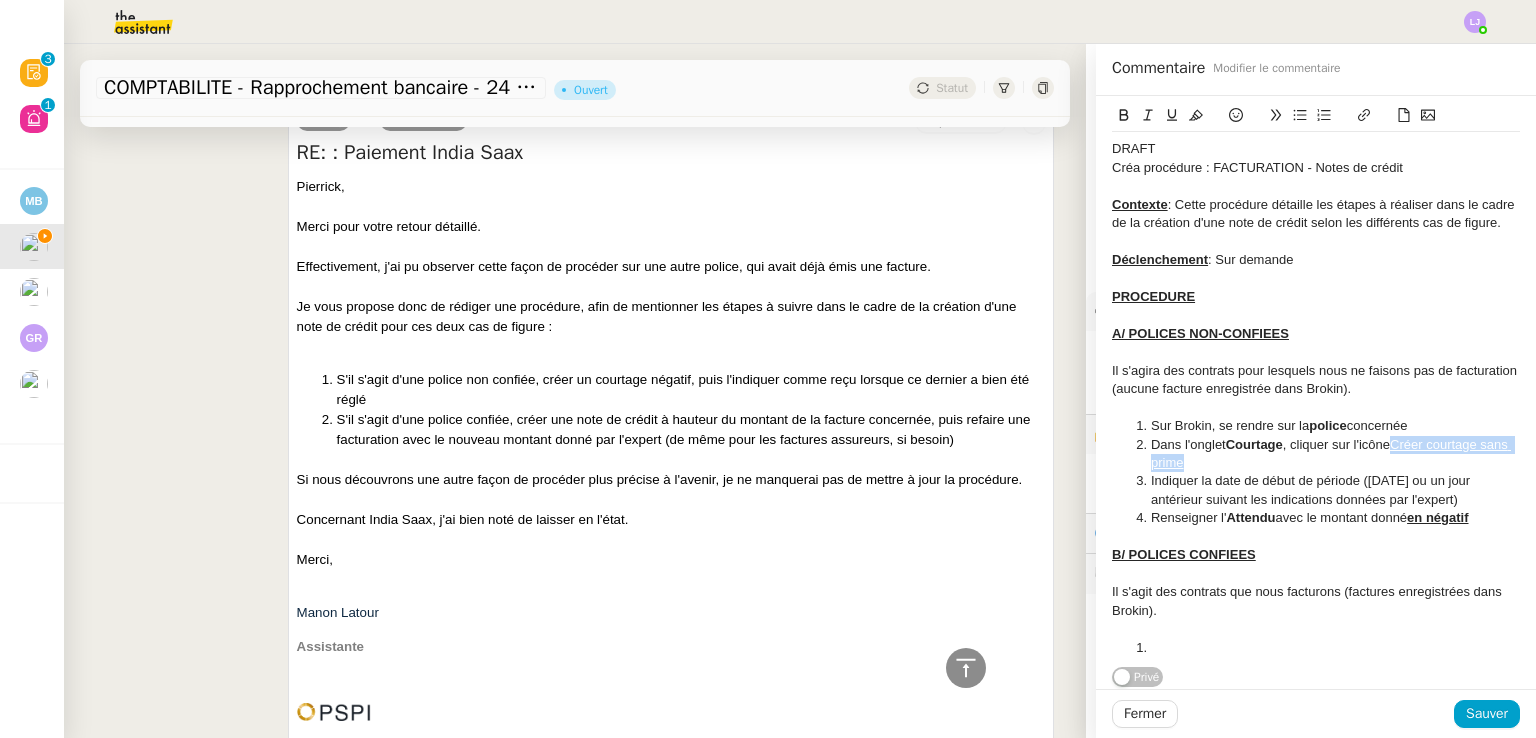 drag, startPoint x: 1383, startPoint y: 462, endPoint x: 1383, endPoint y: 449, distance: 13 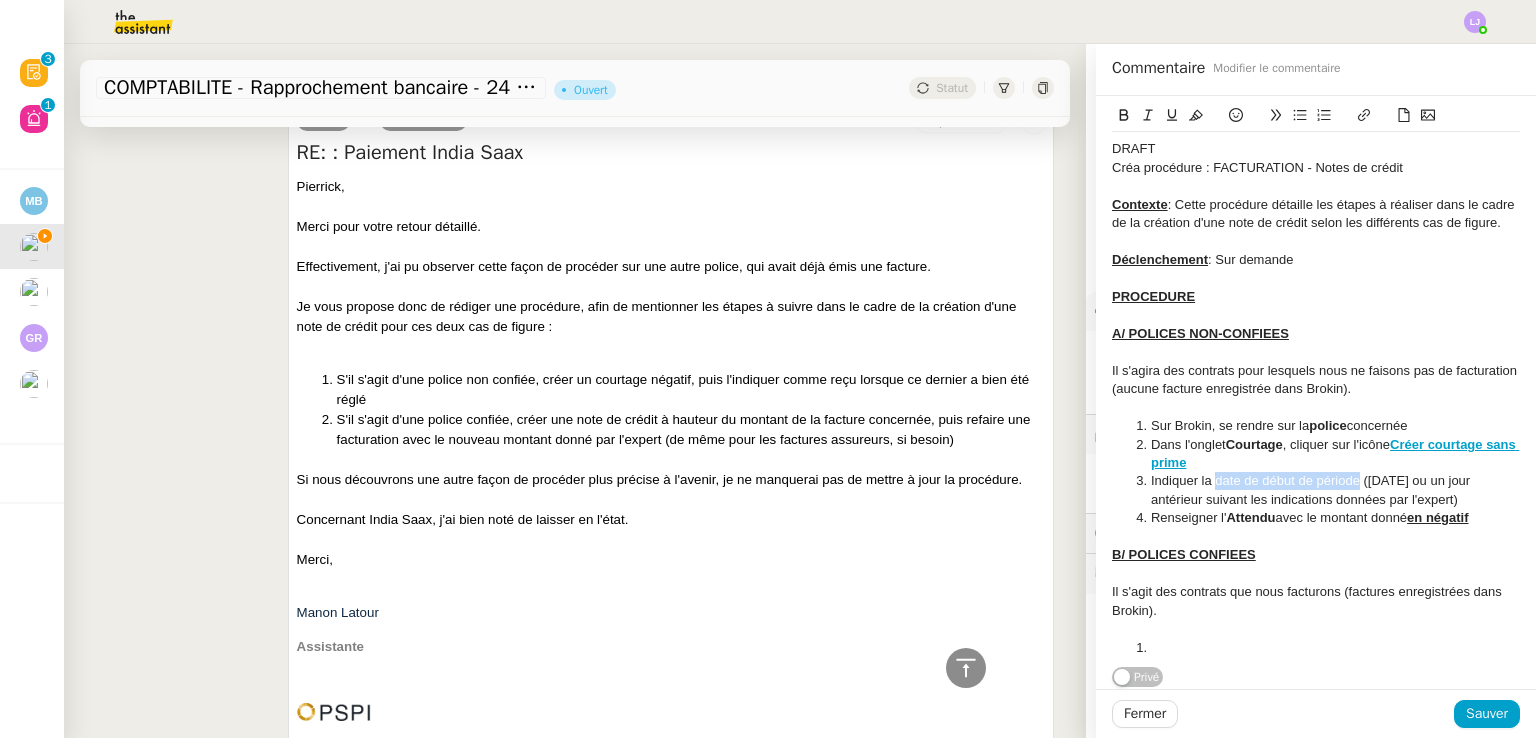 drag, startPoint x: 1198, startPoint y: 479, endPoint x: 1346, endPoint y: 481, distance: 148.01352 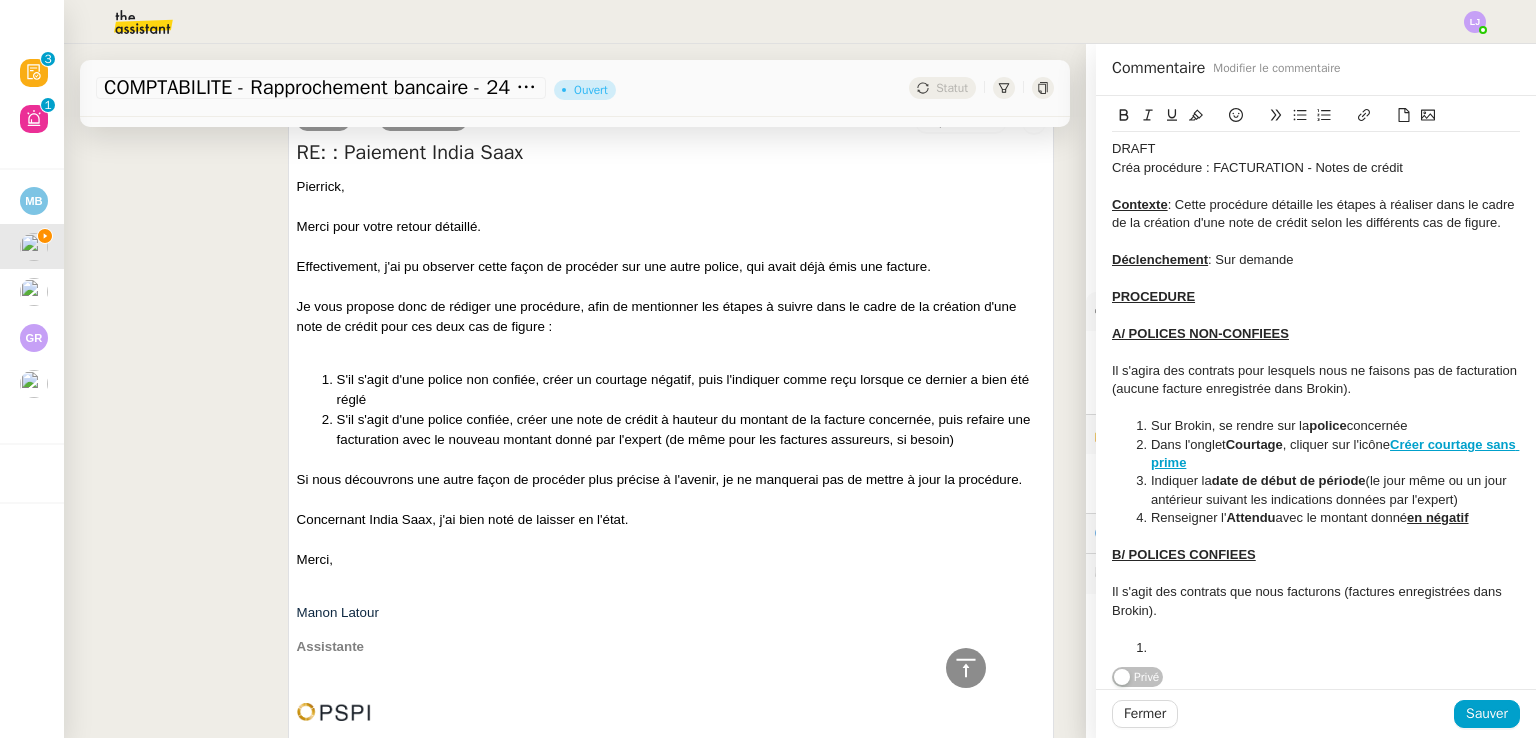 click on "Renseigner l' Attendu  avec le montant donné  en négatif" 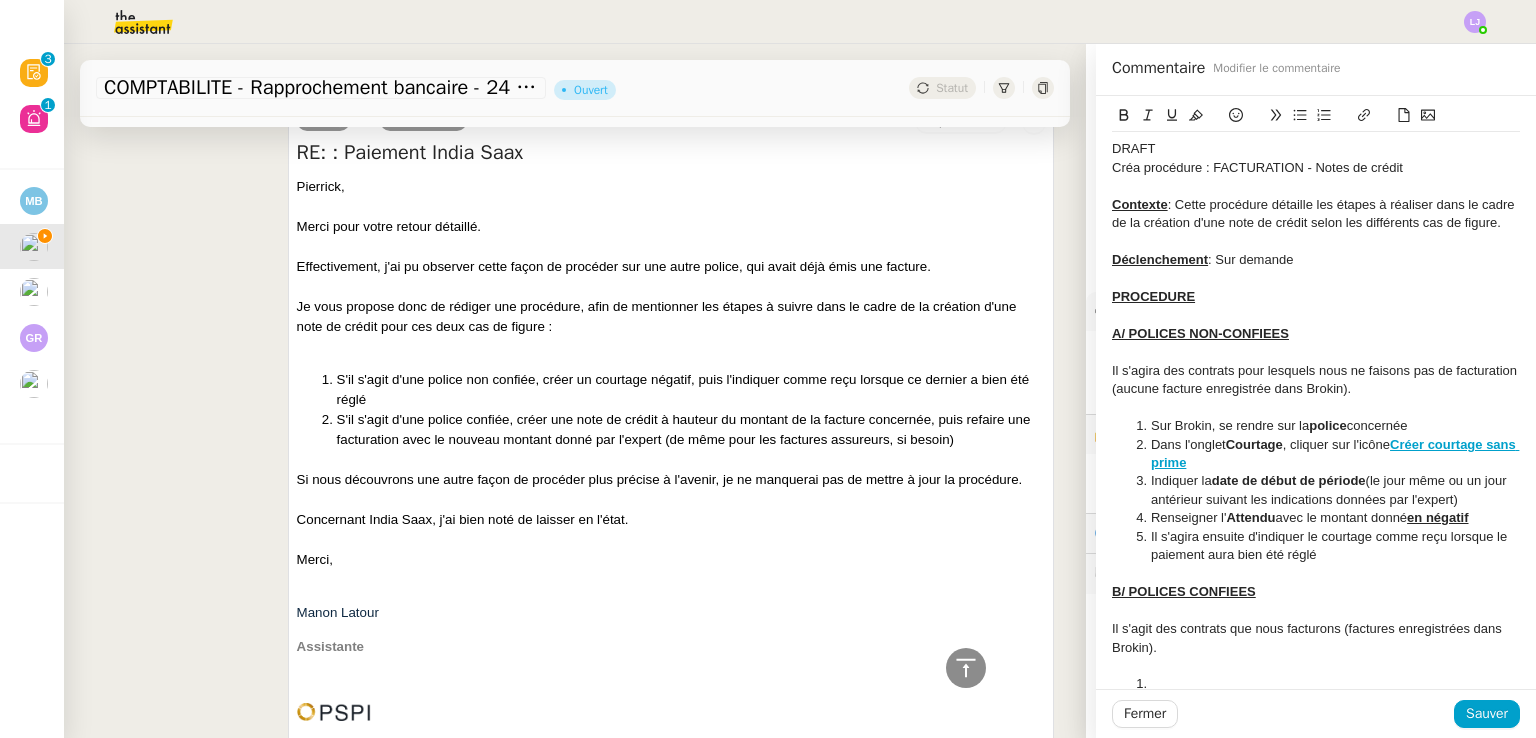 click on "Il s'agira ensuite d'indiquer le courtage comme reçu lorsque le paiement aura bien été réglé" 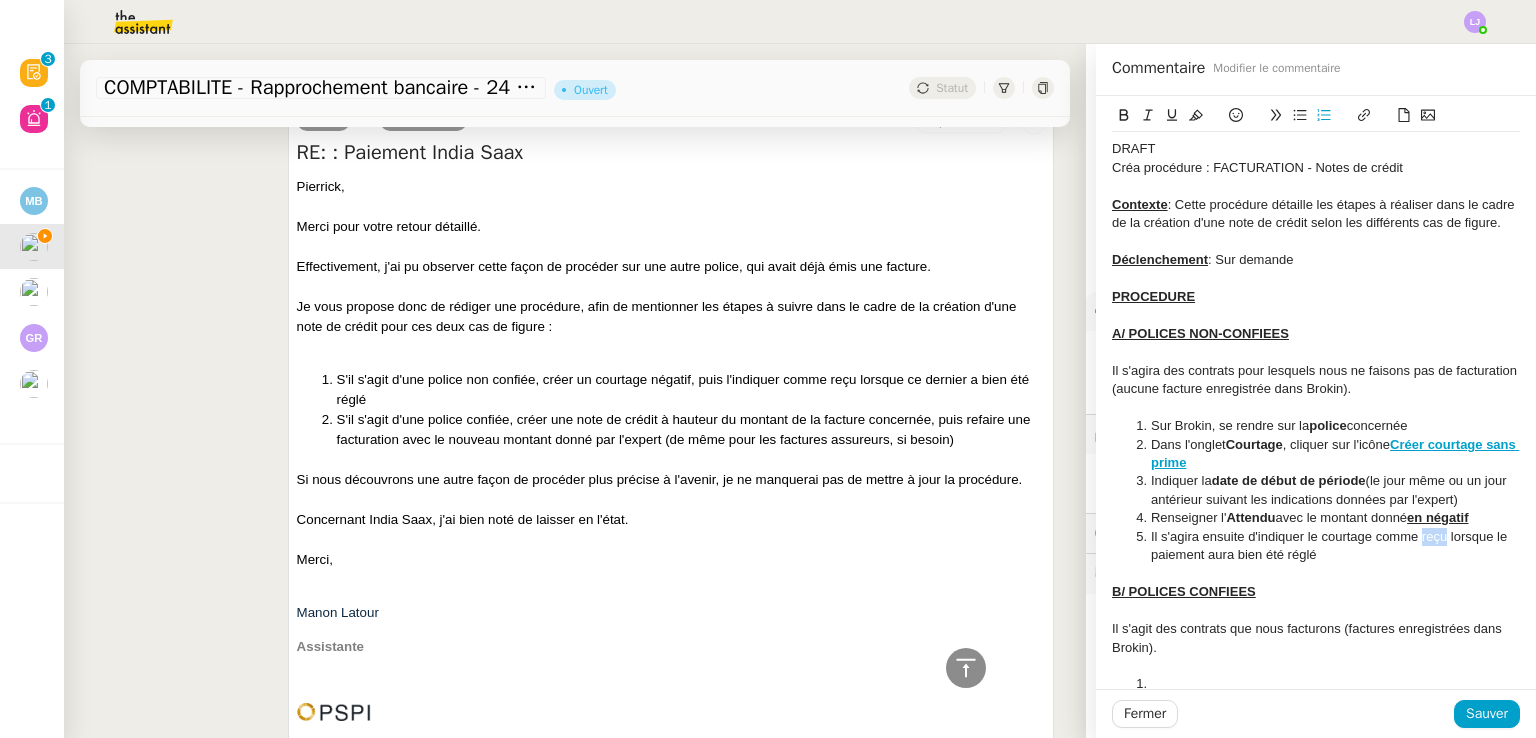 click on "Il s'agira ensuite d'indiquer le courtage comme reçu lorsque le paiement aura bien été réglé" 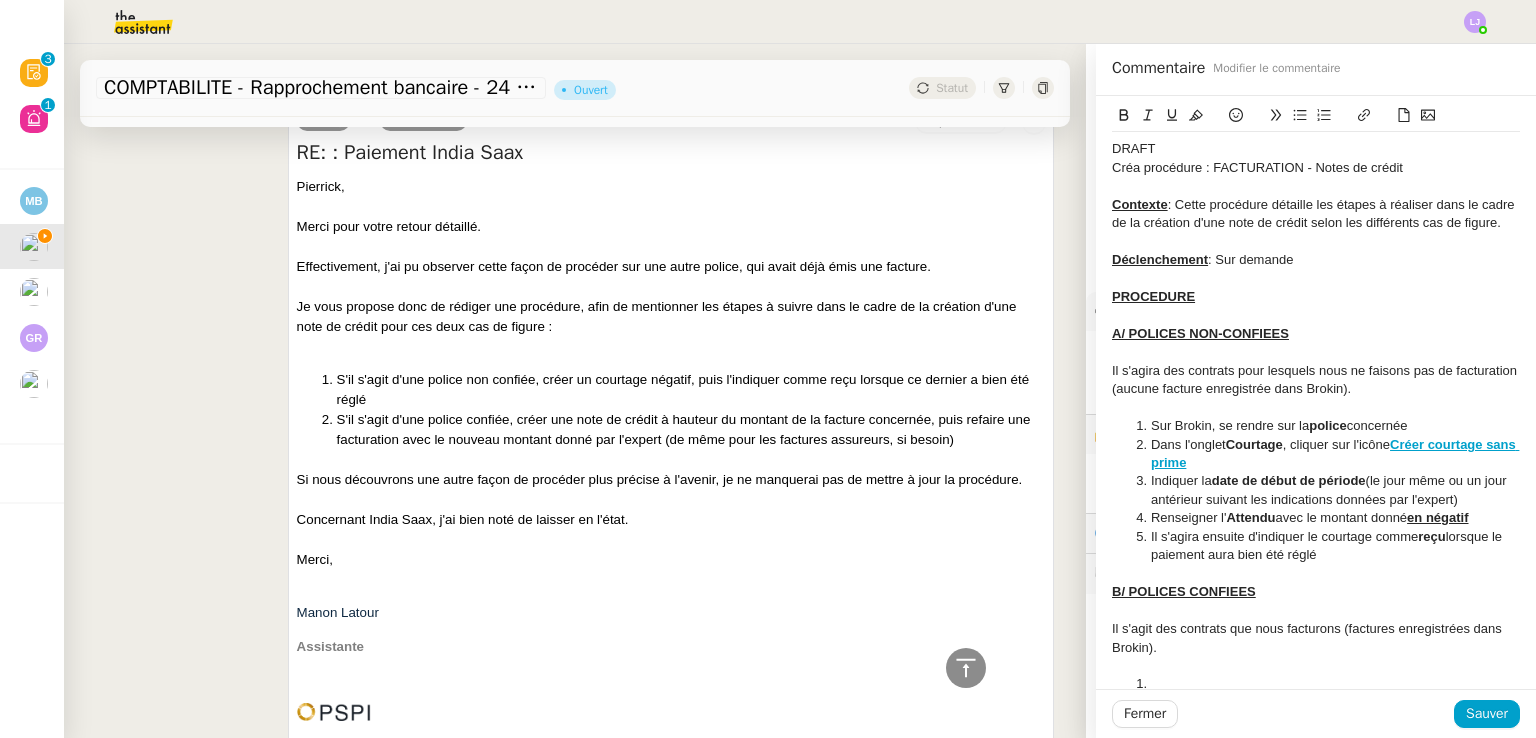 click 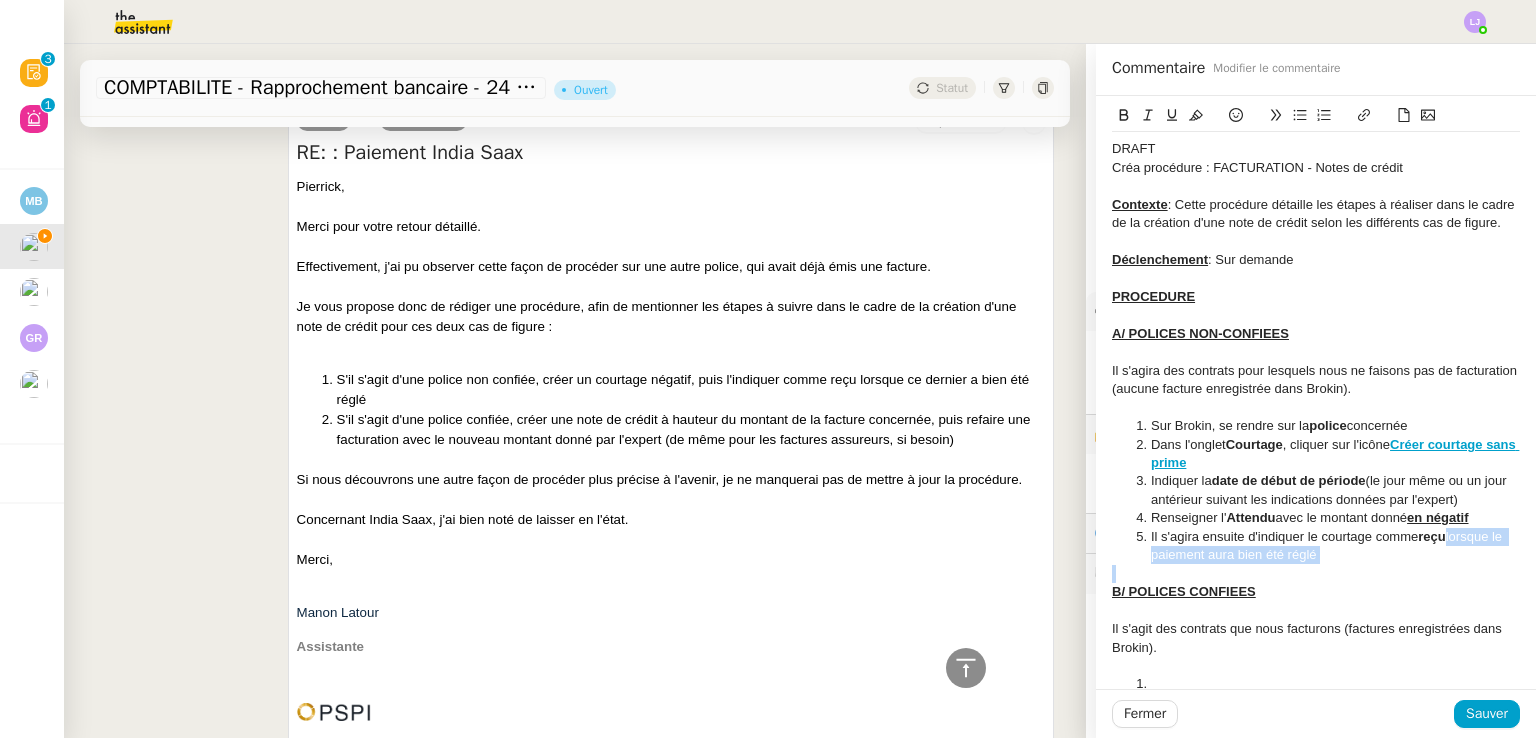 drag, startPoint x: 1430, startPoint y: 537, endPoint x: 1308, endPoint y: 565, distance: 125.17188 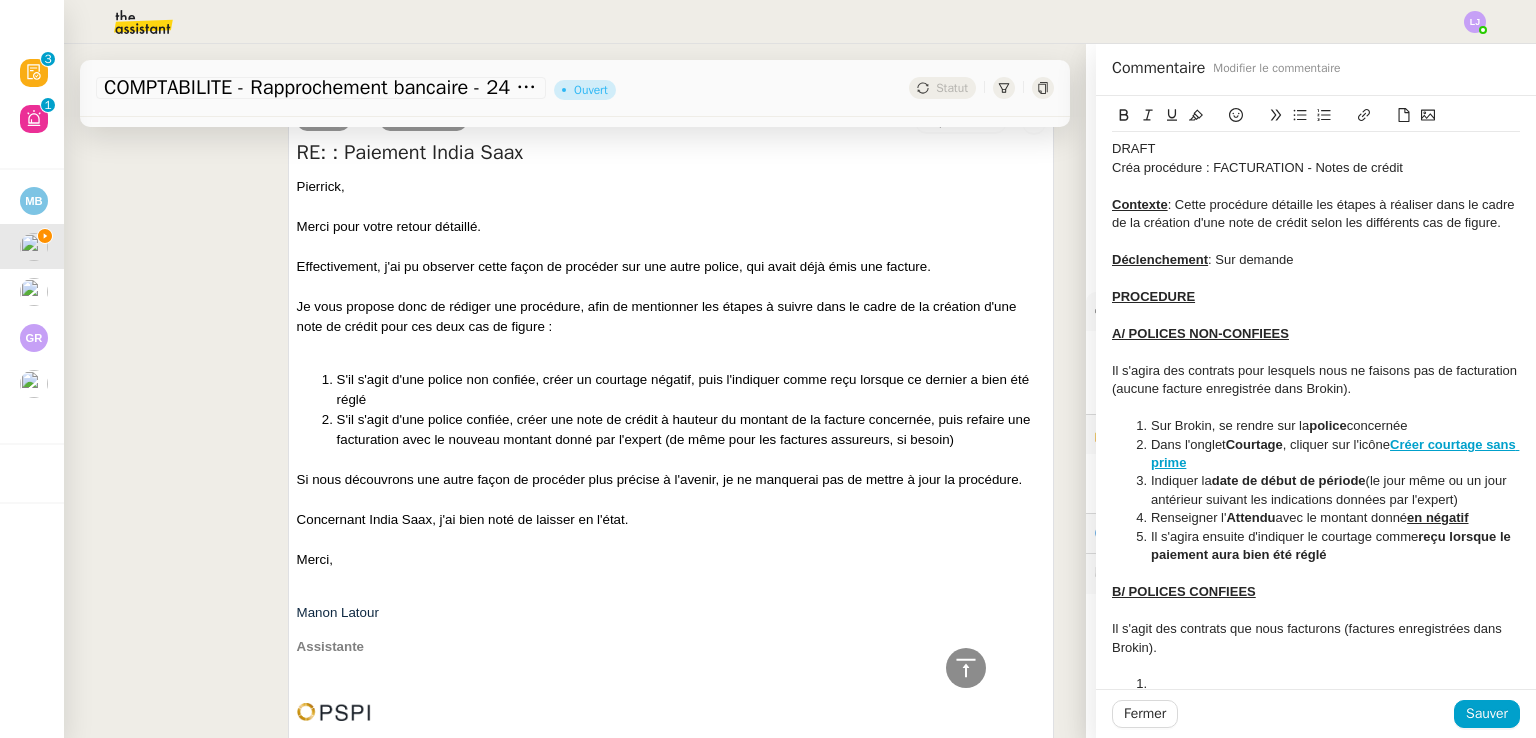 click on "Il s'agira ensuite d'indiquer le courtage comme  reçu lorsque le paiement aura bien été réglé" 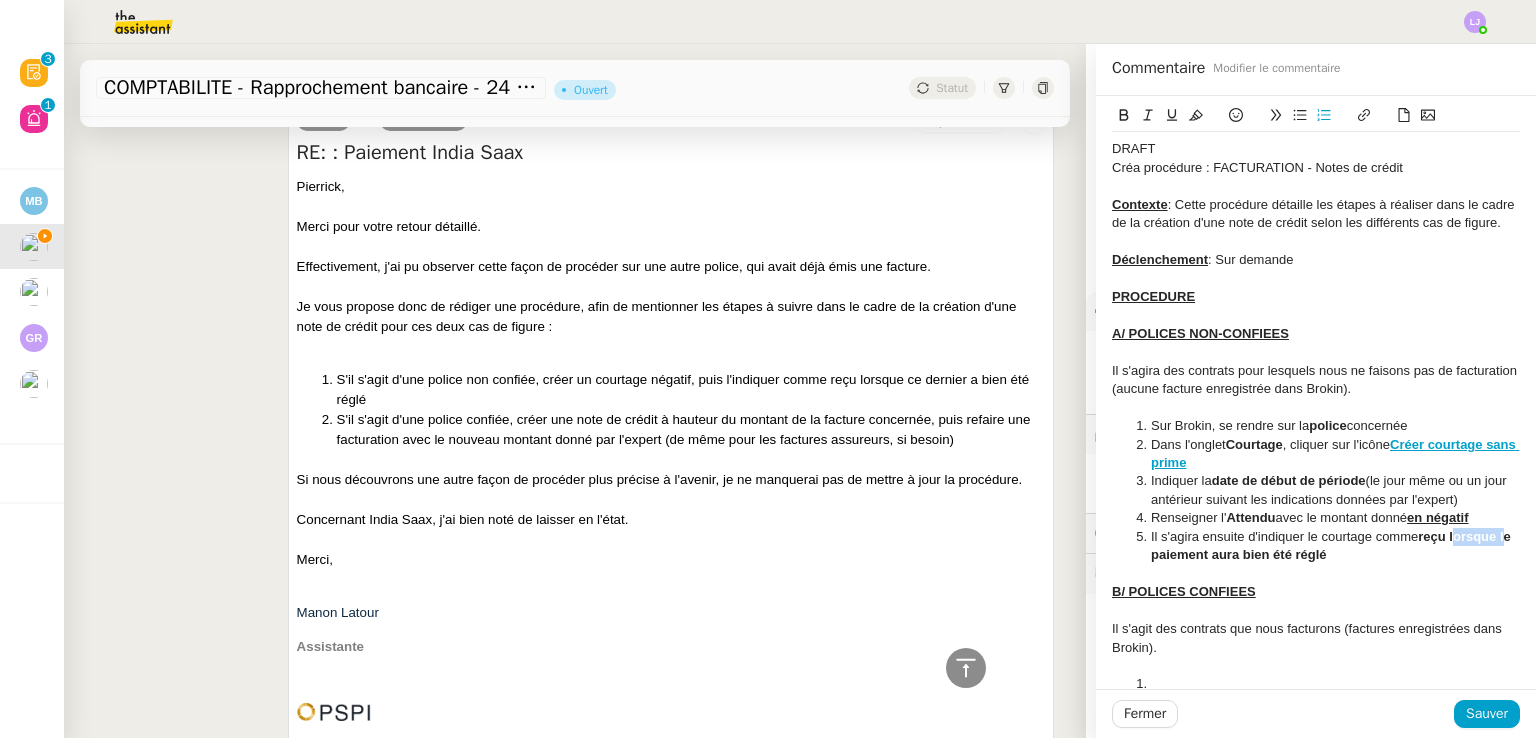 drag, startPoint x: 1443, startPoint y: 533, endPoint x: 1493, endPoint y: 533, distance: 50 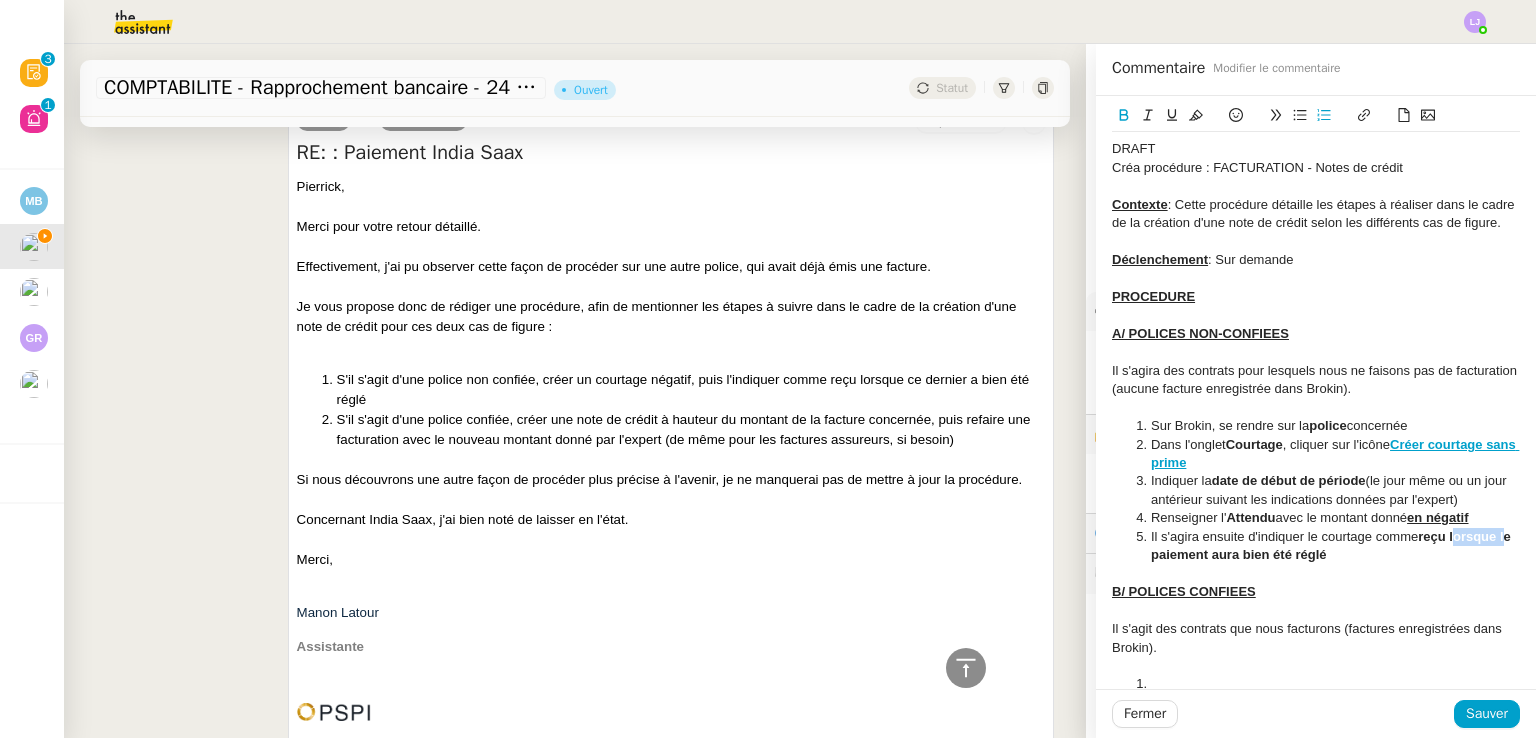 click on "reçu lorsque le paiement aura bien été réglé" 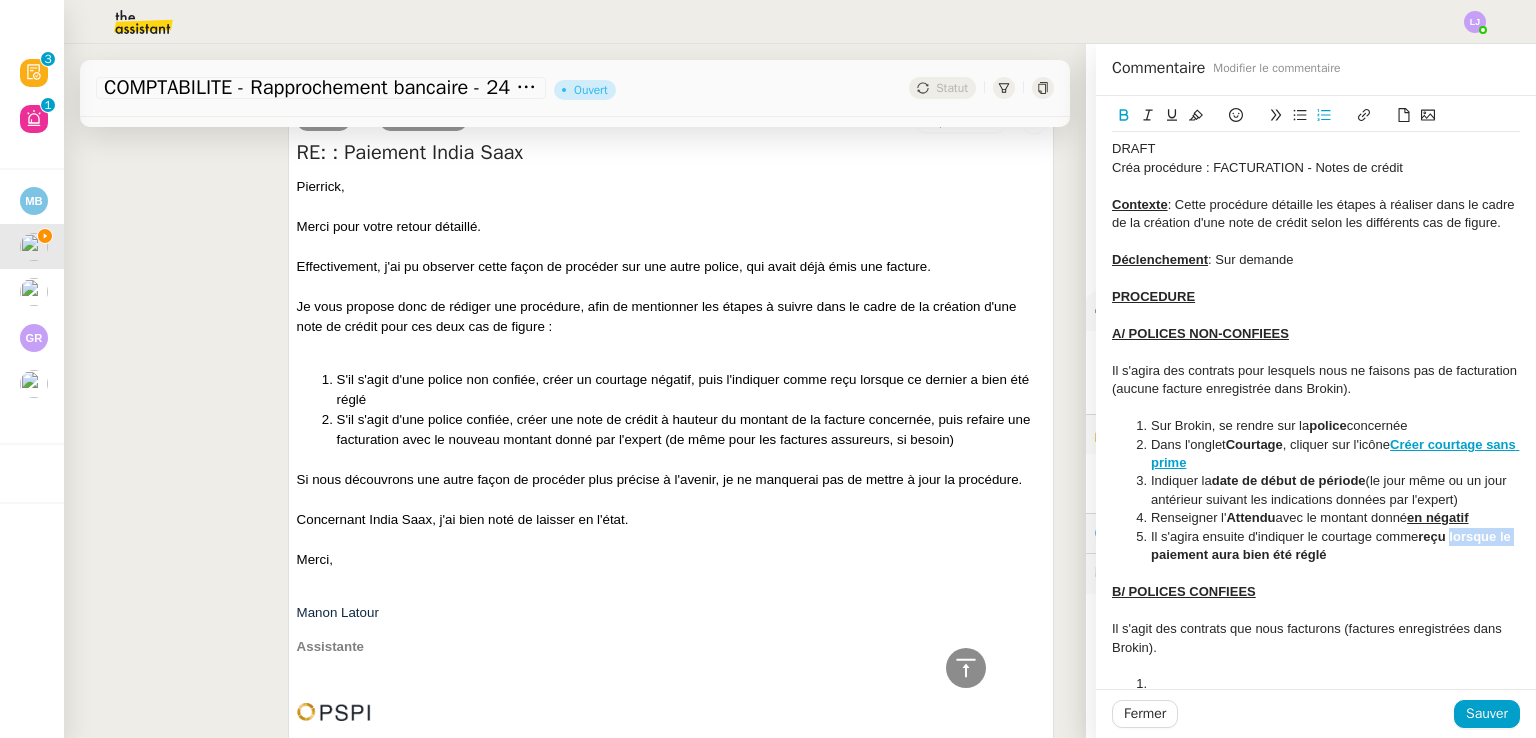 drag, startPoint x: 1437, startPoint y: 535, endPoint x: 1502, endPoint y: 537, distance: 65.03076 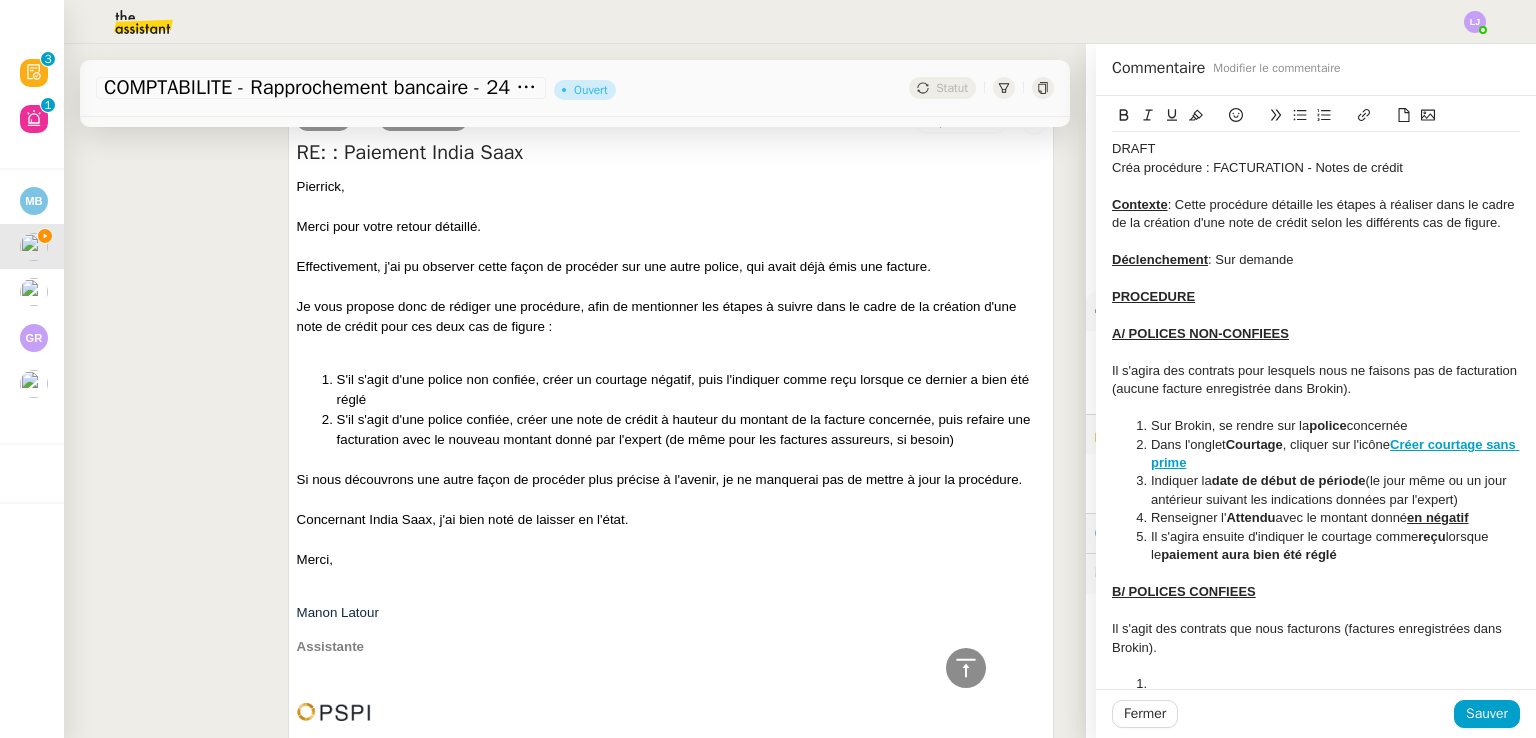 click on "Il s'agira ensuite d'indiquer le courtage comme reçu lorsque le paiement aura bien été réglé" 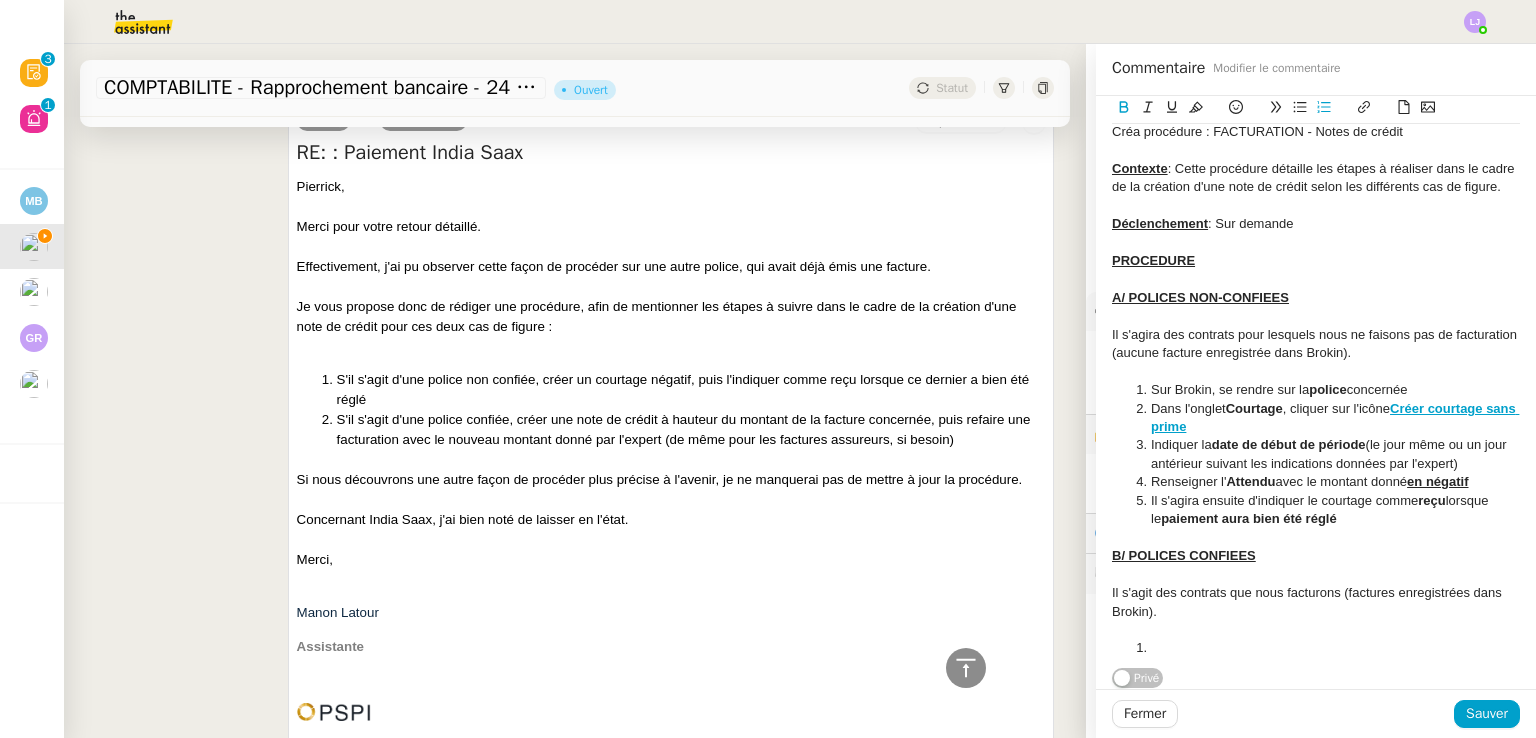 scroll, scrollTop: 65, scrollLeft: 0, axis: vertical 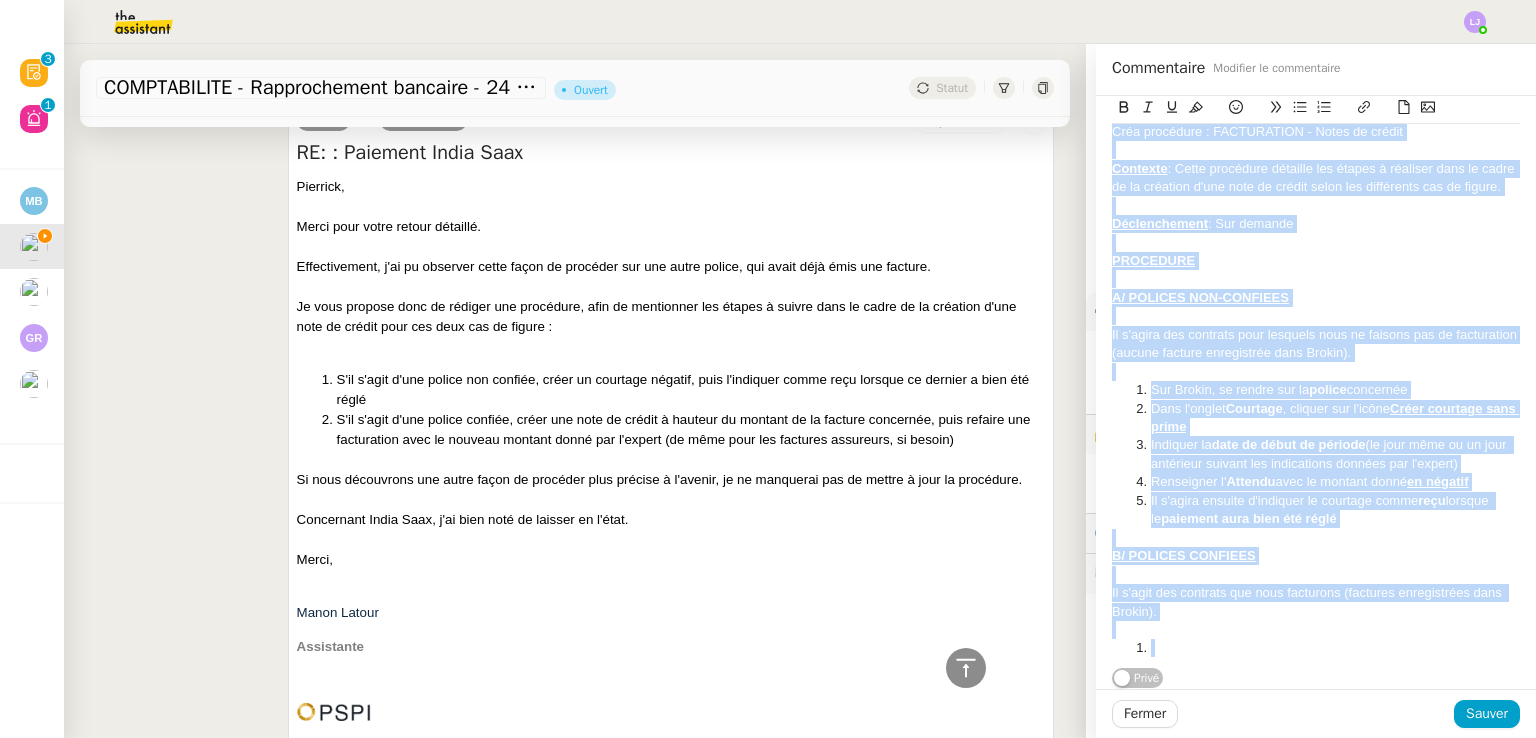 copy on "DRAFT Créa procédure : FACTURATION - Notes de crédit Contexte : Cette procédure détaille les étapes à réaliser dans le cadre de la création d'une note de crédit selon les différents cas de figure. Déclenchement : Sur demande PROCEDURE A/ POLICES NON-CONFIEES Il s'agit des contrats pour lesquels nous ne faisons pas de facturation (aucune facture enregistrée dans Brokin). Sur Brokin, se rendre sur la police concernée Dans l'onglet Courtage , cliquer sur l'icône Créer courtage sans prime Indiquer la date de début de période (le jour même ou un jour antérieur suivant les indications données par l'expert) Renseigner l' Attendu avec le montant donné en négatif Il s'agira ensuite d'indiquer le courtage comme reçu lorsque le paiement aura bien été réglé B/ POLICES CONFIEES Il s'agit des contrats que nous facturons (factures enregistrées dans Brokin)." 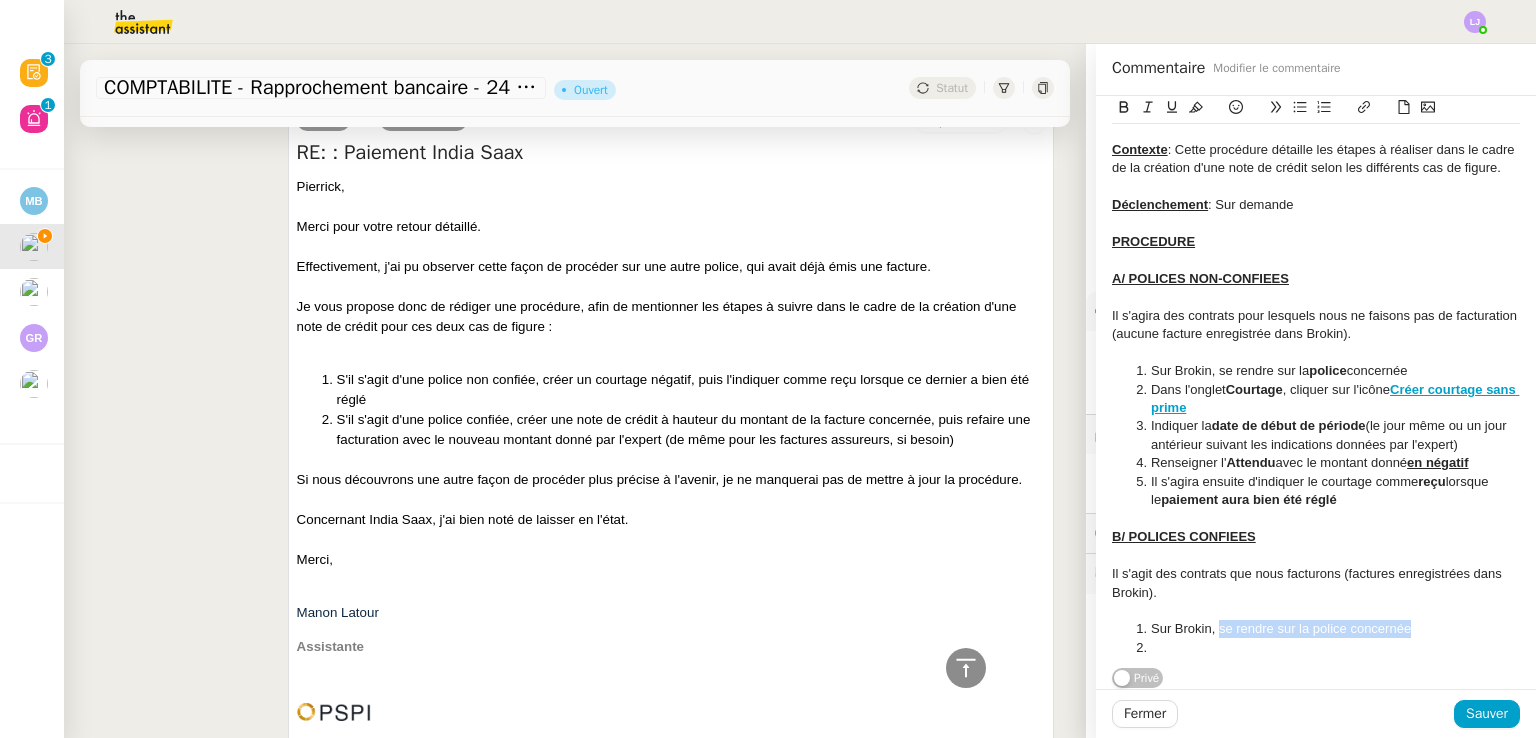 drag, startPoint x: 1396, startPoint y: 637, endPoint x: 1204, endPoint y: 629, distance: 192.1666 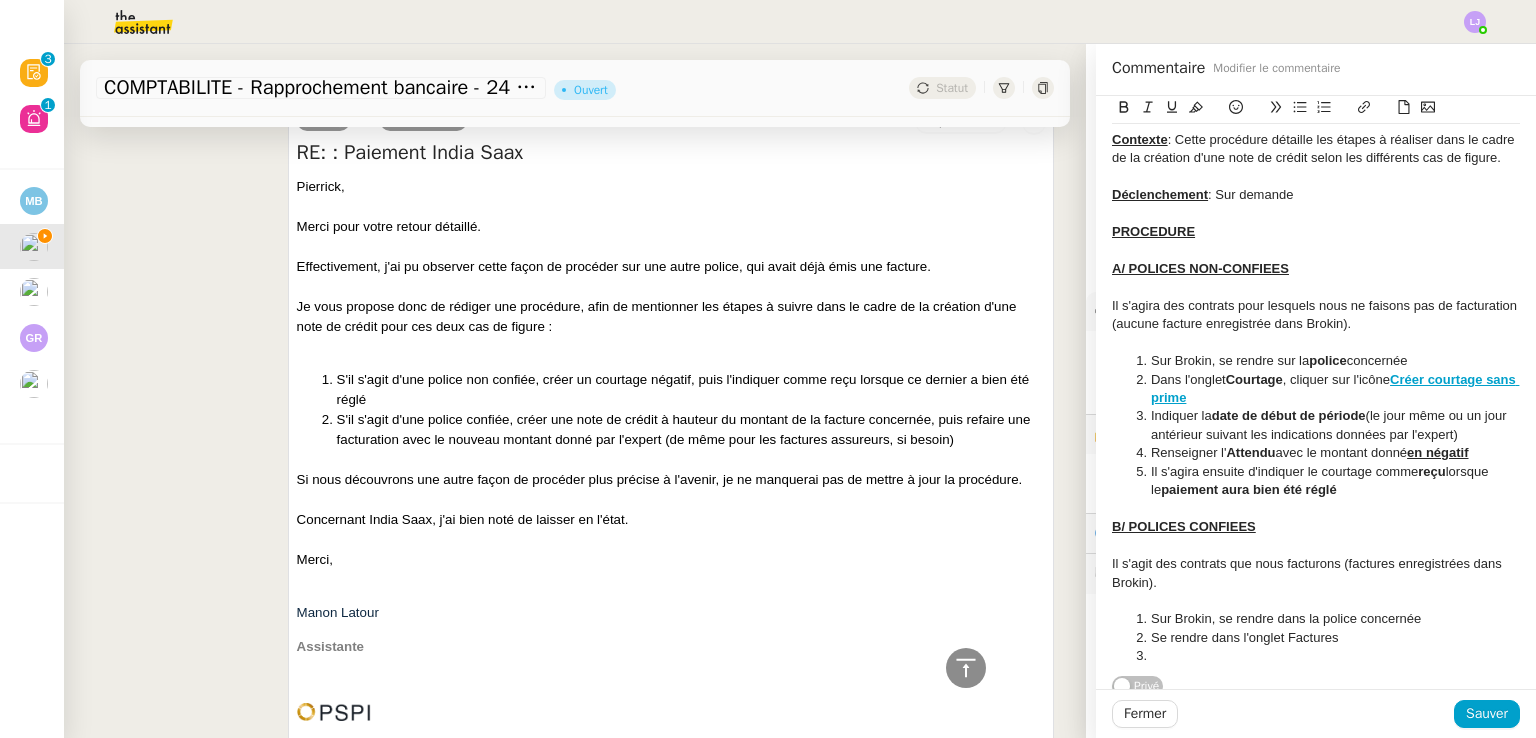 click on "Se rendre dans l'onglet Factures" 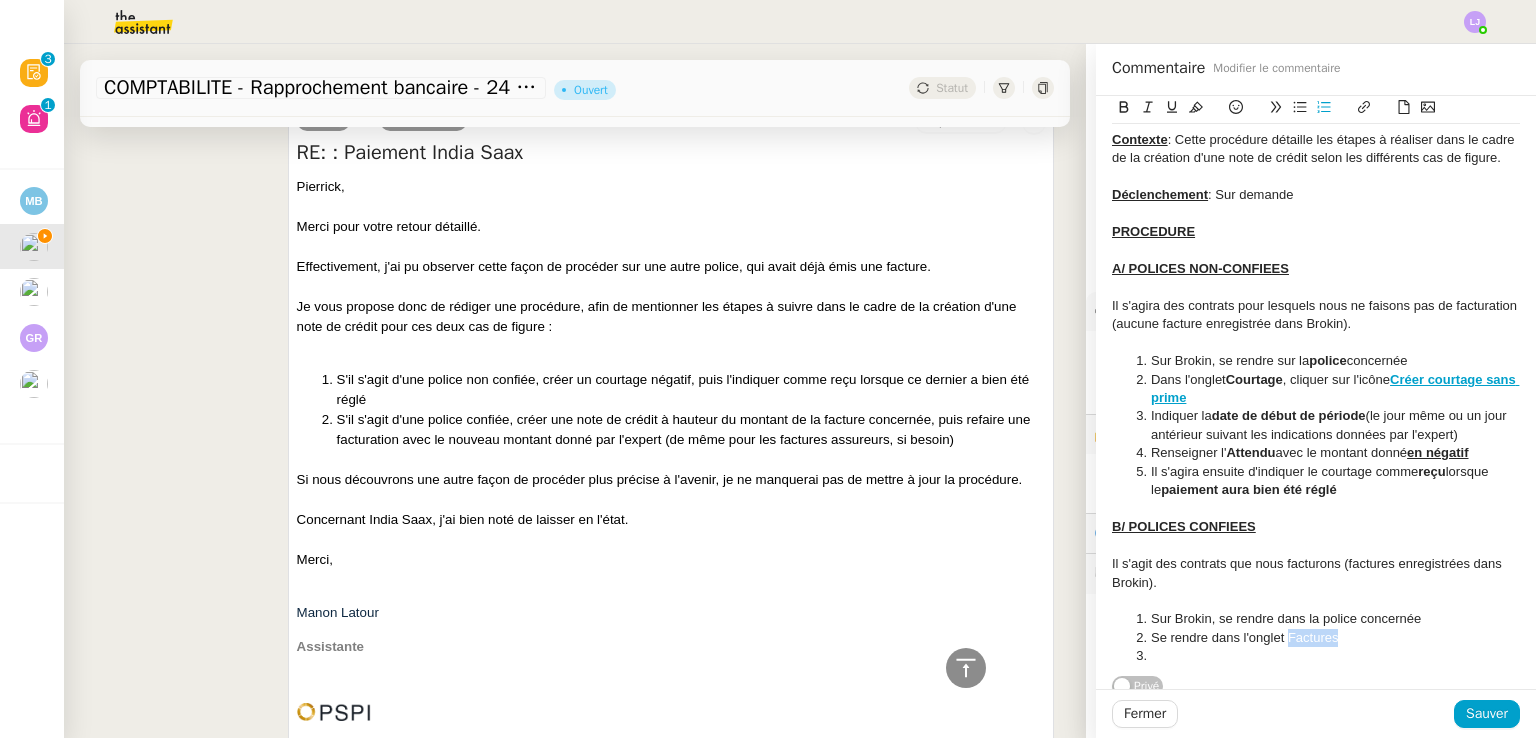 click on "Se rendre dans l'onglet Factures" 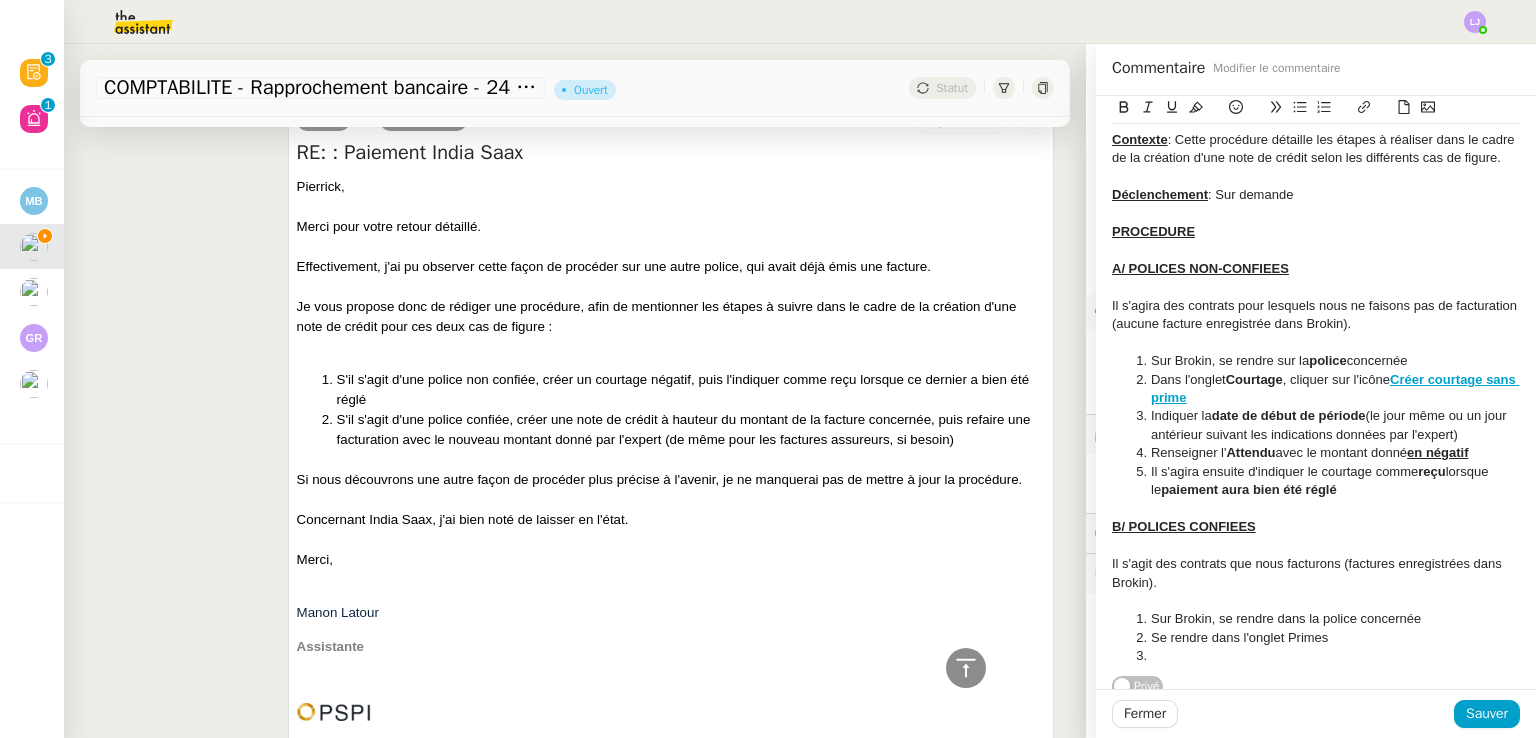 scroll, scrollTop: 68, scrollLeft: 0, axis: vertical 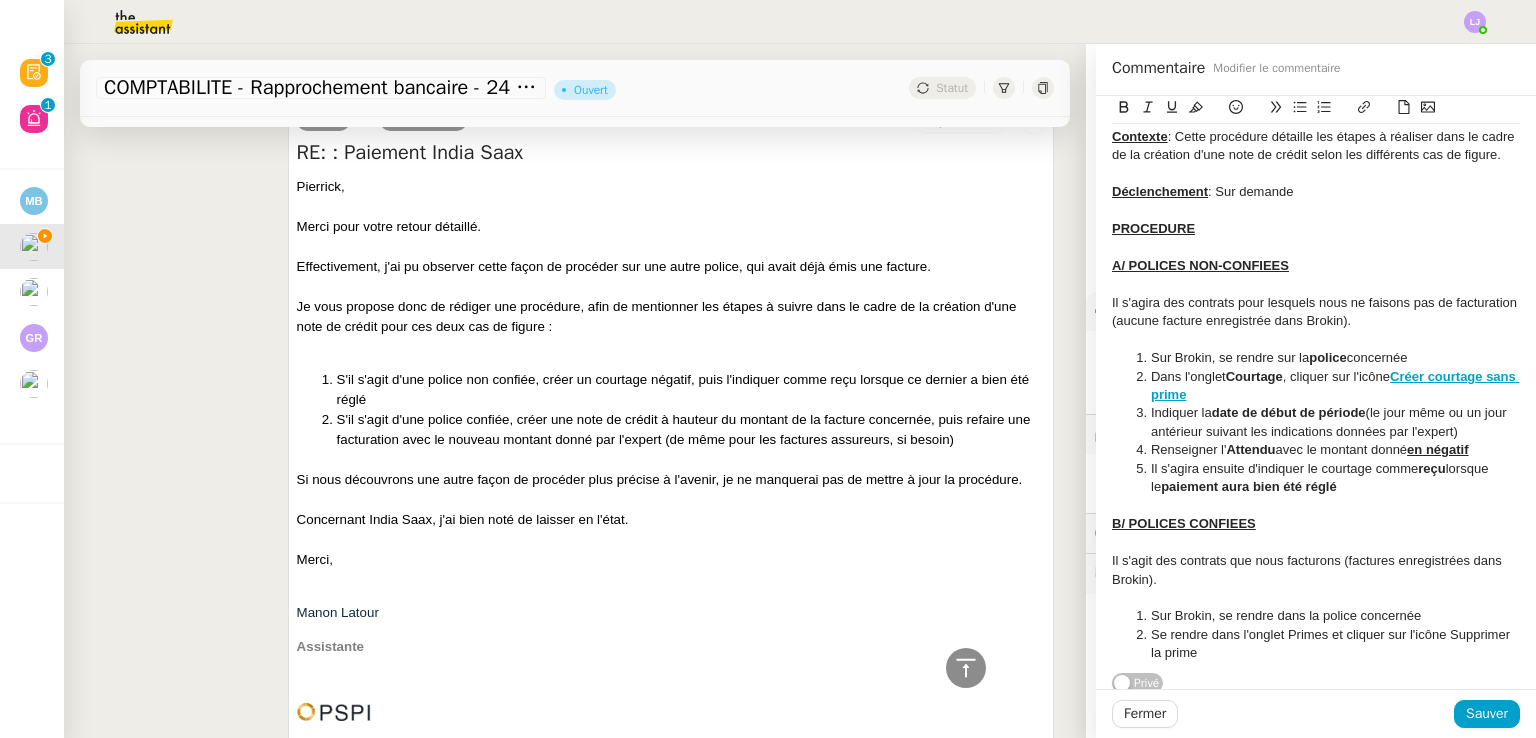 click 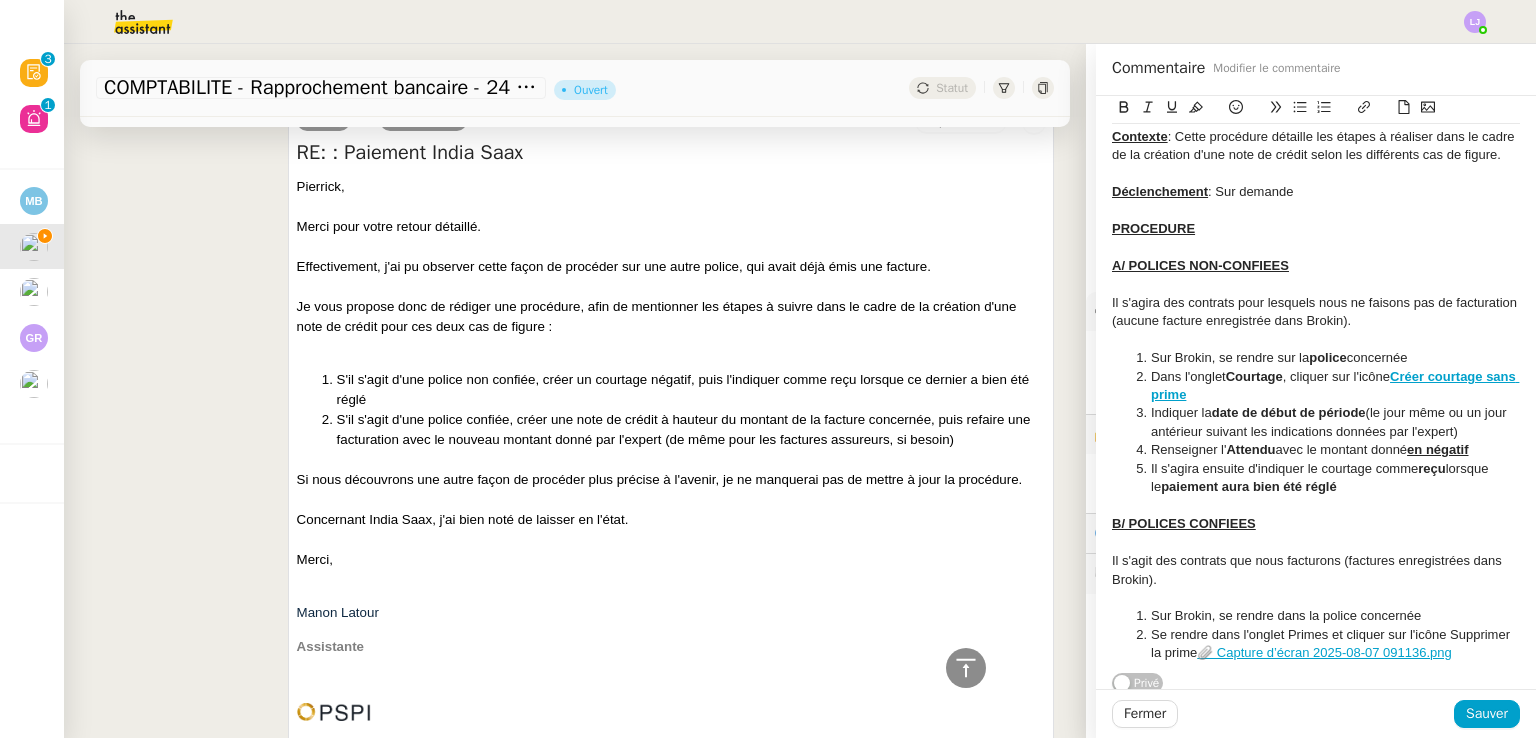 click on "📎 Capture d’écran 2025-08-07 091136.png" 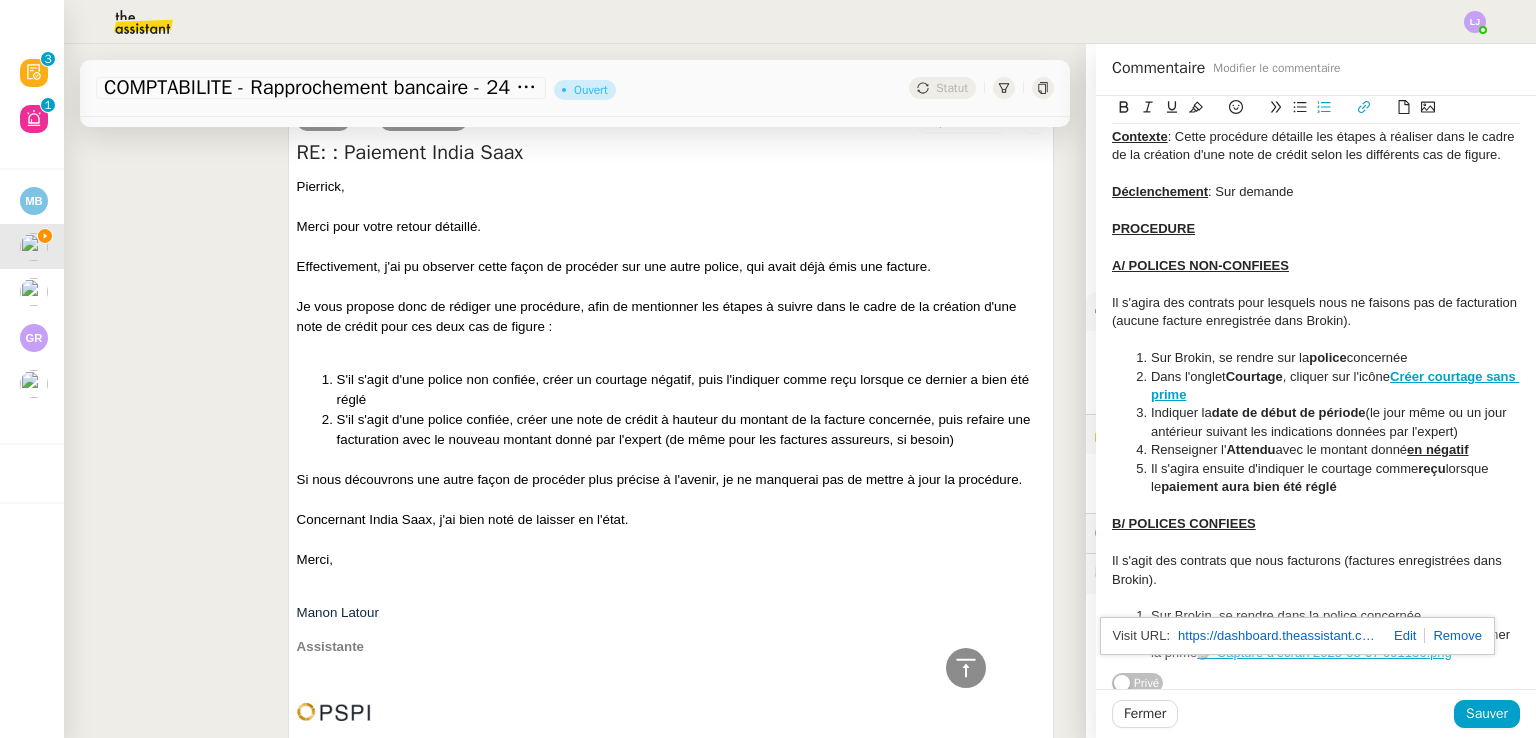click 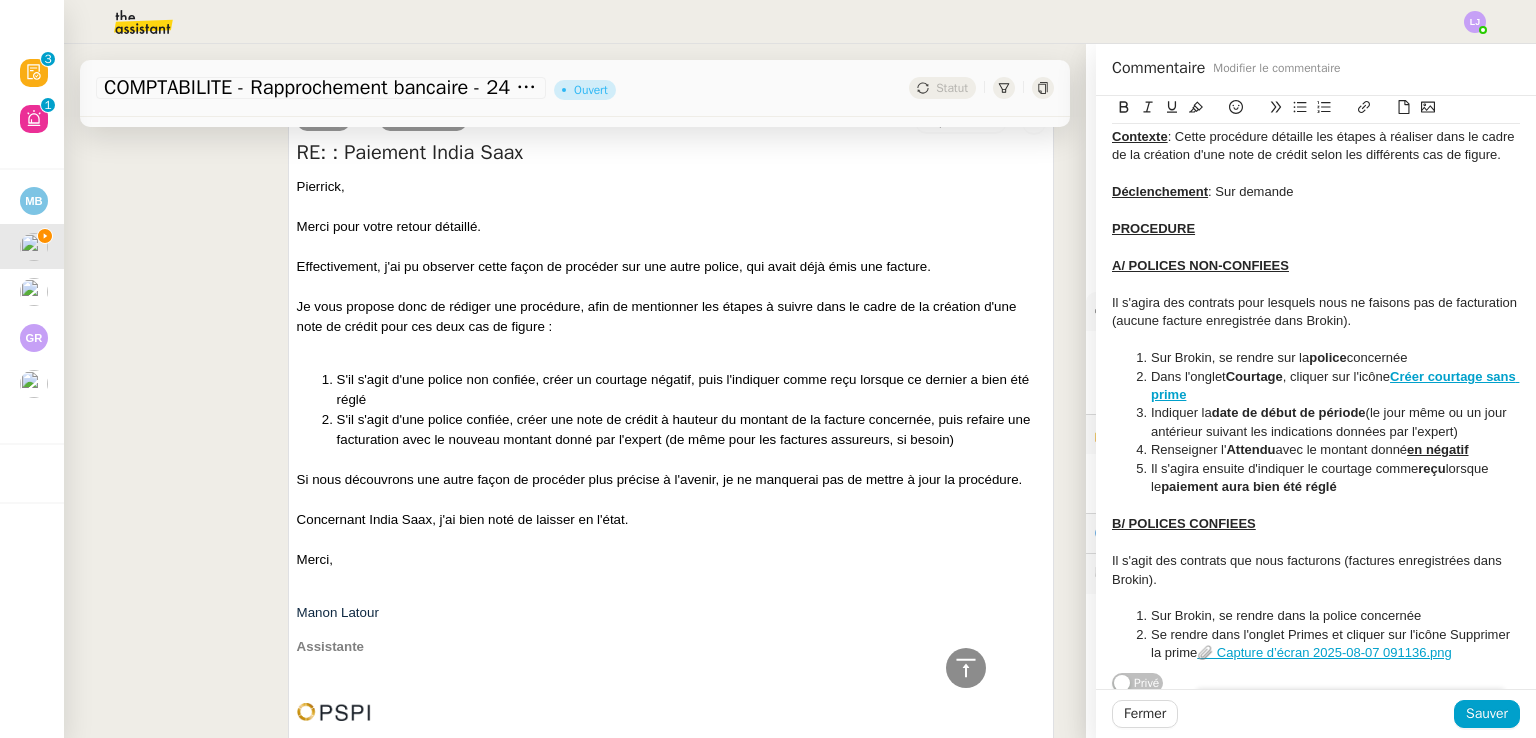 scroll, scrollTop: 120, scrollLeft: 0, axis: vertical 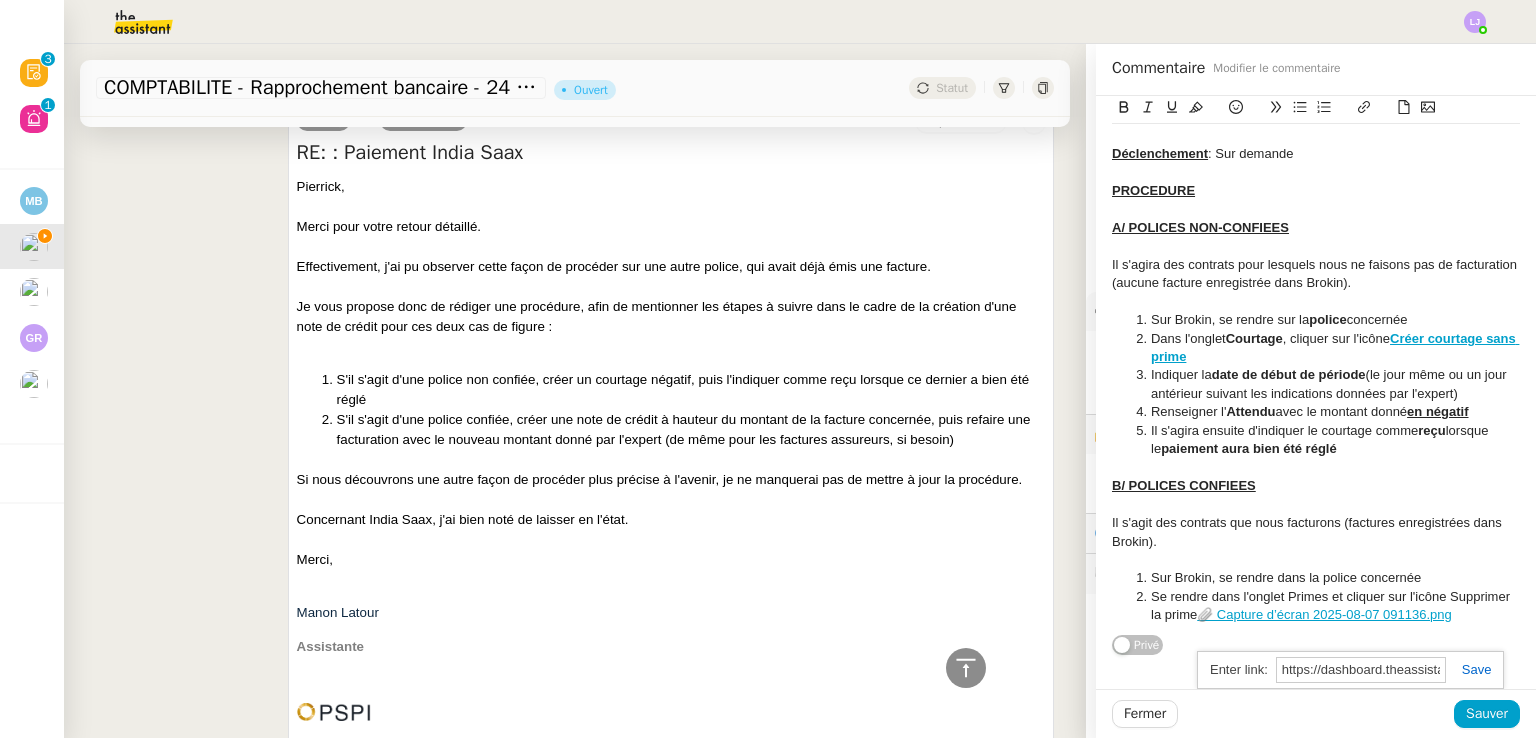 click on "Sur Brokin, se rendre dans la police concernée" 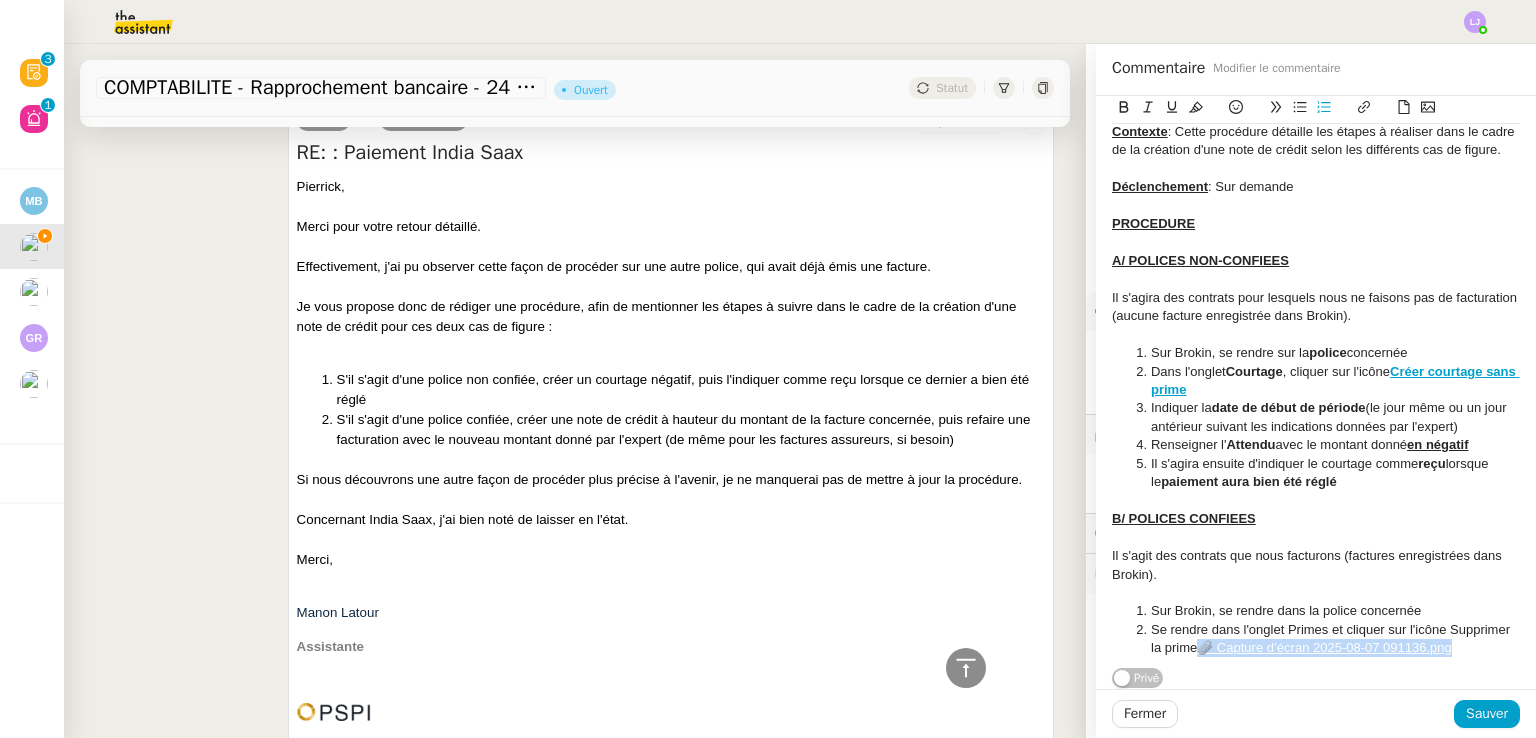 drag, startPoint x: 1291, startPoint y: 638, endPoint x: 1248, endPoint y: 621, distance: 46.238514 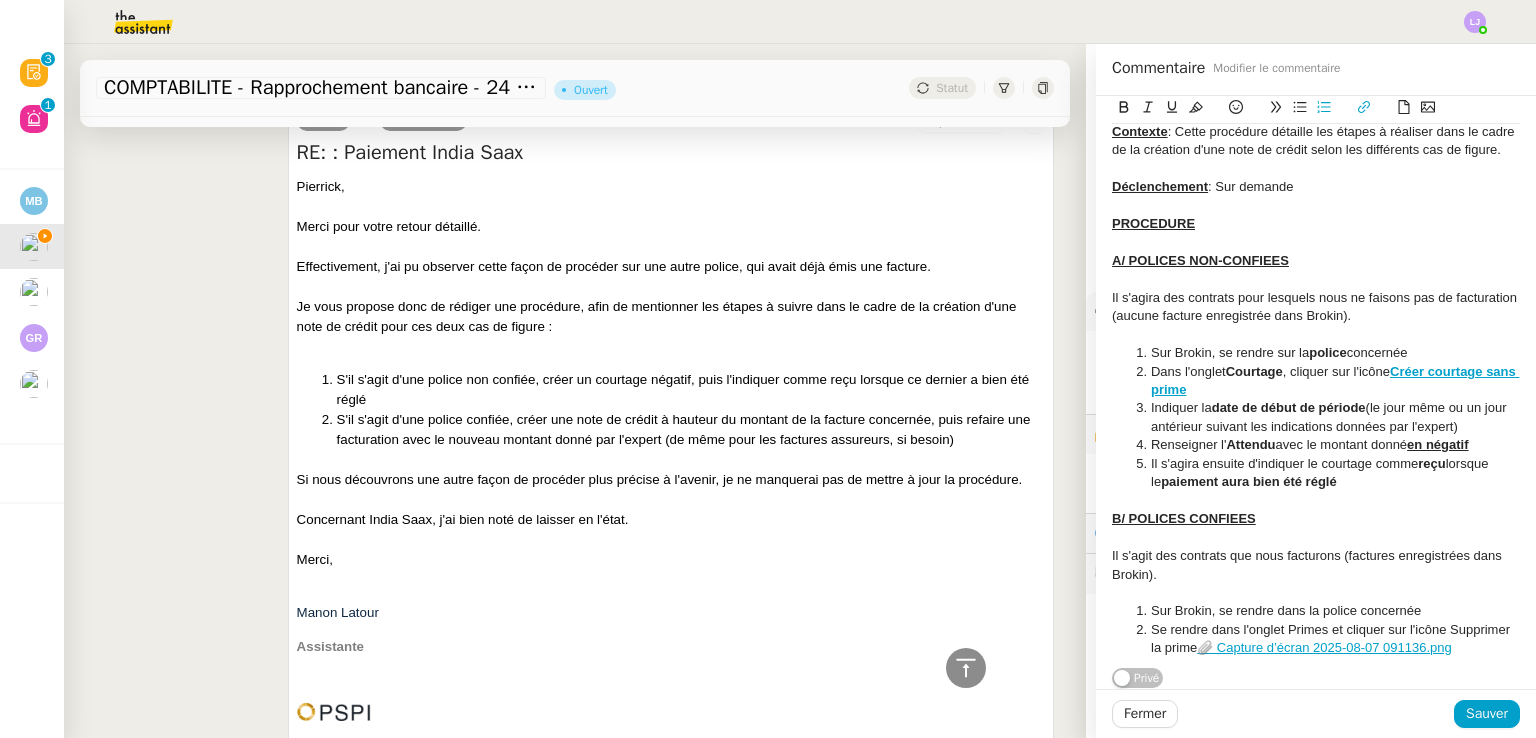 scroll, scrollTop: 102, scrollLeft: 0, axis: vertical 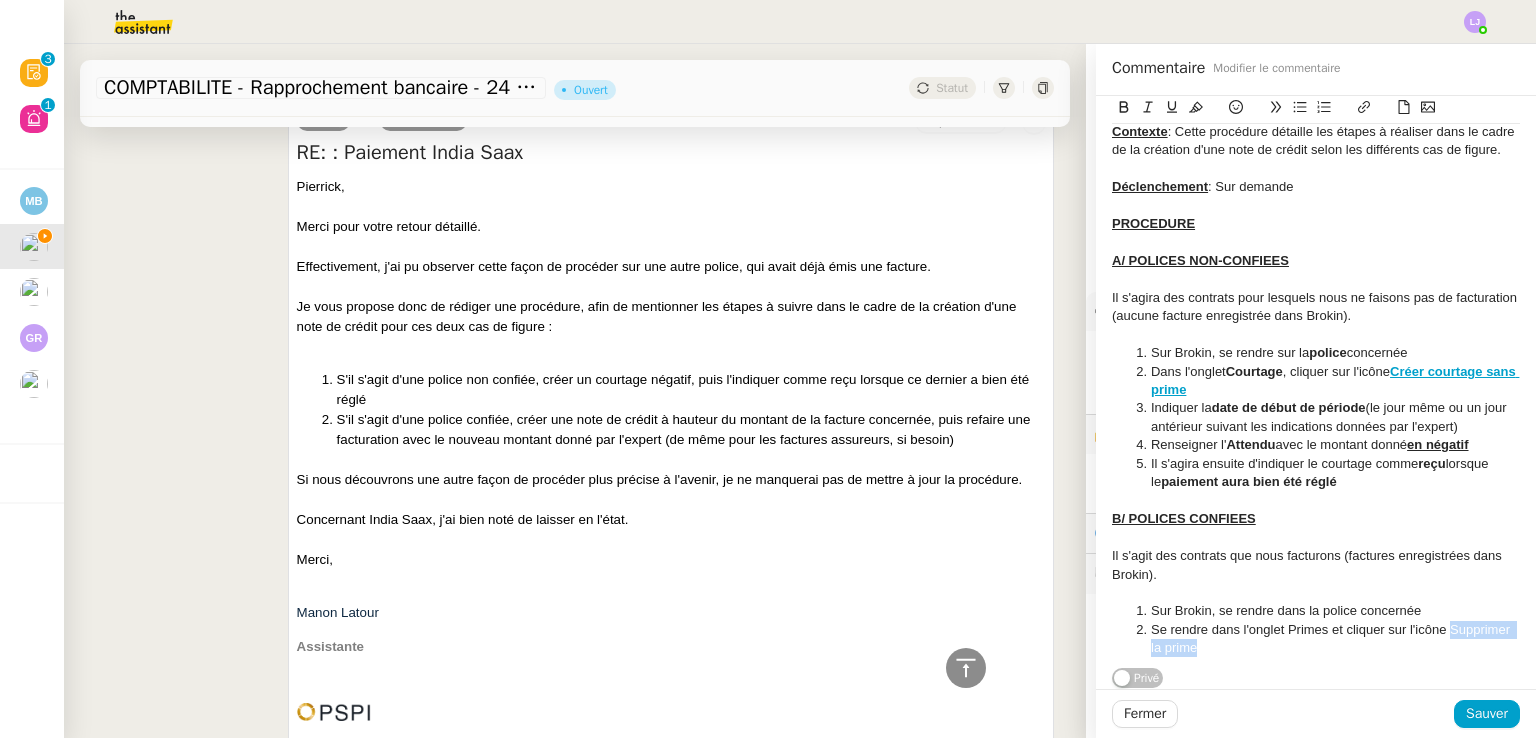 drag, startPoint x: 1244, startPoint y: 633, endPoint x: 1135, endPoint y: 637, distance: 109.07337 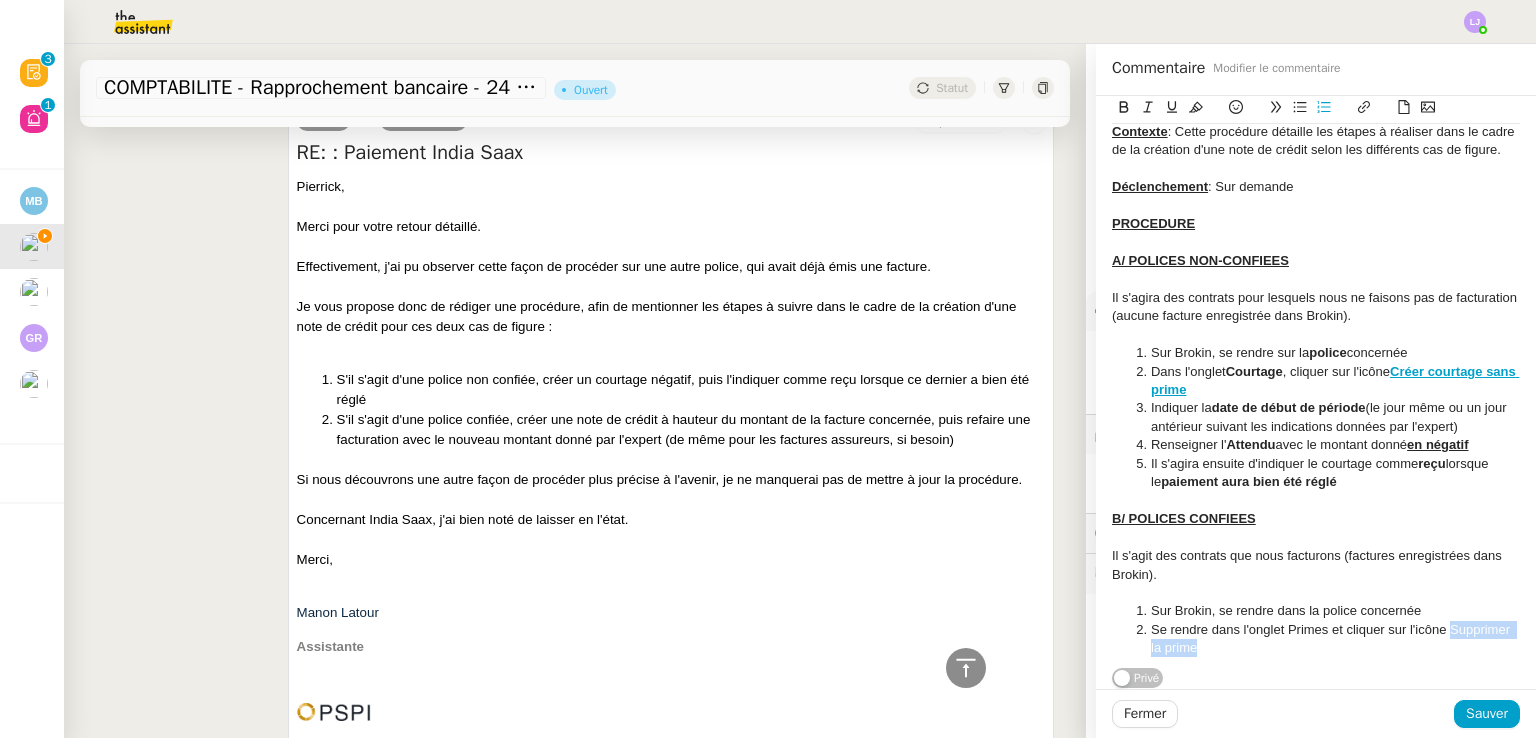 click 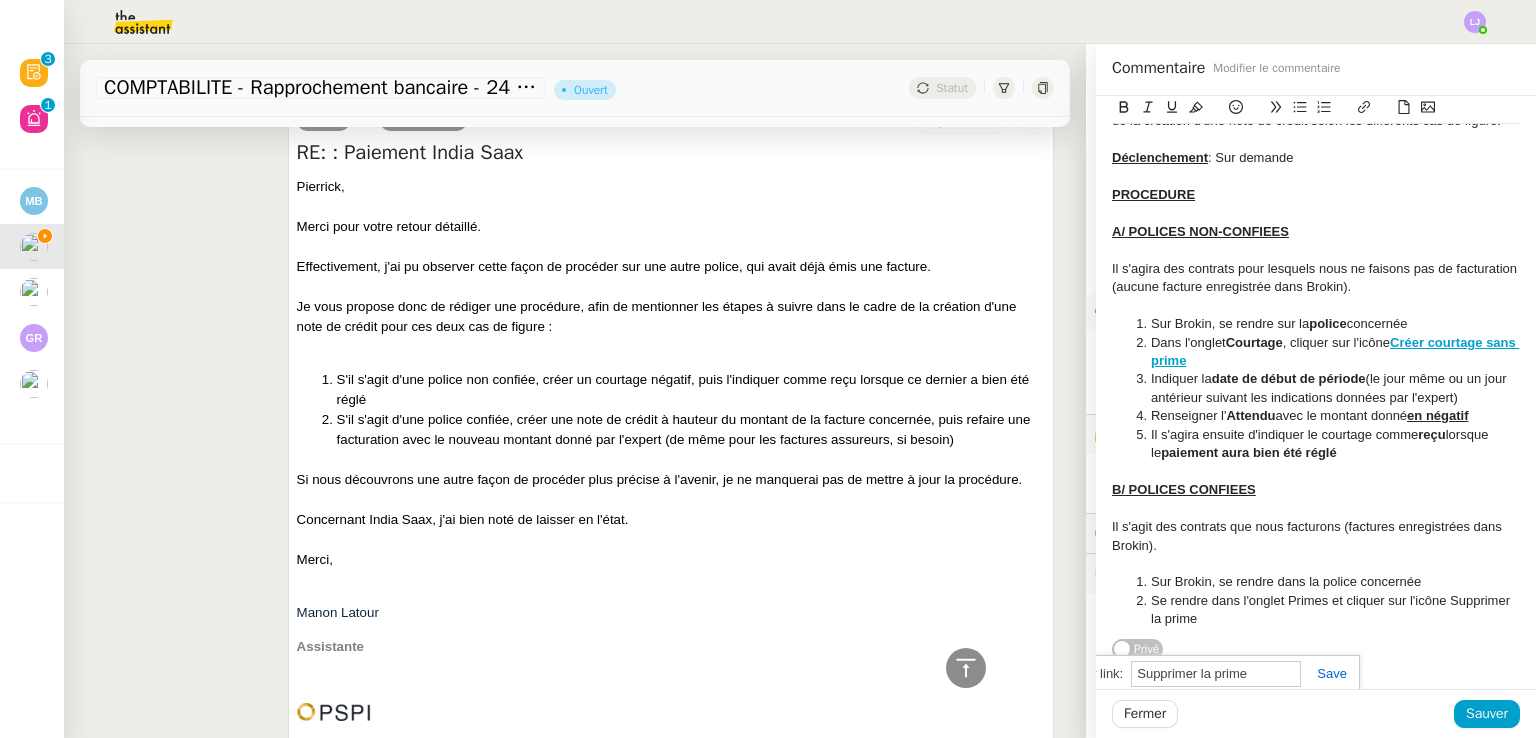paste on "https://dashboard.theassistant.com/file/y80zQl6qZamNsiNg9ByO" 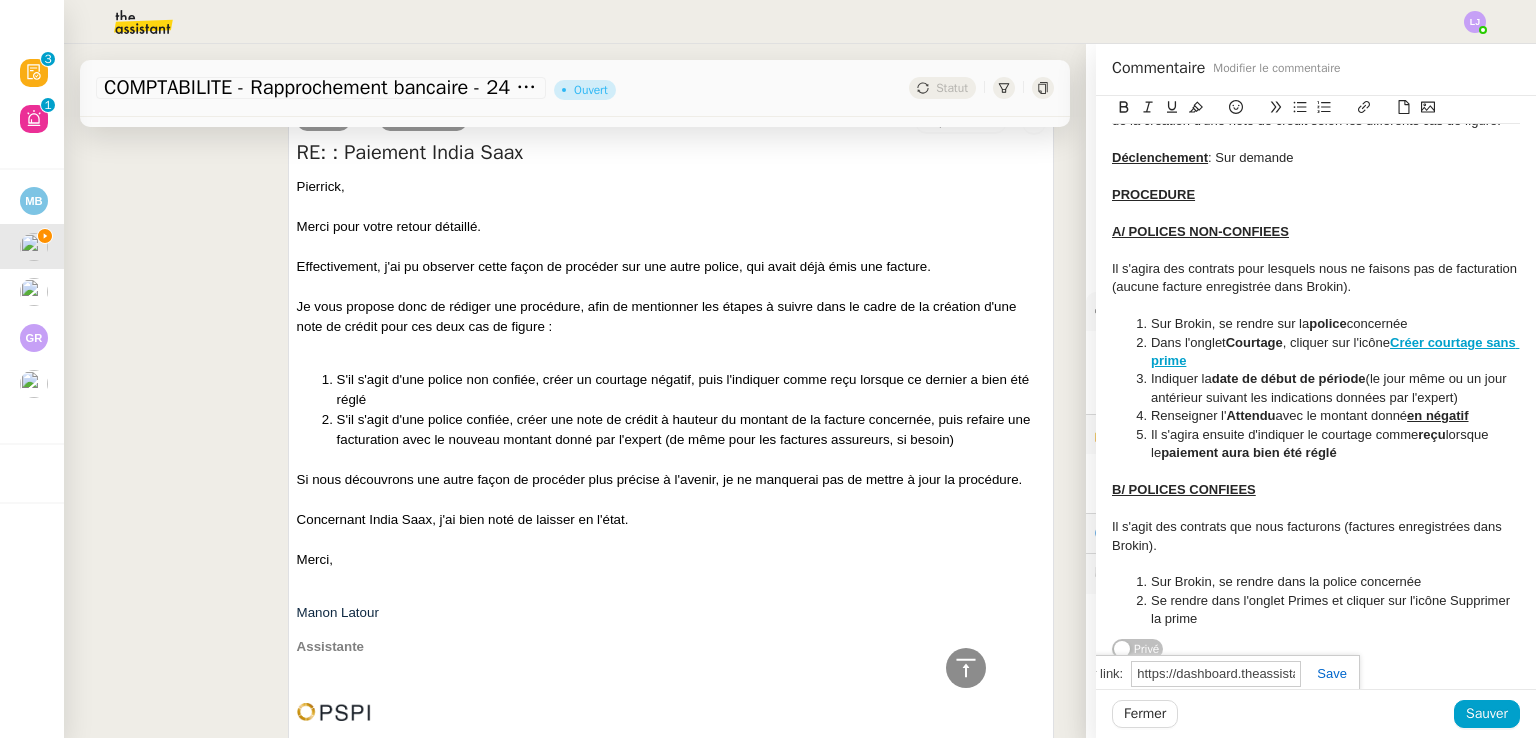 scroll, scrollTop: 0, scrollLeft: 216, axis: horizontal 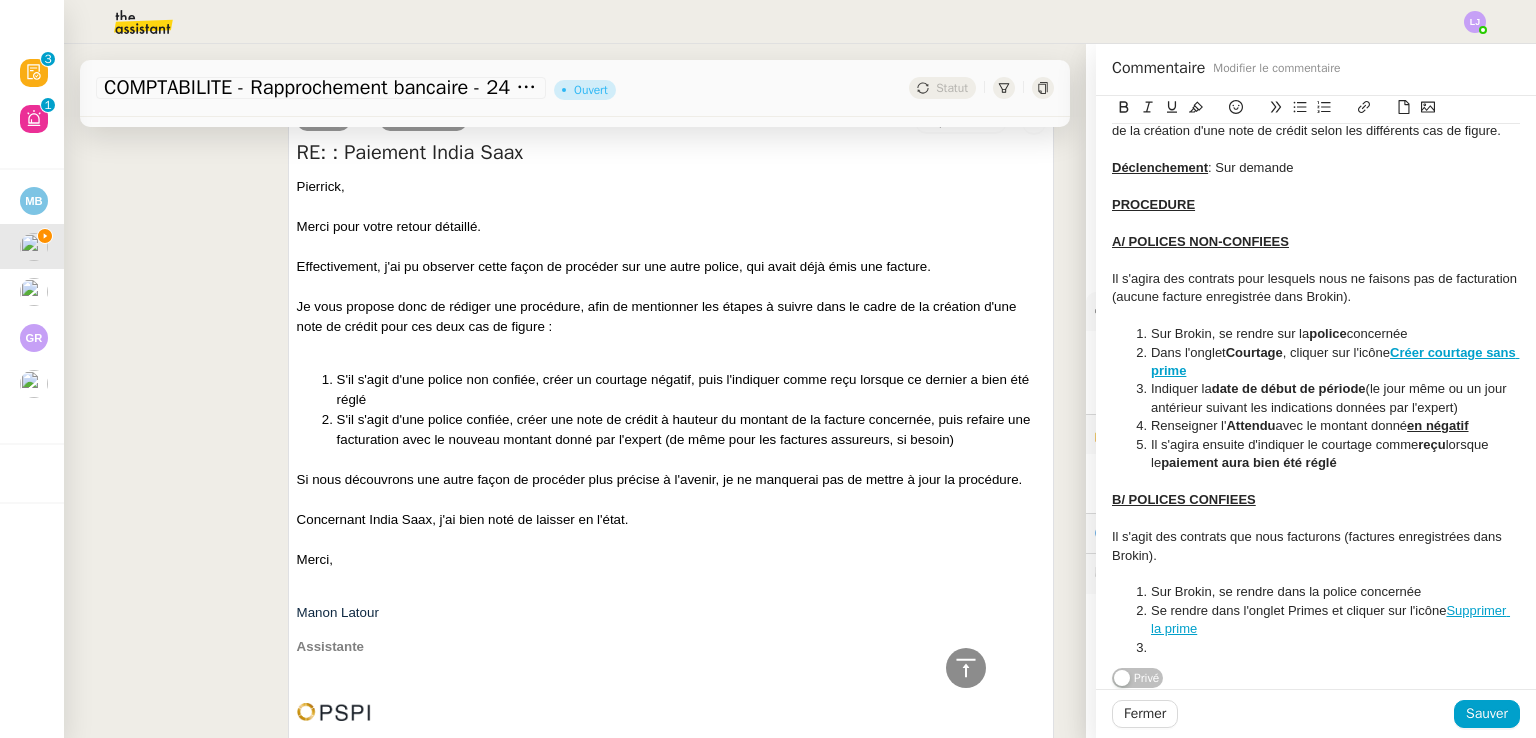 click on "Sur Brokin, se rendre dans l'onglet Primes et cliquer sur l'icône Supprimer la prime" 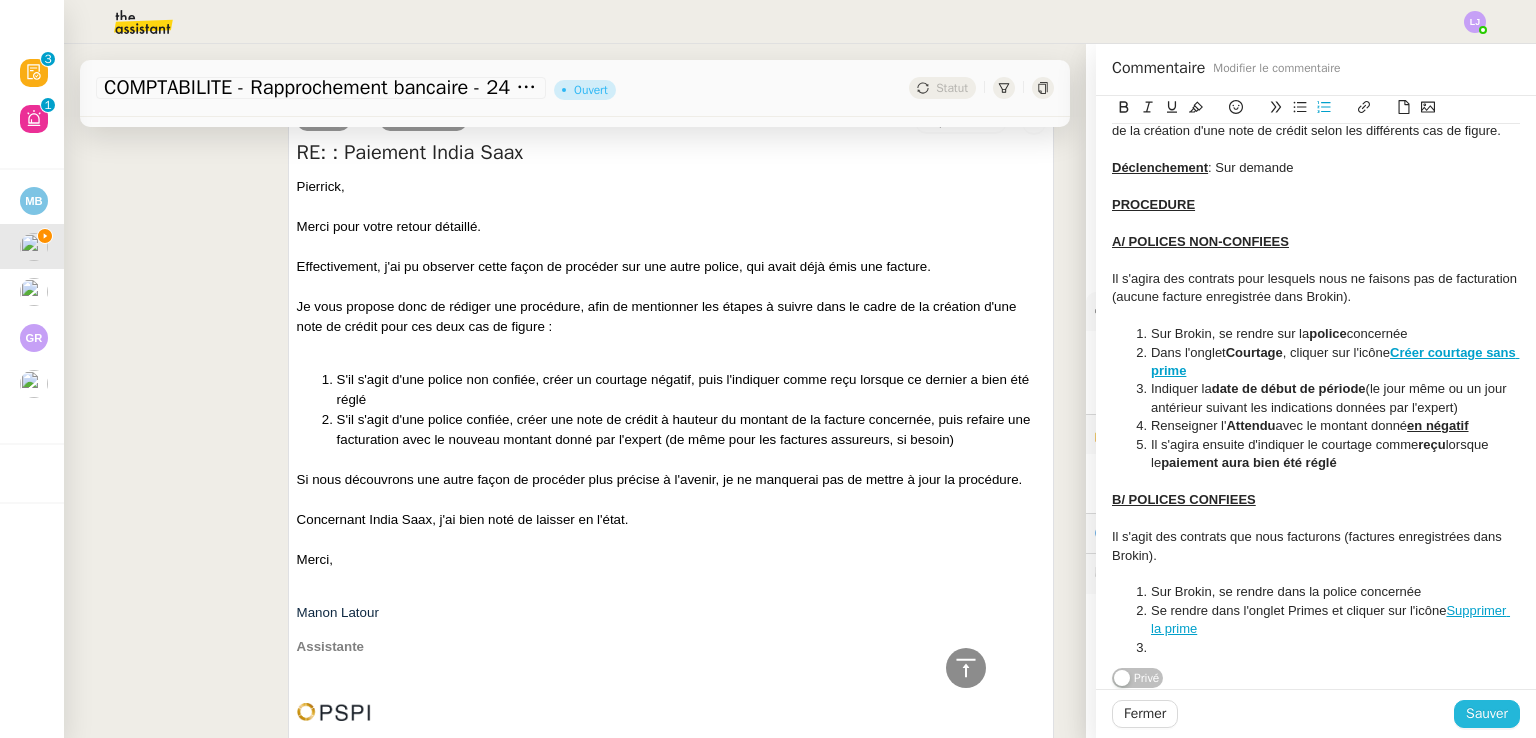 click on "Sauver" 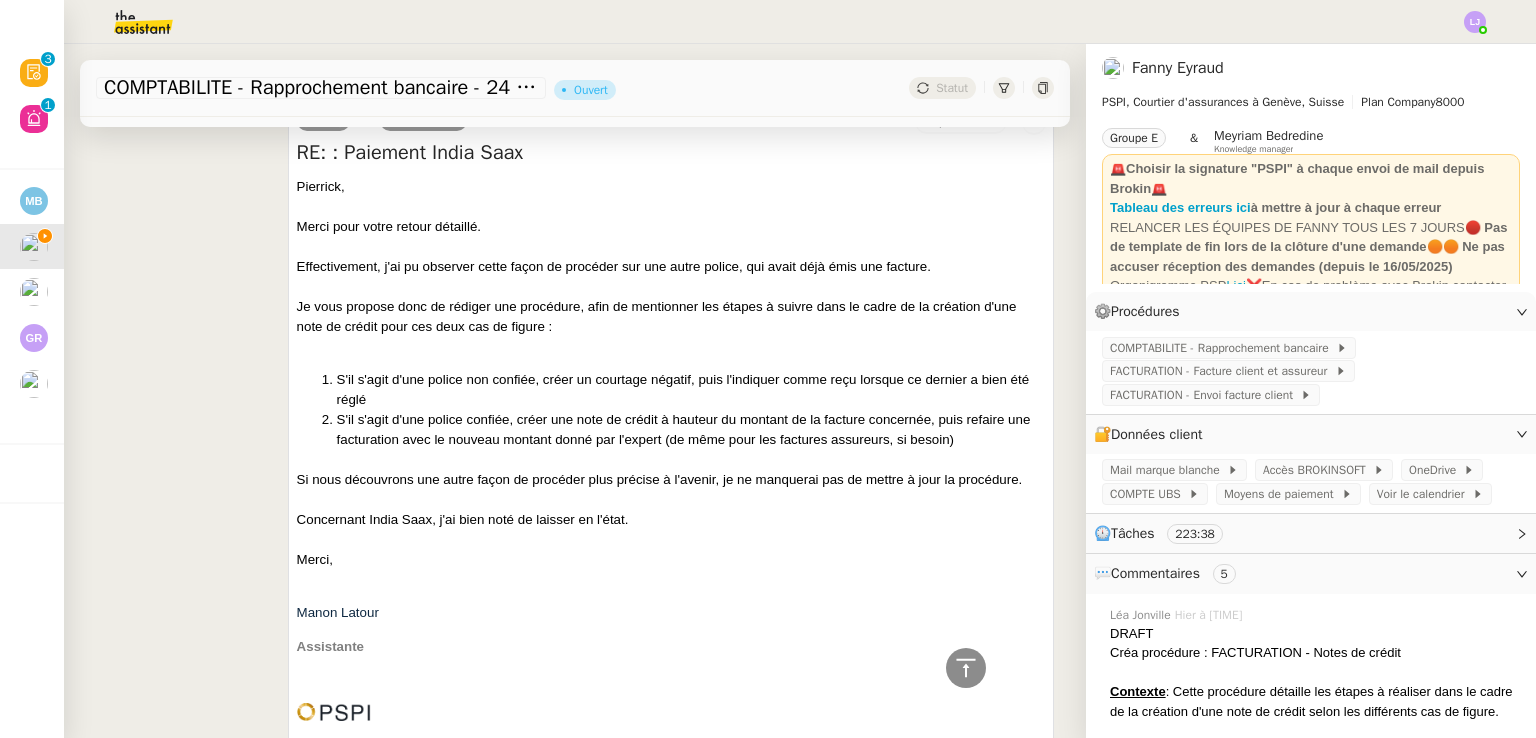 scroll, scrollTop: 0, scrollLeft: 0, axis: both 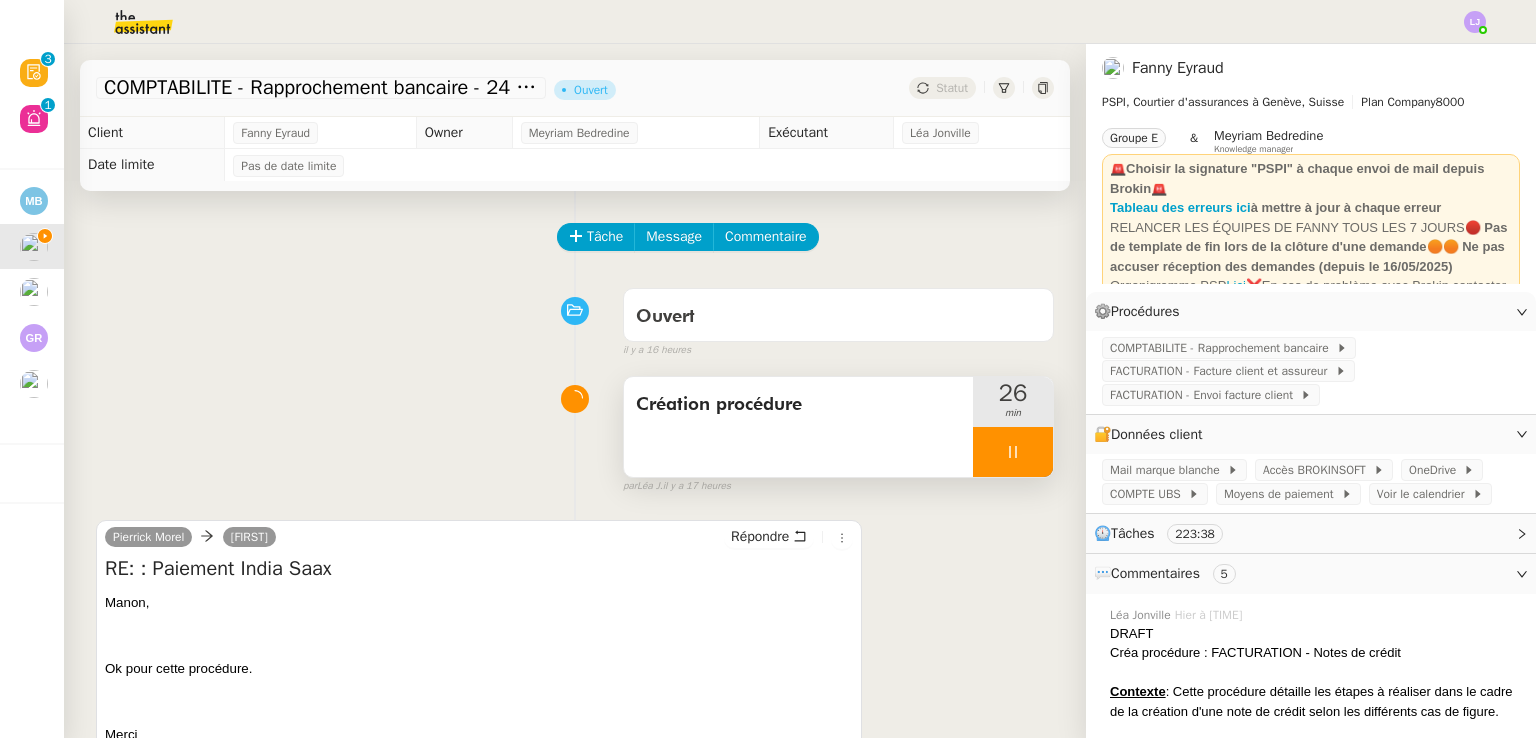 click at bounding box center (1013, 452) 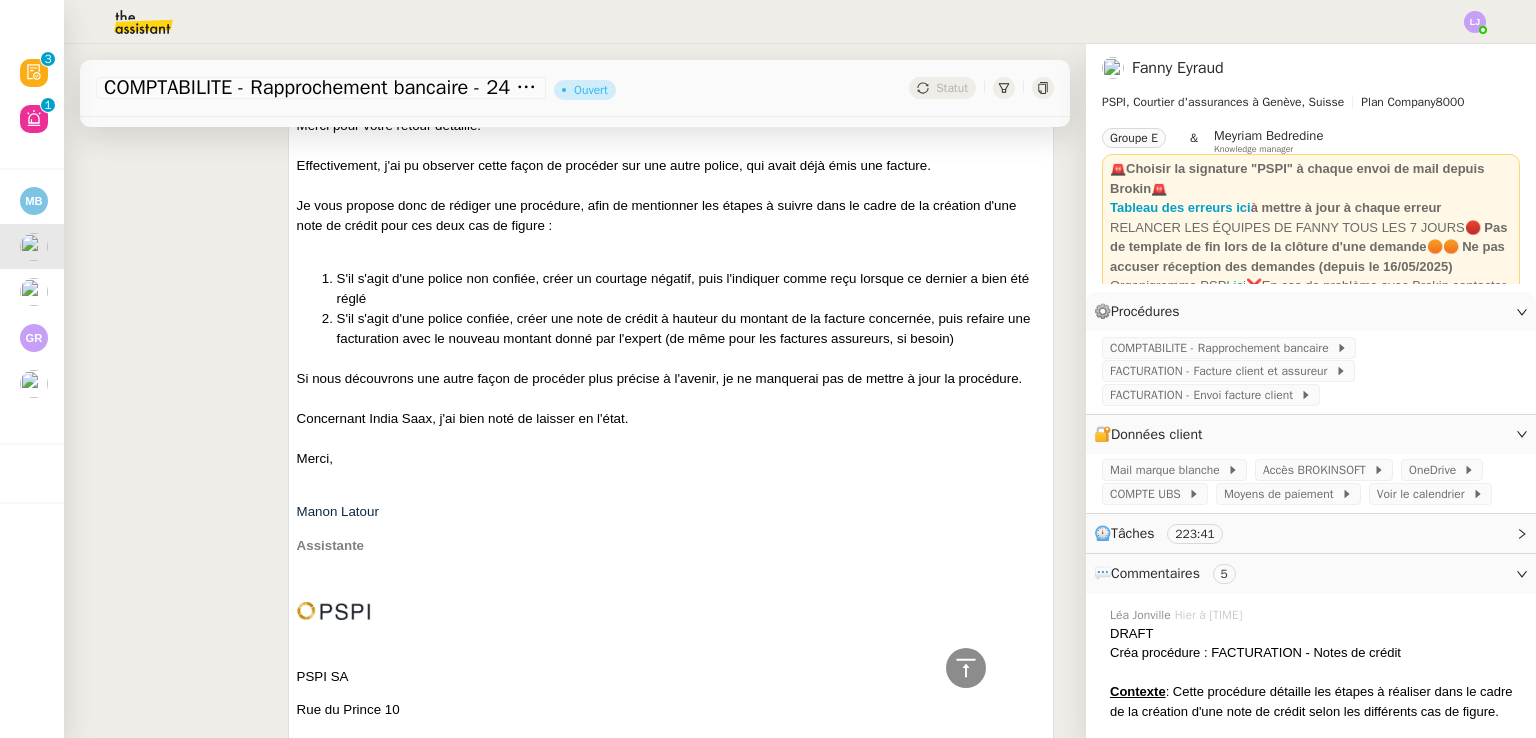 scroll, scrollTop: 0, scrollLeft: 0, axis: both 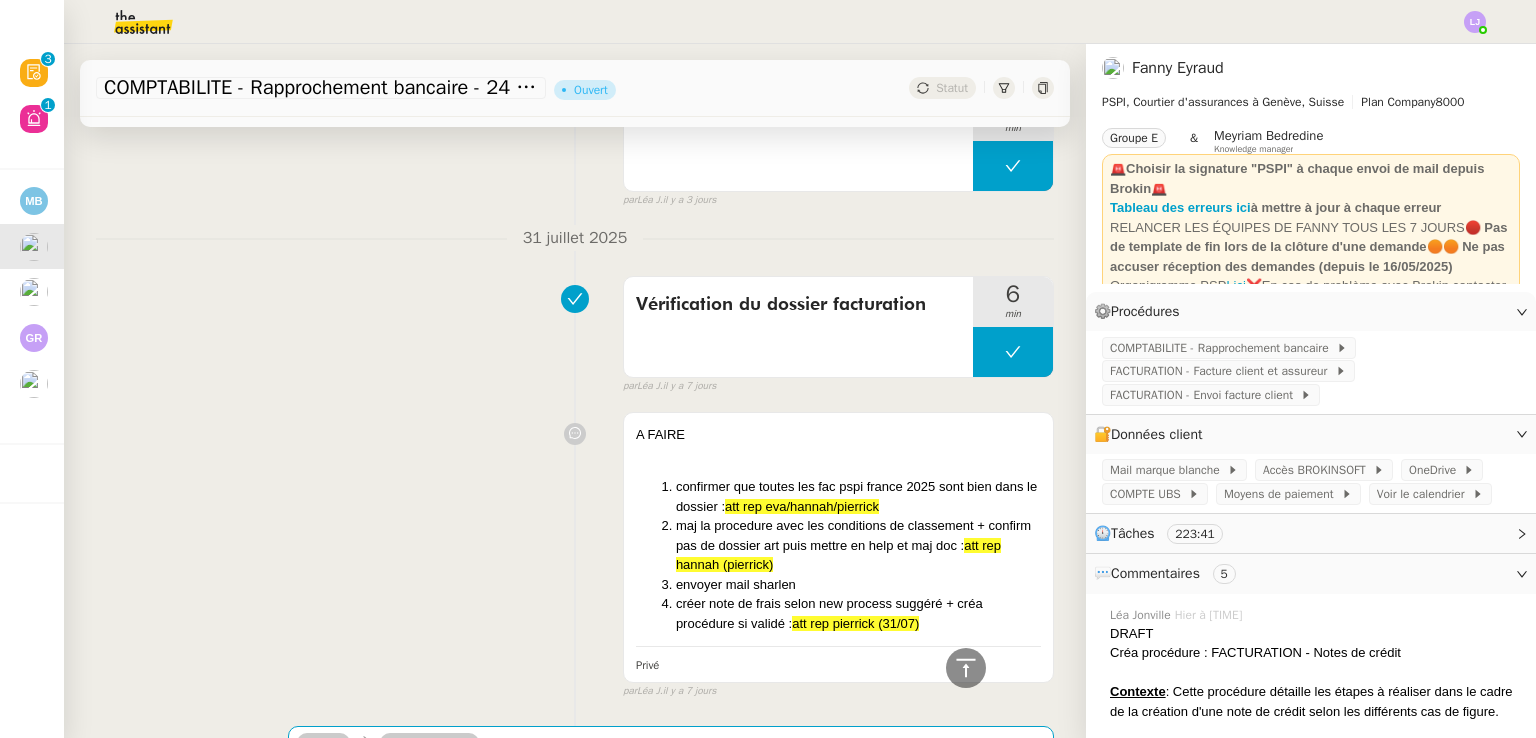 click on "A FAIRE confirmer que toutes les fac pspi france 2025 sont bien dans le dossier :  att rep eva/hannah/pierrick maj la procedure avec les conditions de classement + confirm pas de dossier art puis mettre en help et maj doc :  att rep hannah (pierrick) envoyer mail sharlen créer note de frais selon new process suggéré + créa procédure si validé :  att rep pierrick (31/07)" at bounding box center [838, 529] 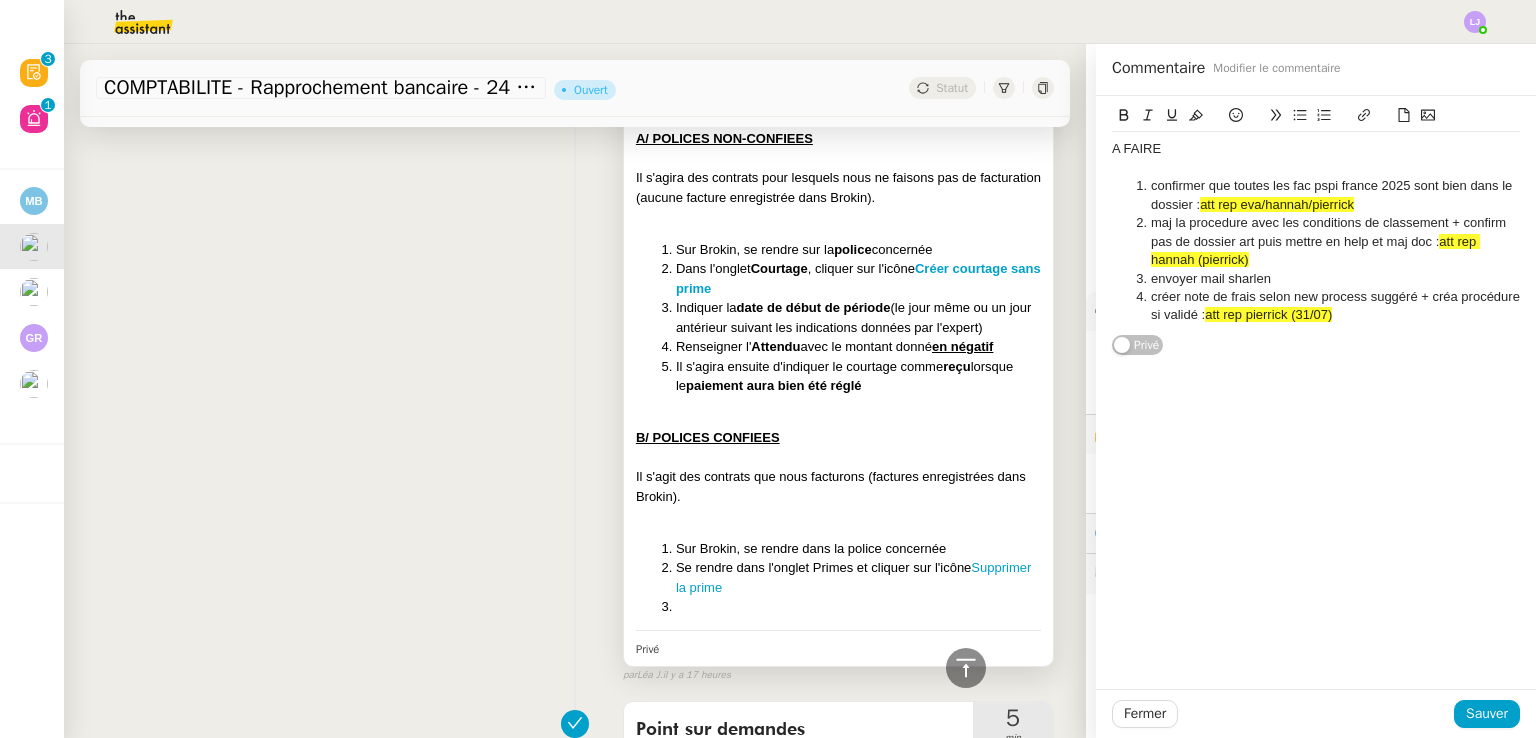 scroll, scrollTop: 10865, scrollLeft: 0, axis: vertical 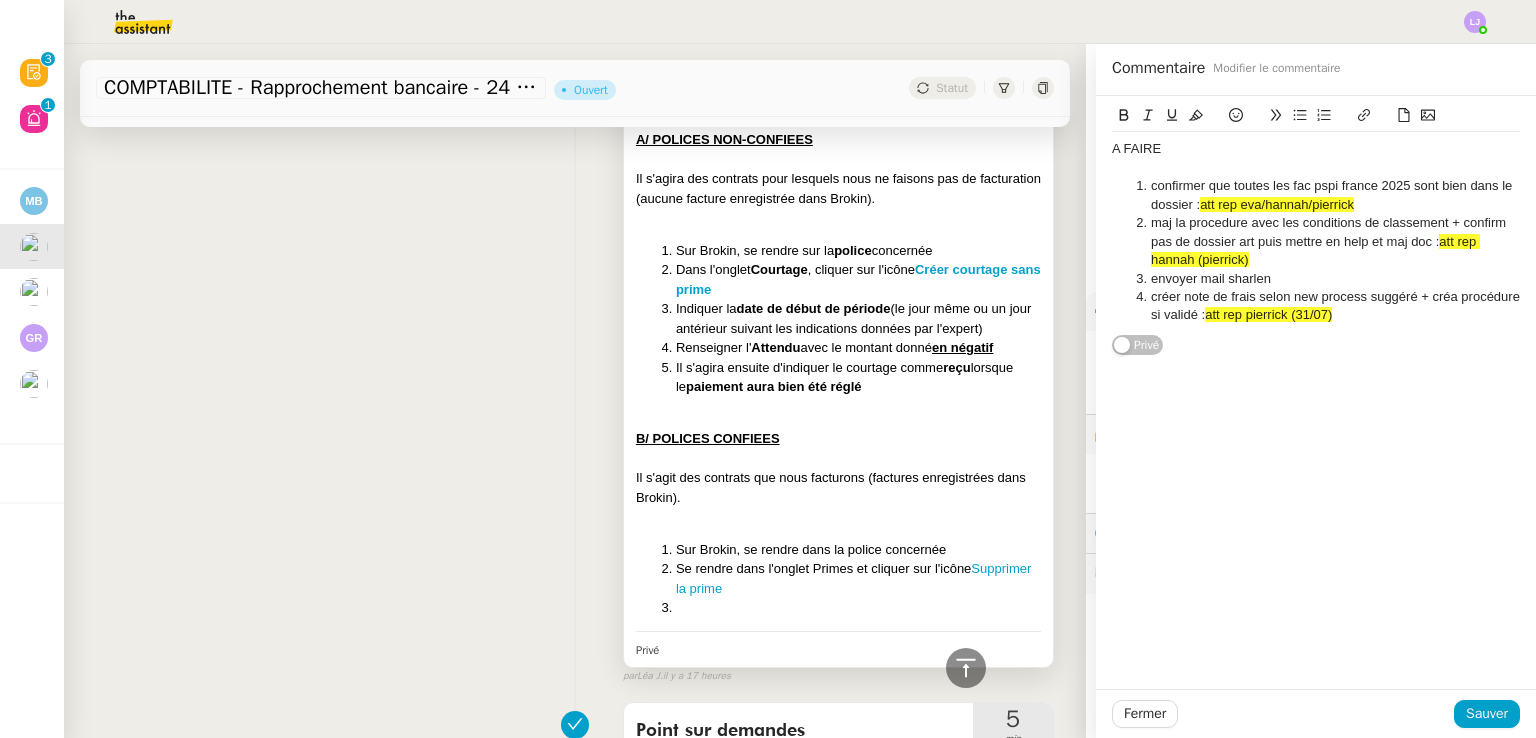 click on "Indiquer la date de début de période ([DATE] ou un jour antérieur suivant les indications données par l'expert)" at bounding box center [858, 318] 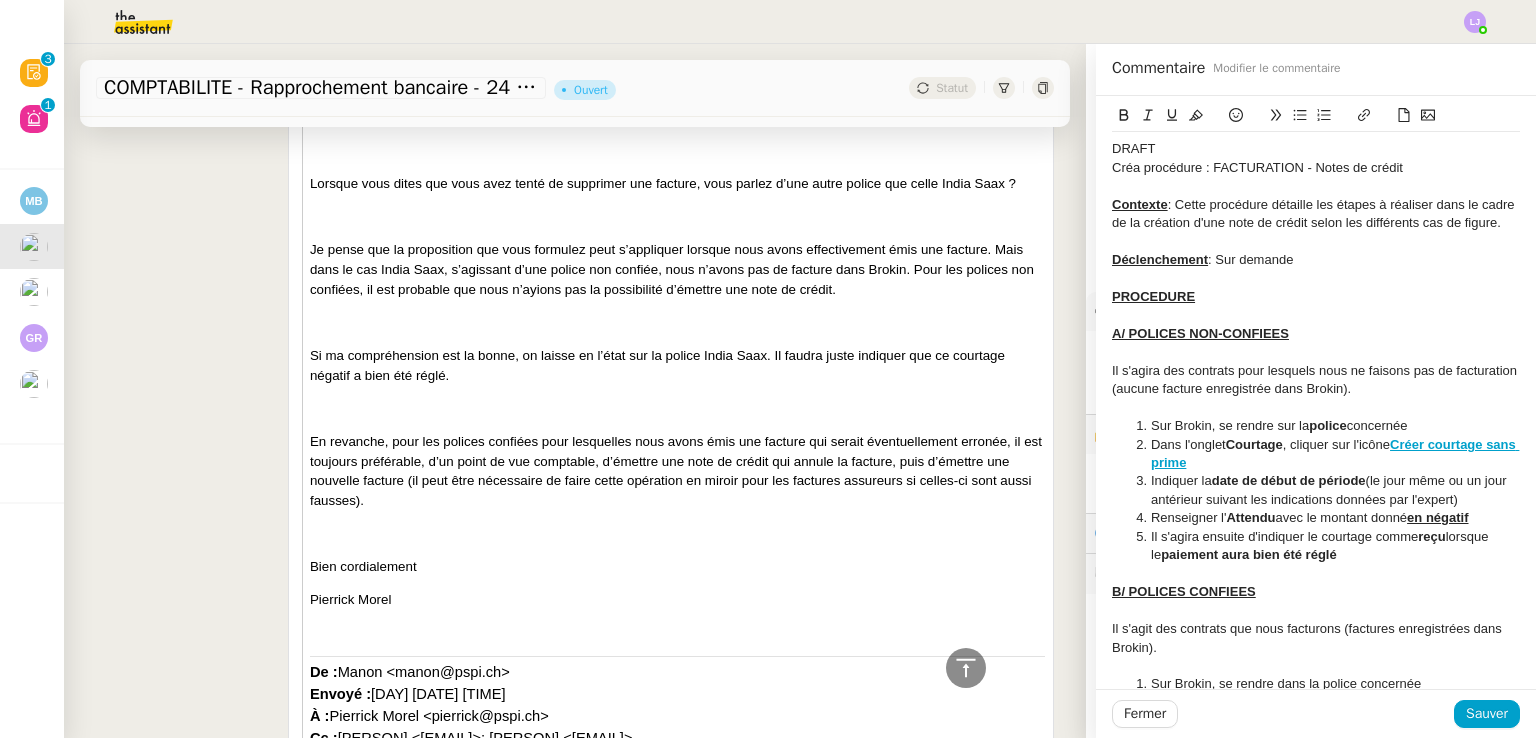 scroll, scrollTop: 1674, scrollLeft: 0, axis: vertical 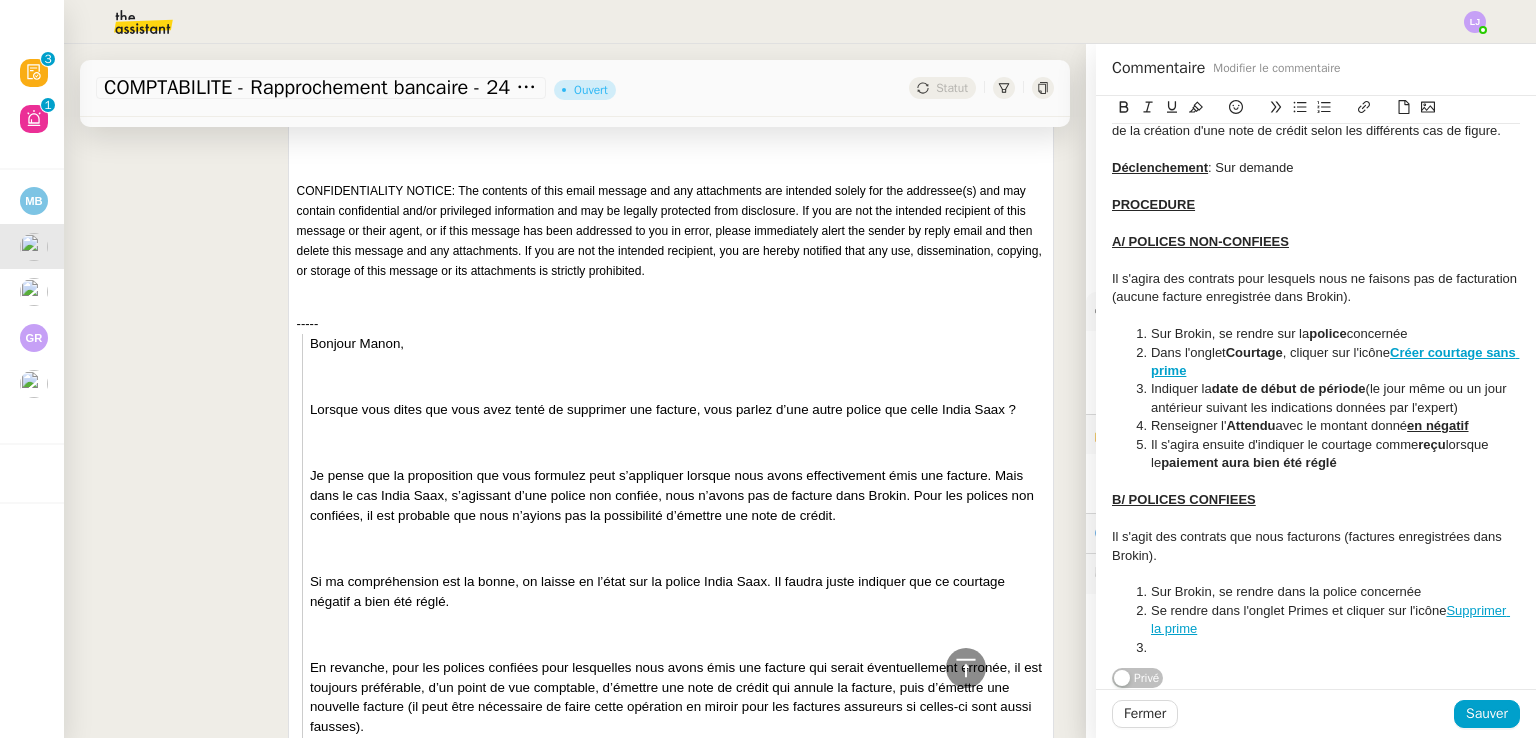 click on "Sur Brokin, se rendre dans la police concernée" 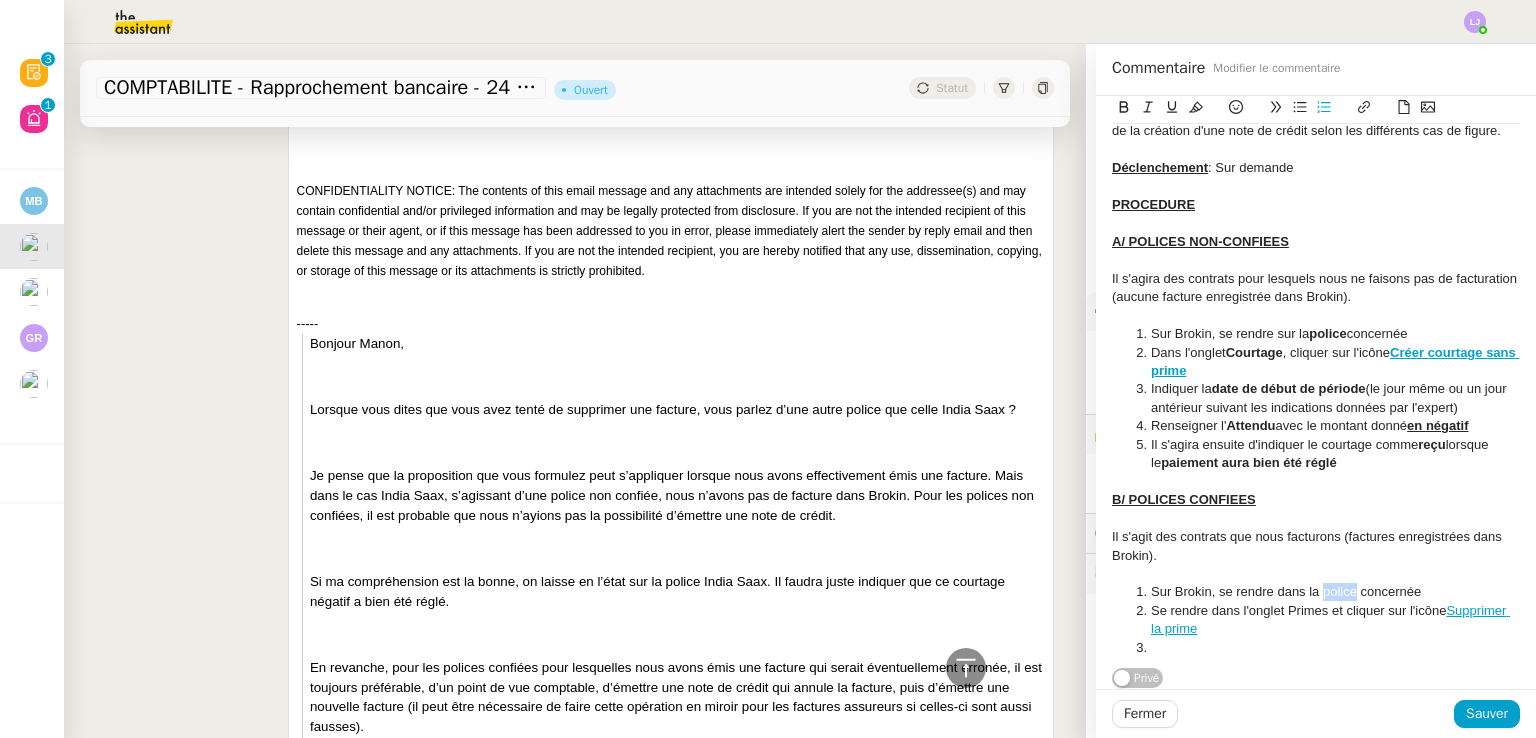 click on "Sur Brokin, se rendre dans la police concernée" 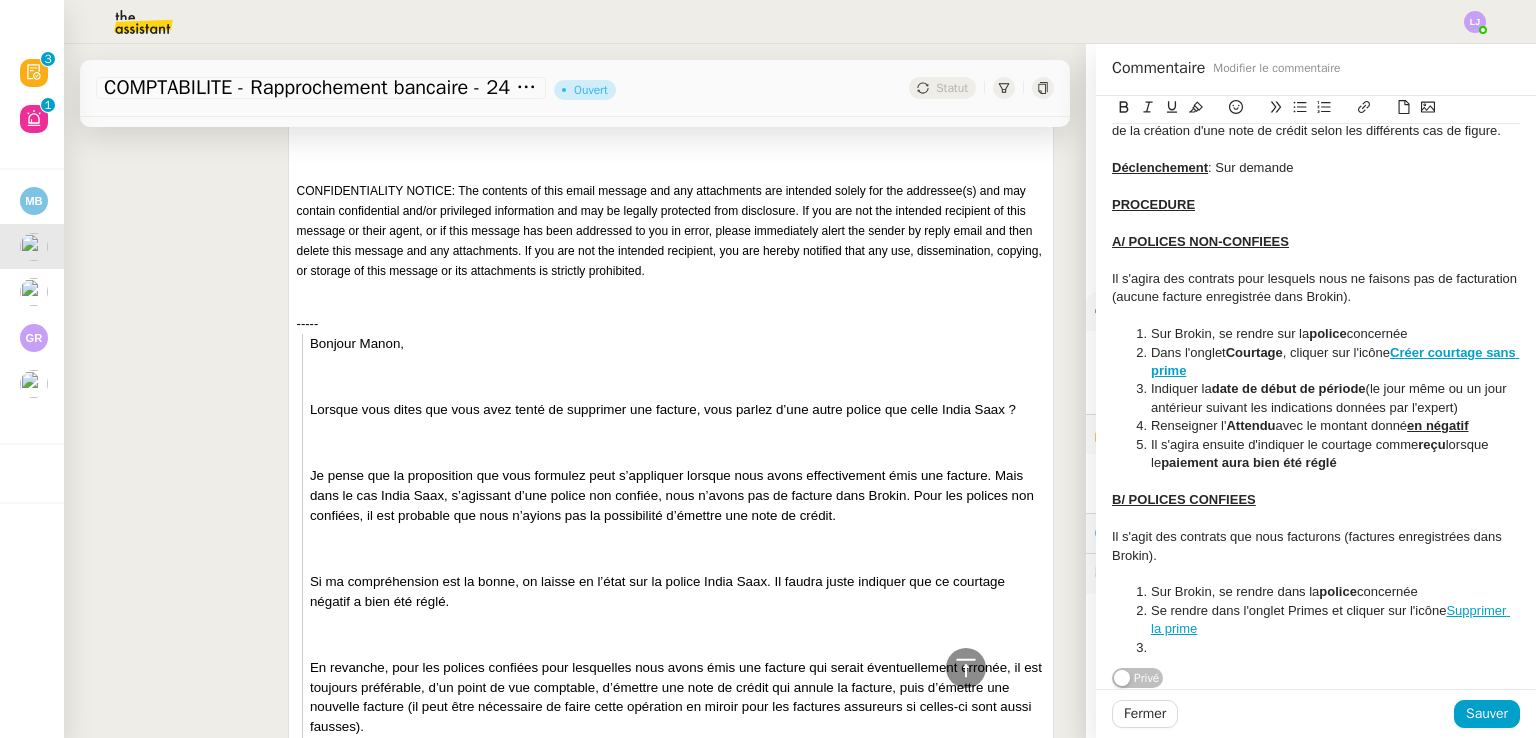 click on "Sur Brokin, se rendre dans l'onglet Primes et cliquer sur l'icône Supprimer la prime" 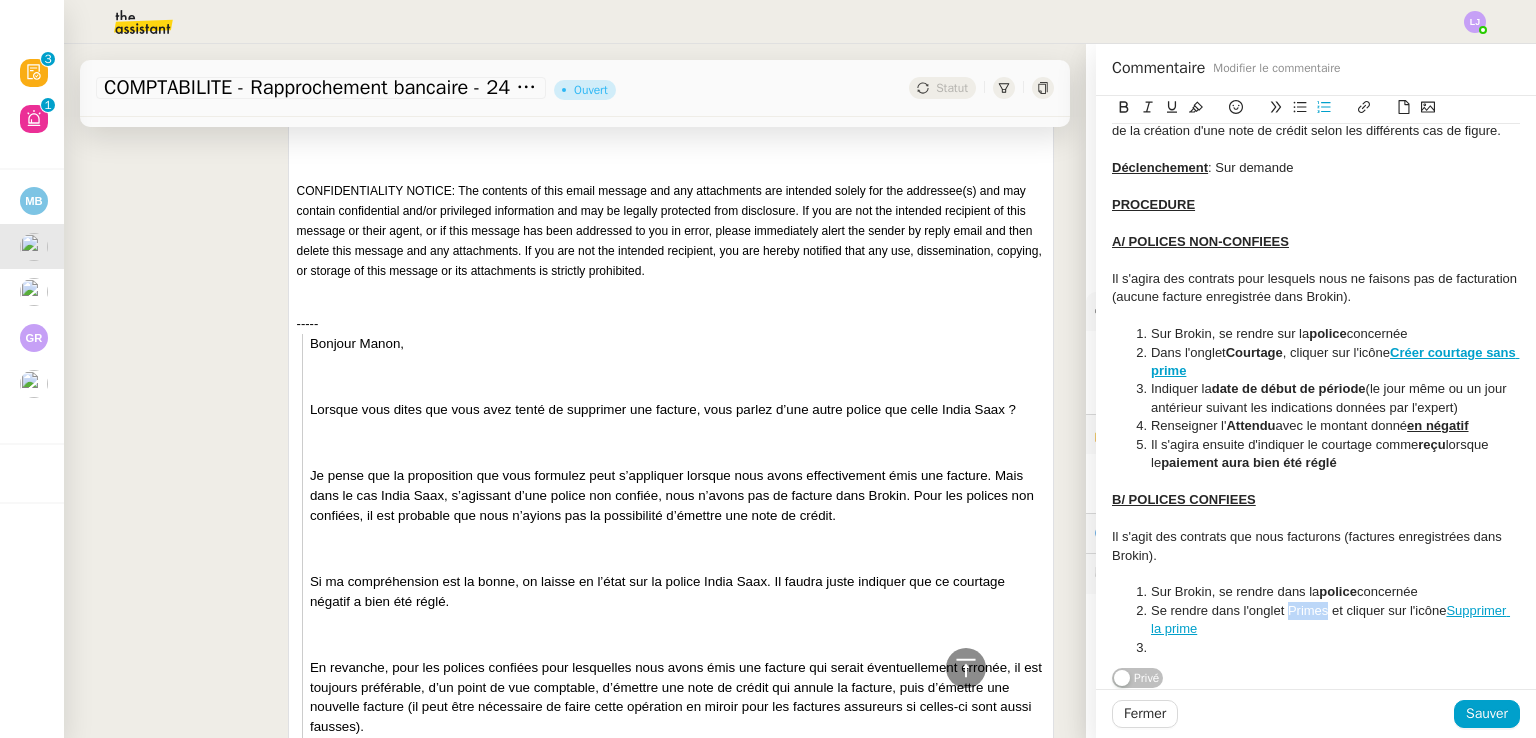 click on "Sur Brokin, se rendre dans l'onglet Primes et cliquer sur l'icône Supprimer la prime" 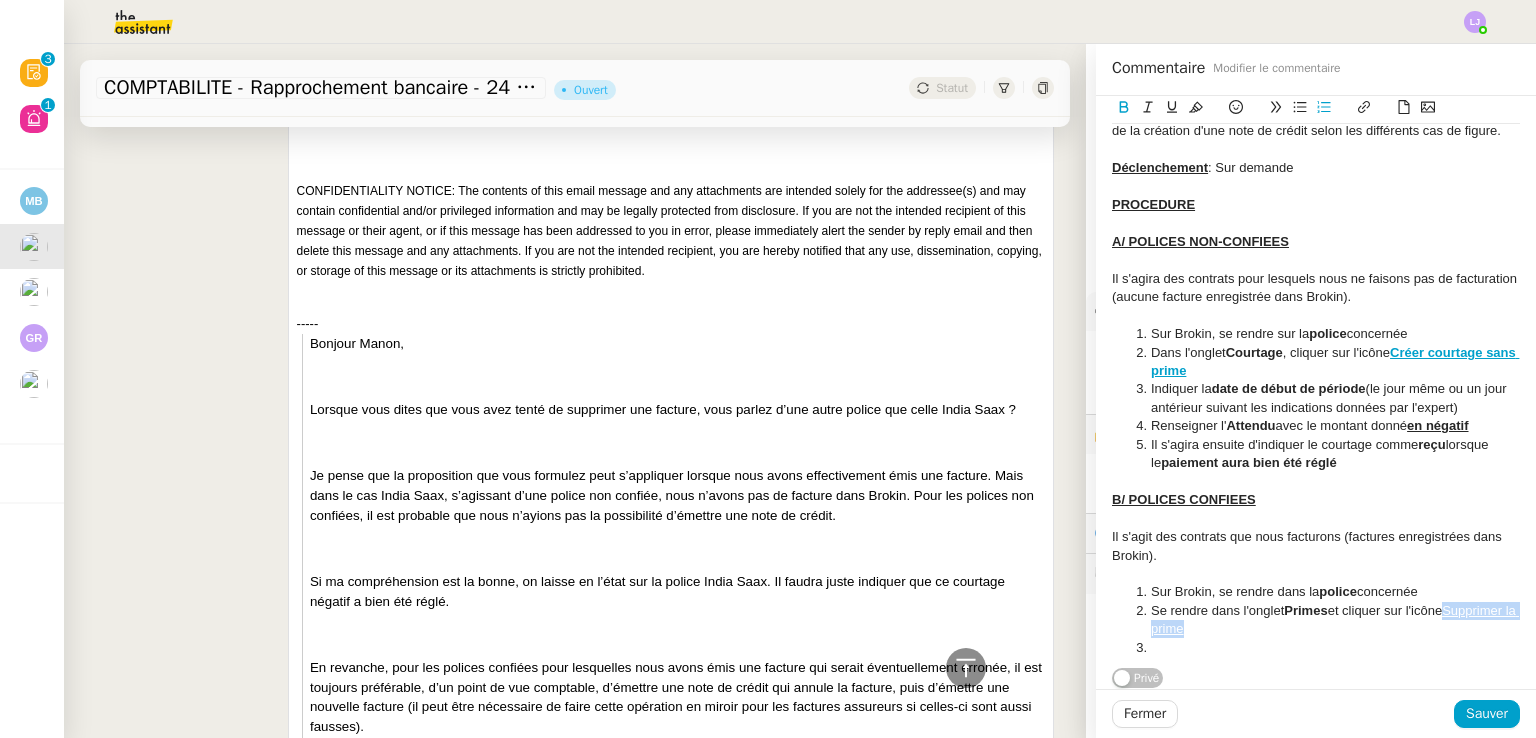 drag, startPoint x: 1256, startPoint y: 620, endPoint x: 1124, endPoint y: 618, distance: 132.01515 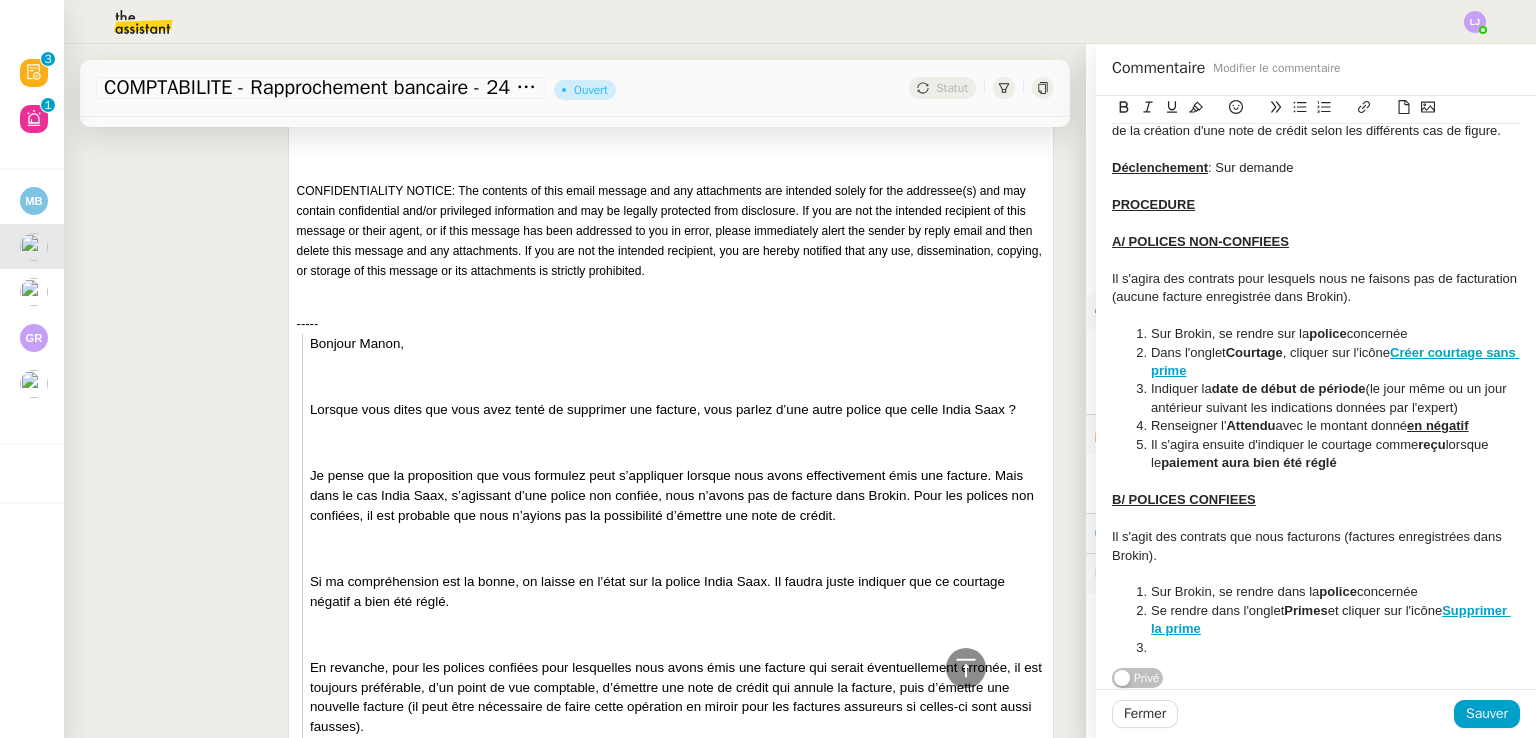 click 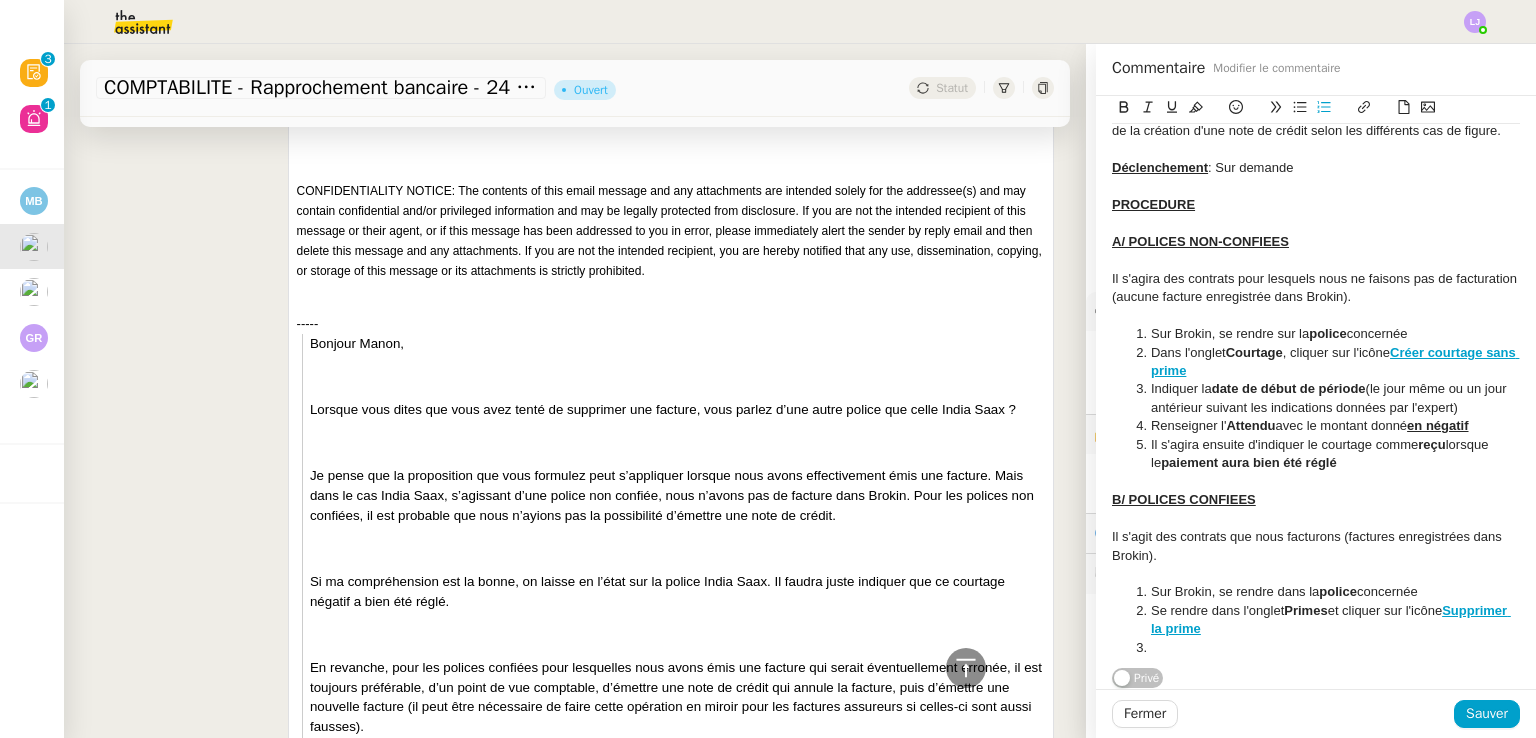 click on "Se rendre dans l'onglet  Primes  et cliquer sur l'icône  Supprimer la prime" 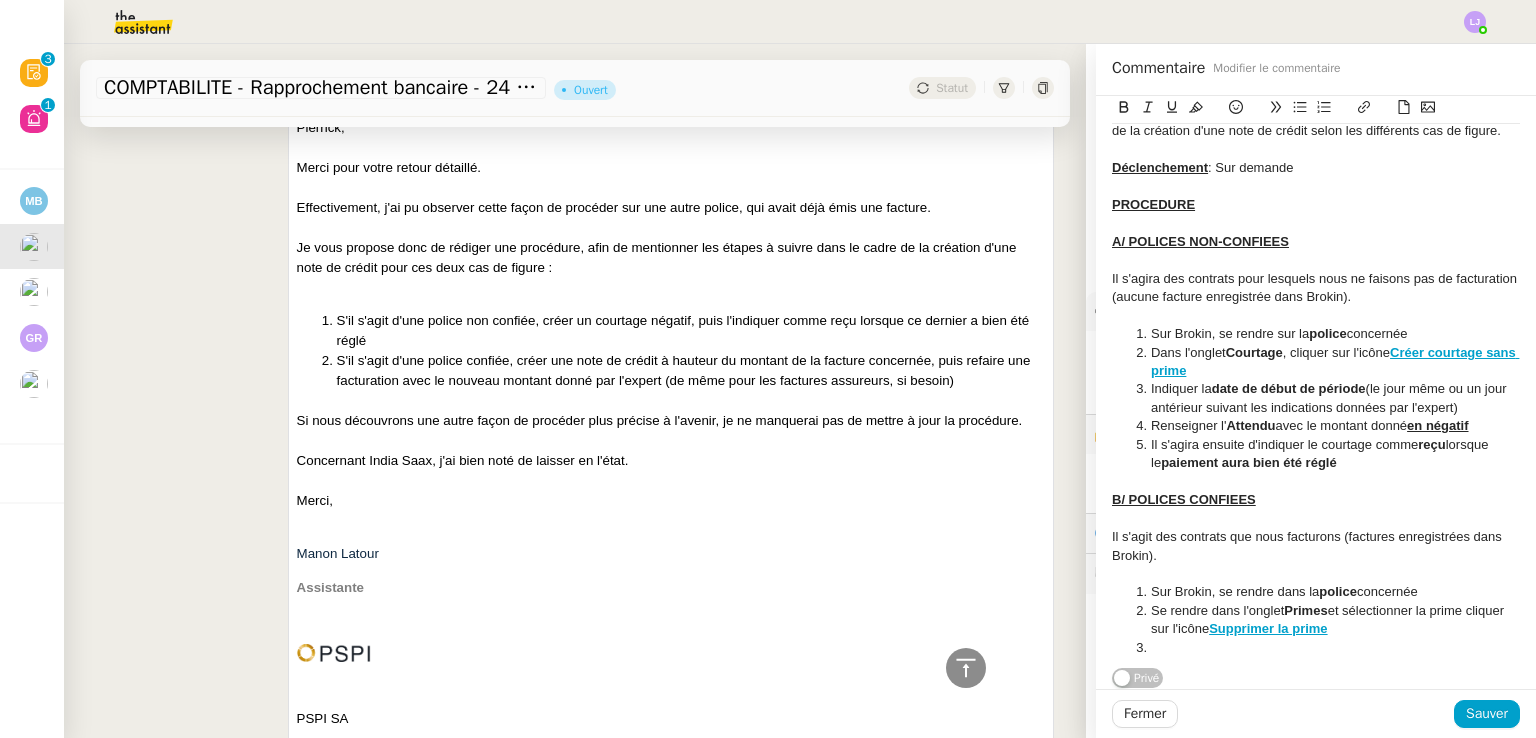 scroll, scrollTop: 828, scrollLeft: 0, axis: vertical 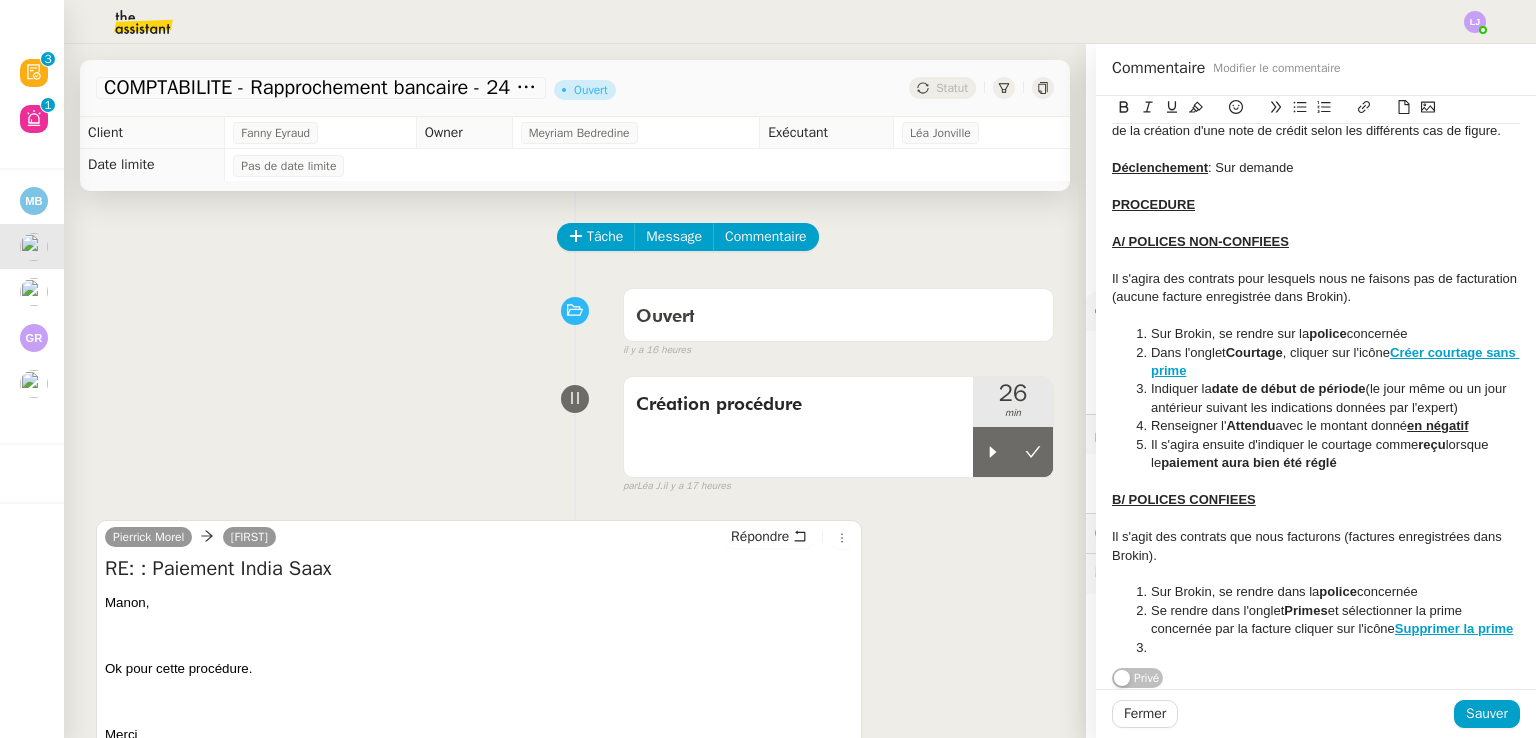 click 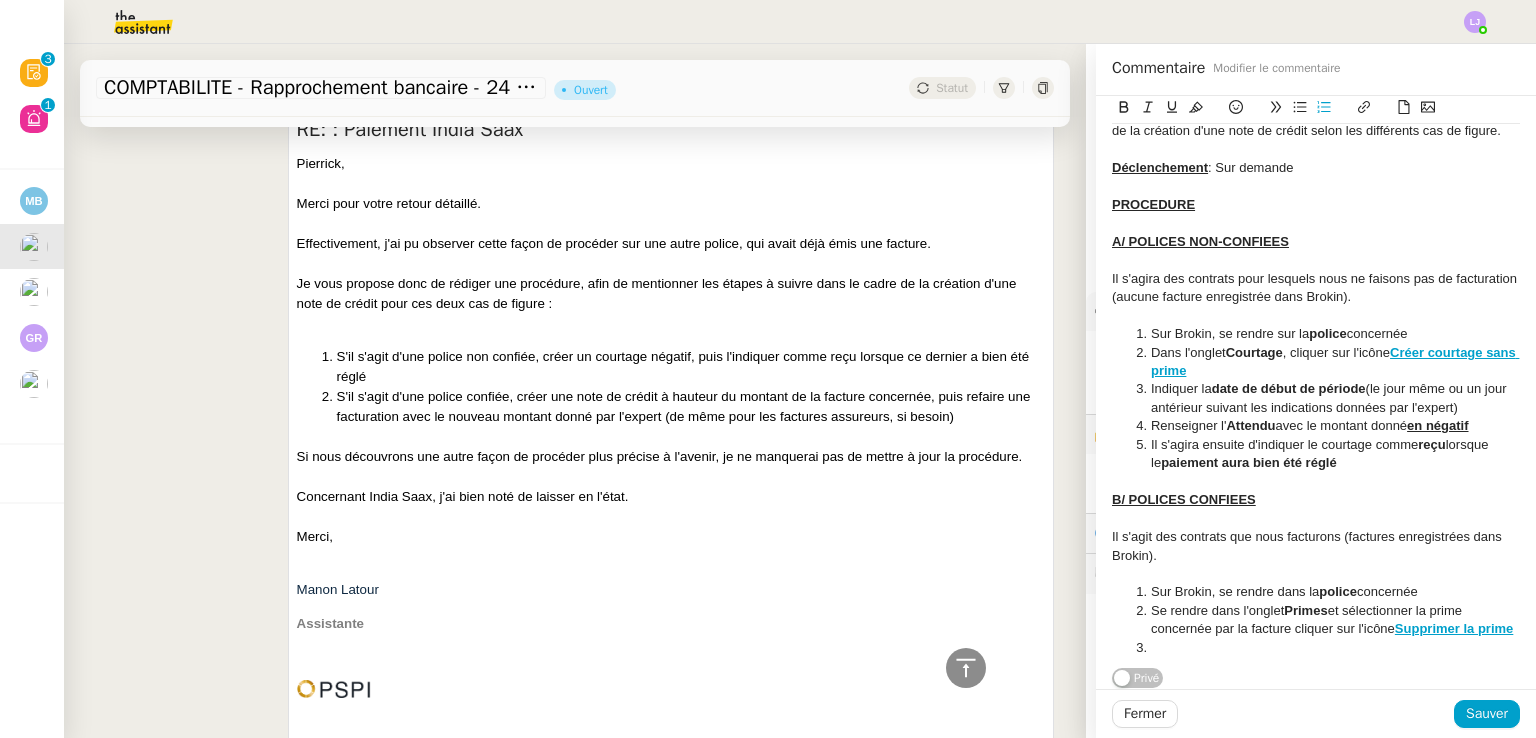 scroll, scrollTop: 810, scrollLeft: 0, axis: vertical 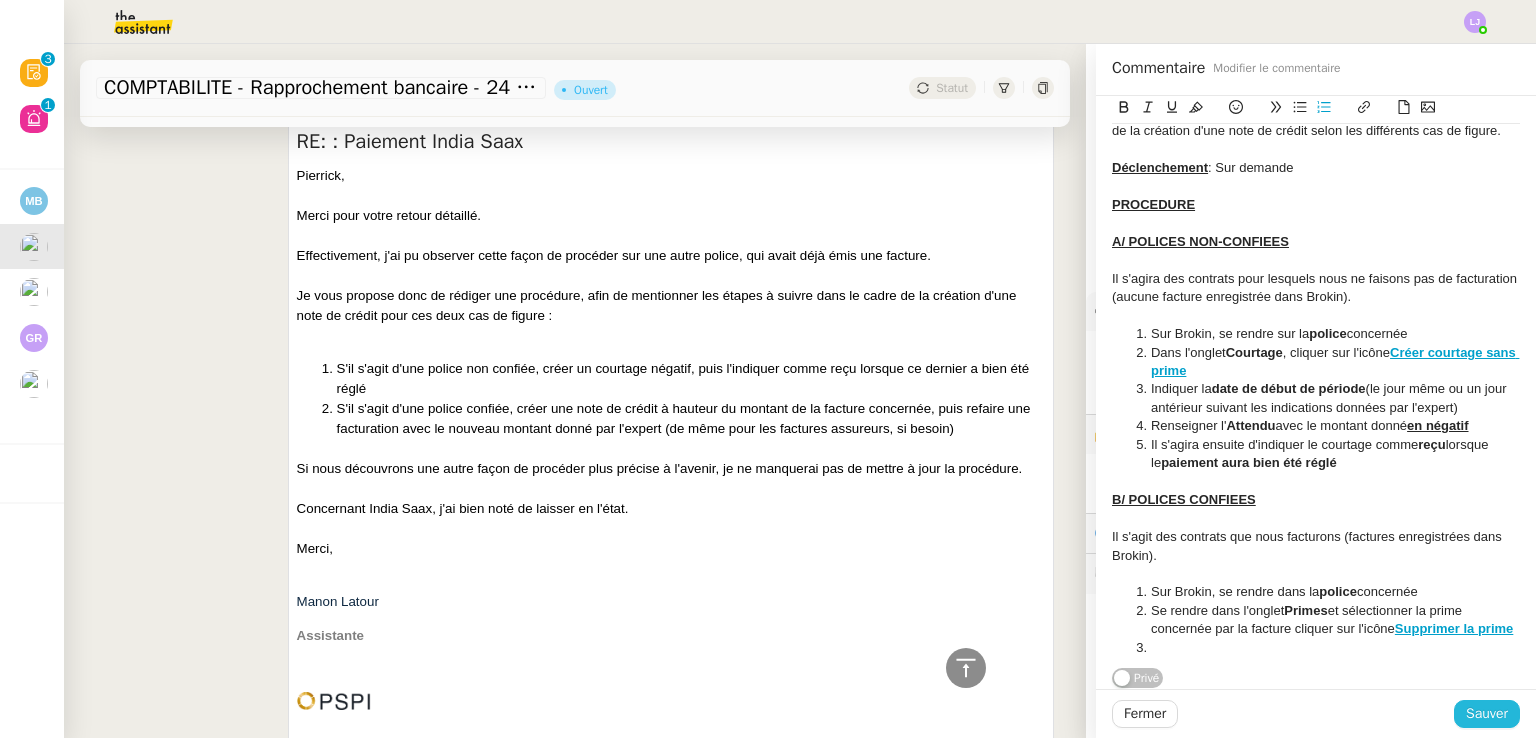 click on "Sauver" 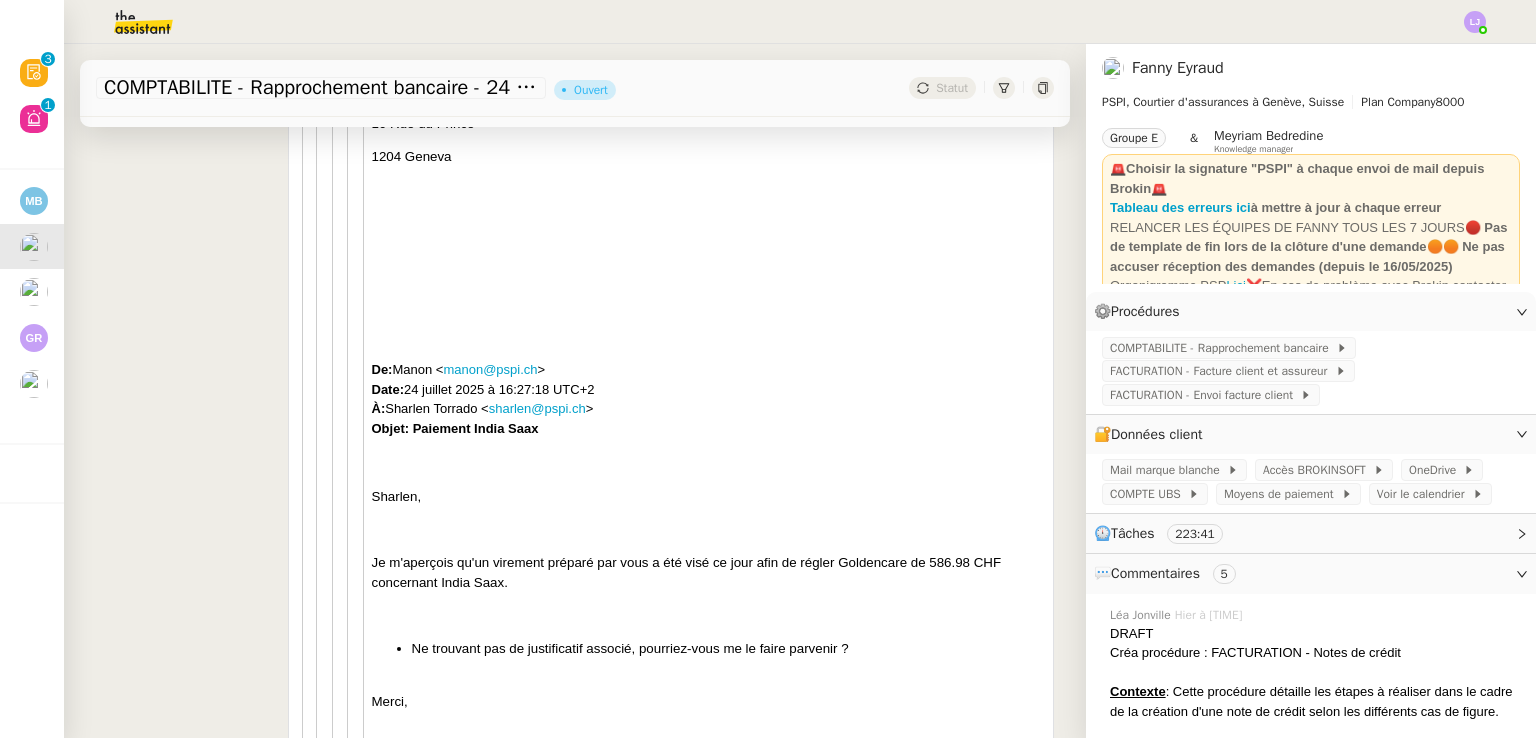 scroll, scrollTop: 9234, scrollLeft: 0, axis: vertical 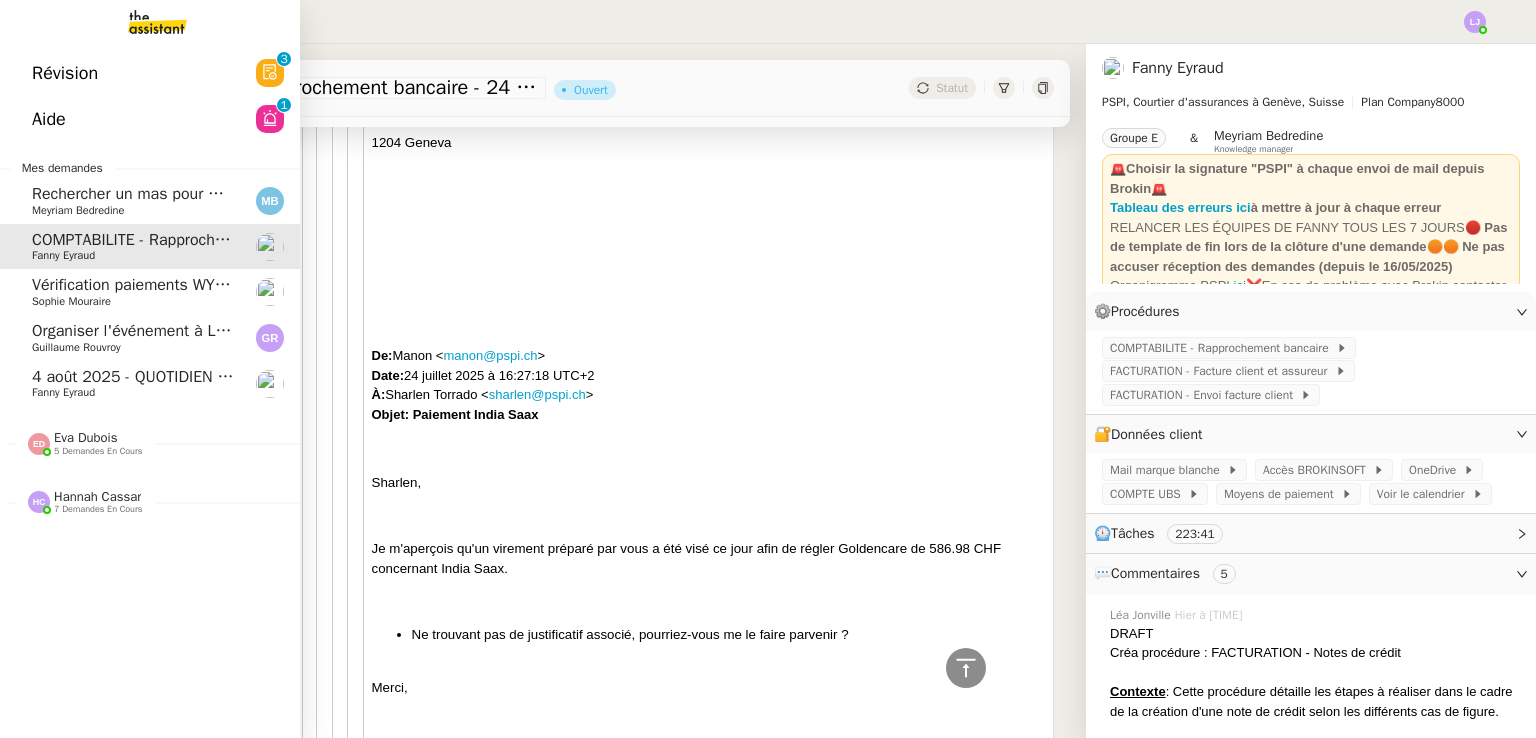 click on "Meyriam Bedredine" 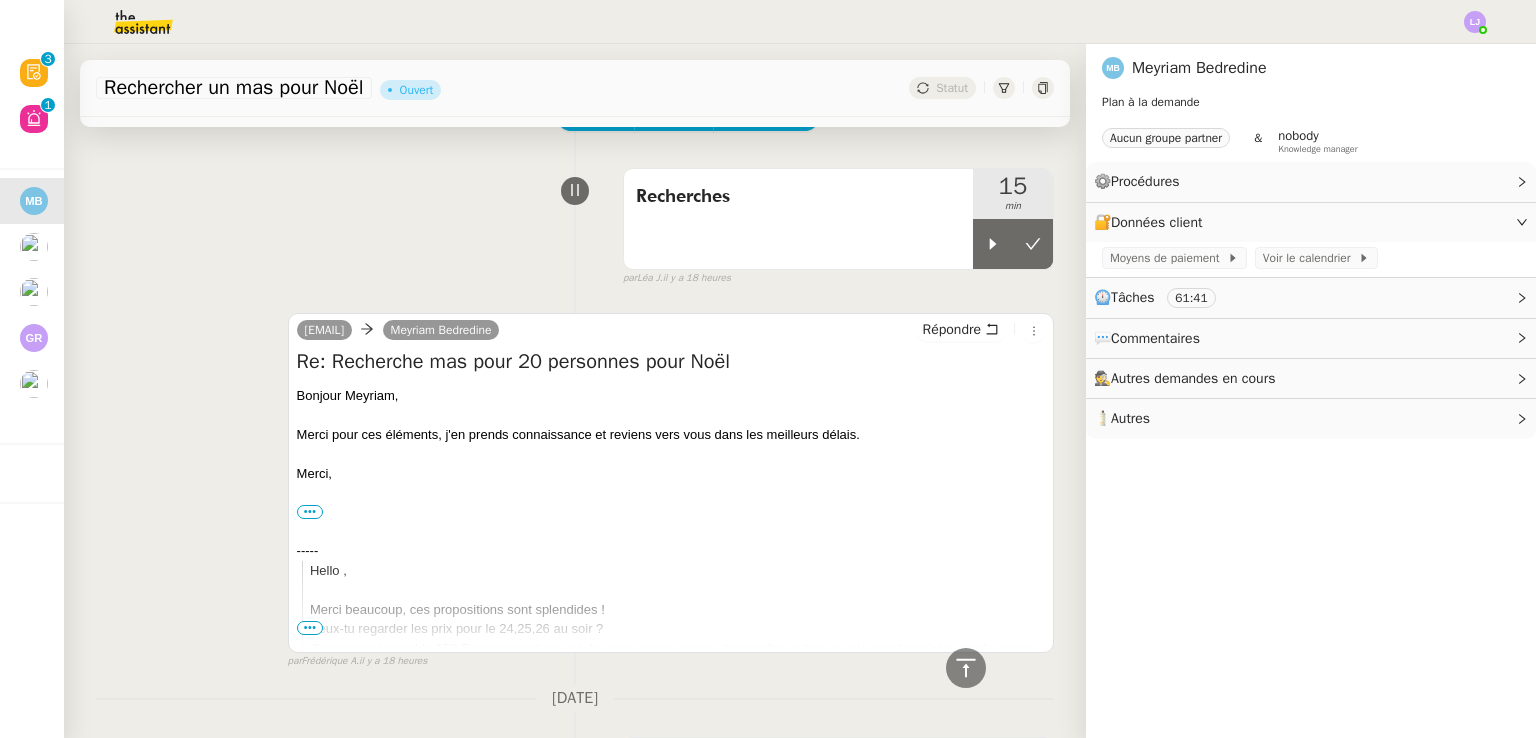scroll, scrollTop: 0, scrollLeft: 0, axis: both 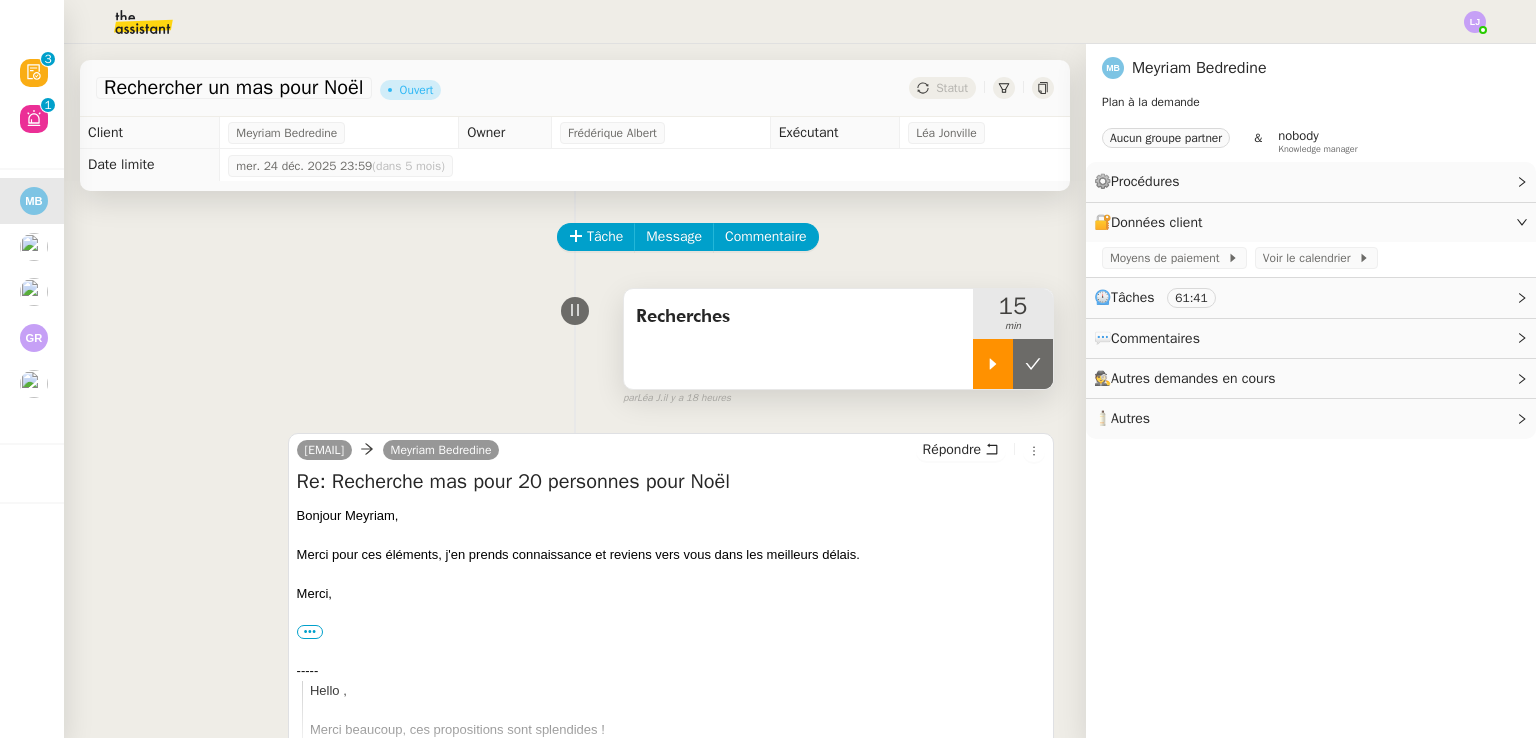 click at bounding box center (993, 364) 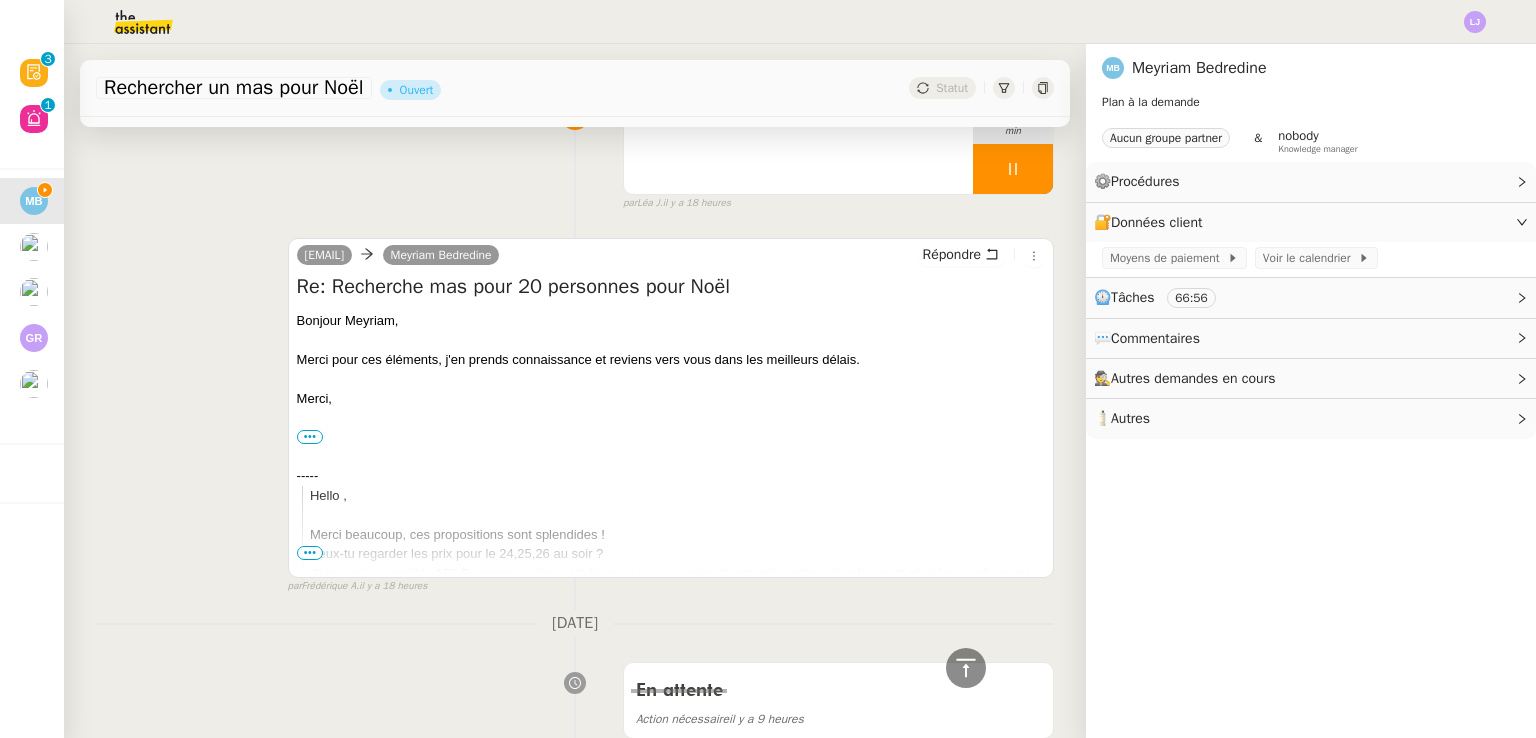 scroll, scrollTop: 0, scrollLeft: 0, axis: both 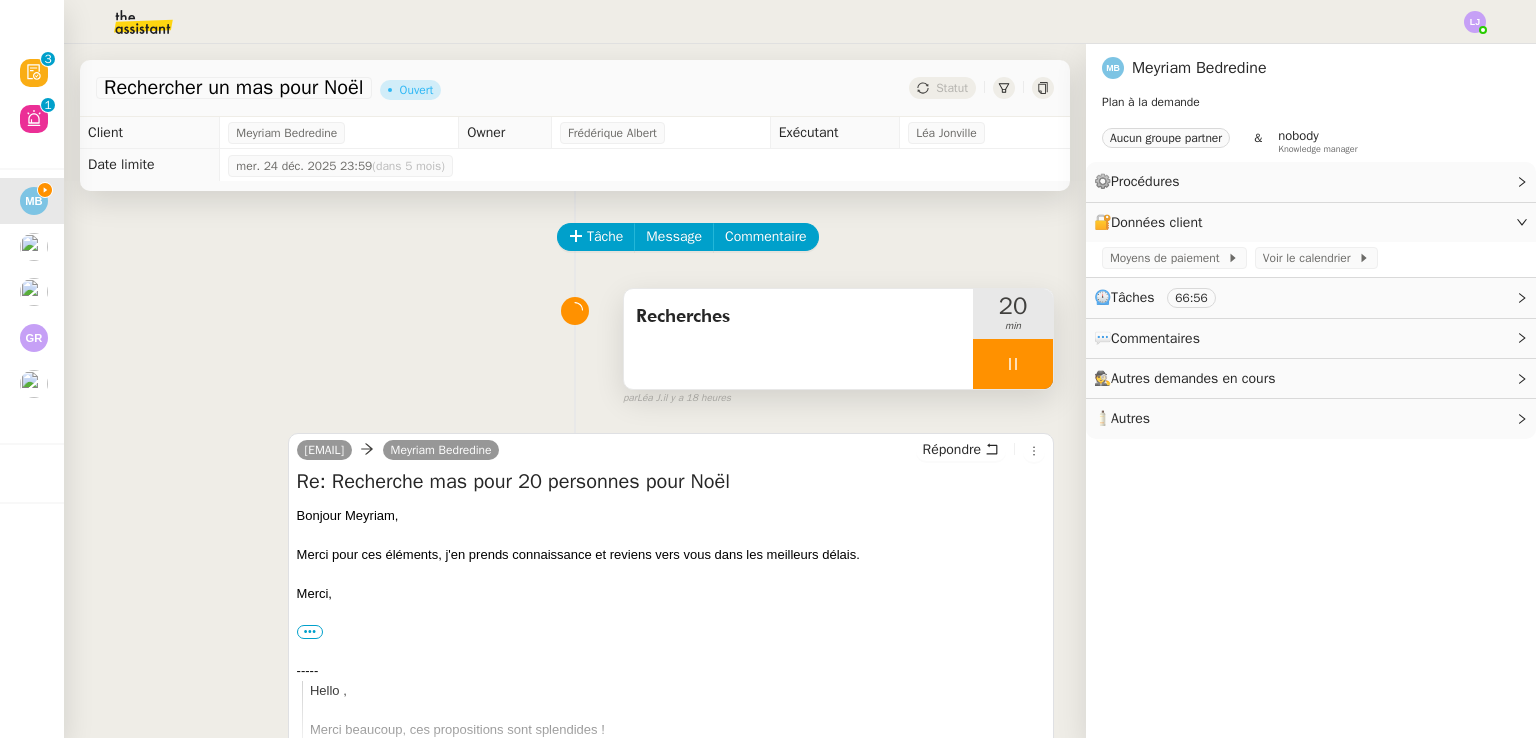 click 